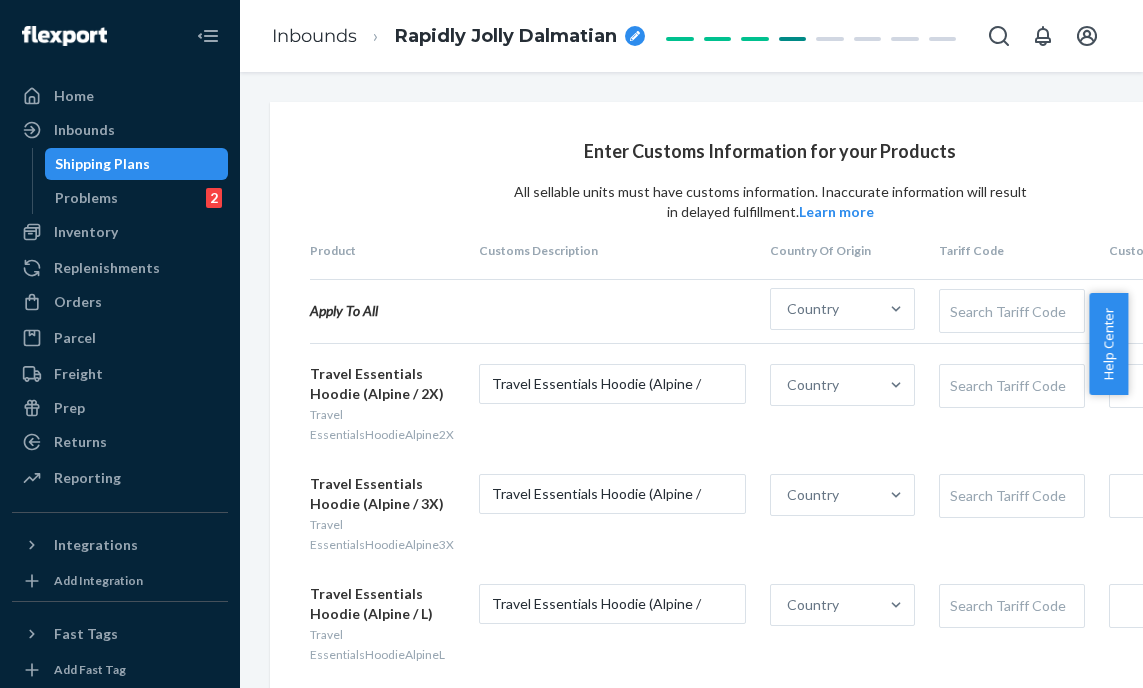 scroll, scrollTop: 0, scrollLeft: 0, axis: both 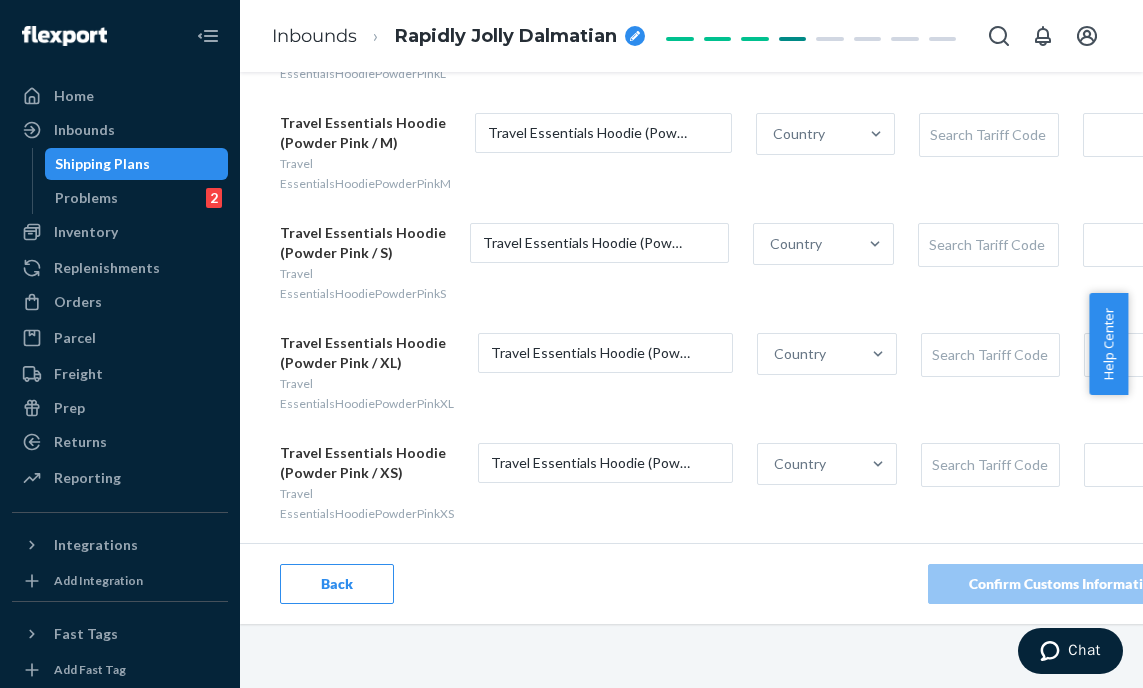 click on "Back" at bounding box center [337, 584] 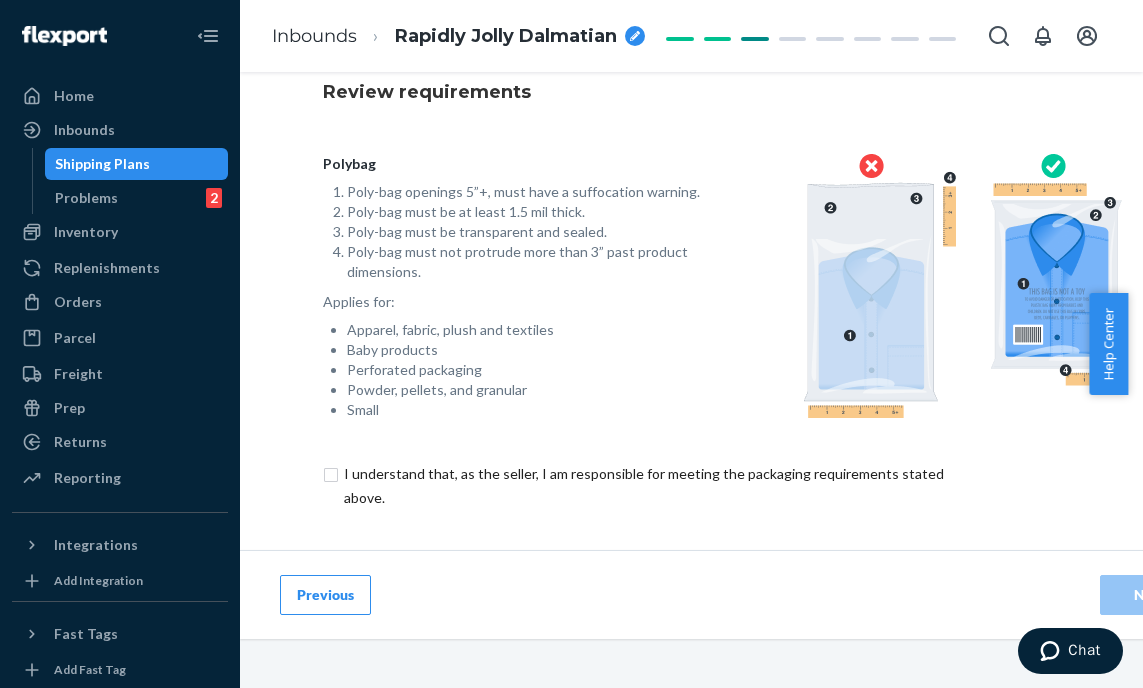 scroll, scrollTop: 0, scrollLeft: 0, axis: both 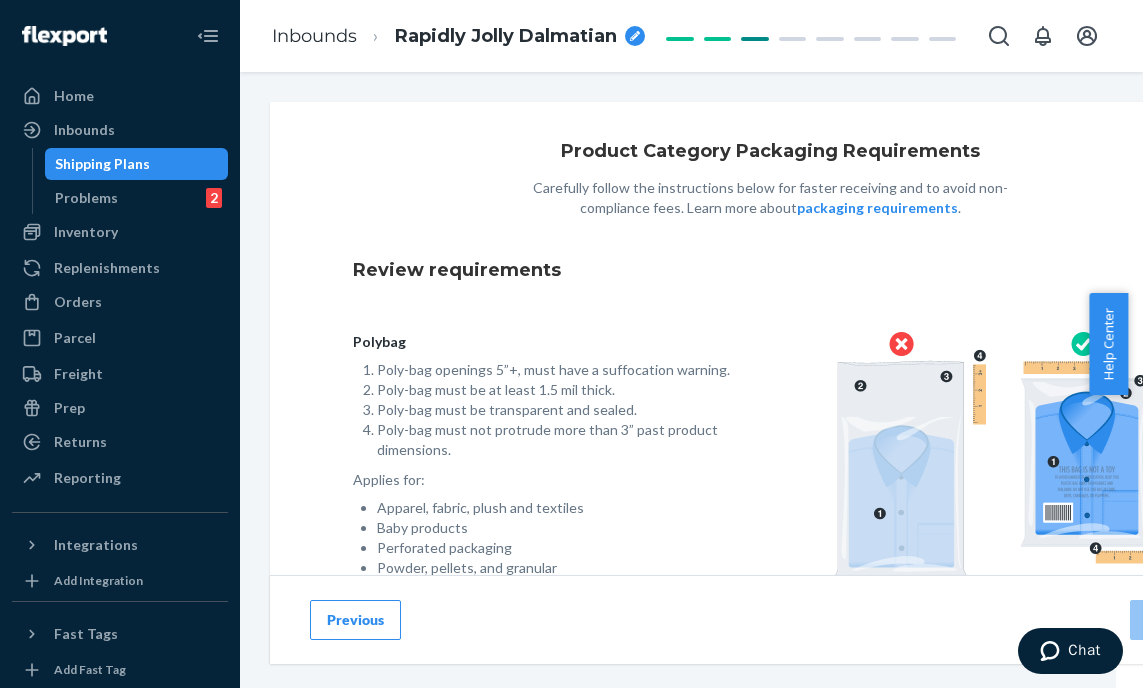 click on "Previous" at bounding box center (355, 620) 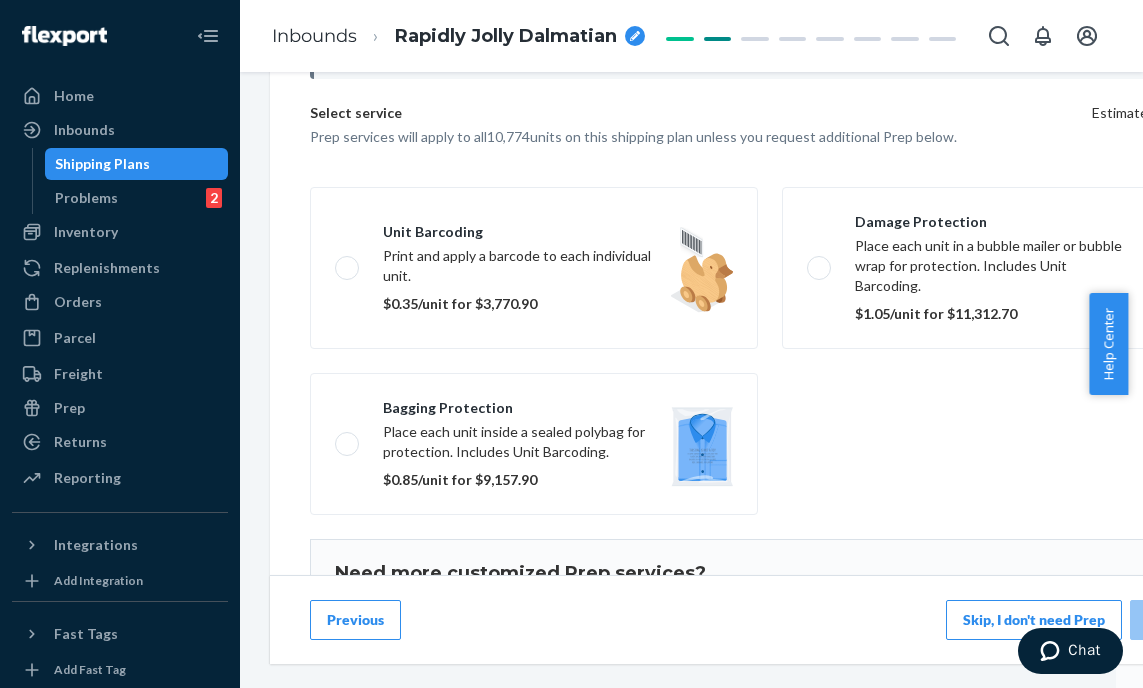 scroll, scrollTop: 451, scrollLeft: 0, axis: vertical 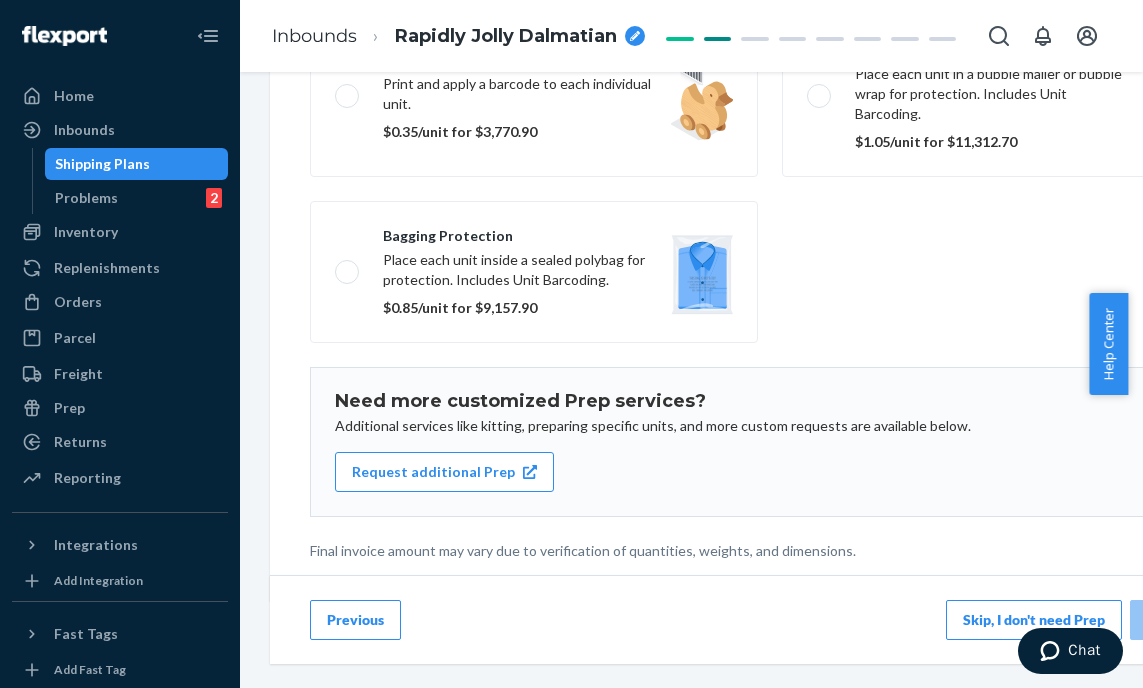 click on "Skip, I don't need Prep" at bounding box center (1034, 620) 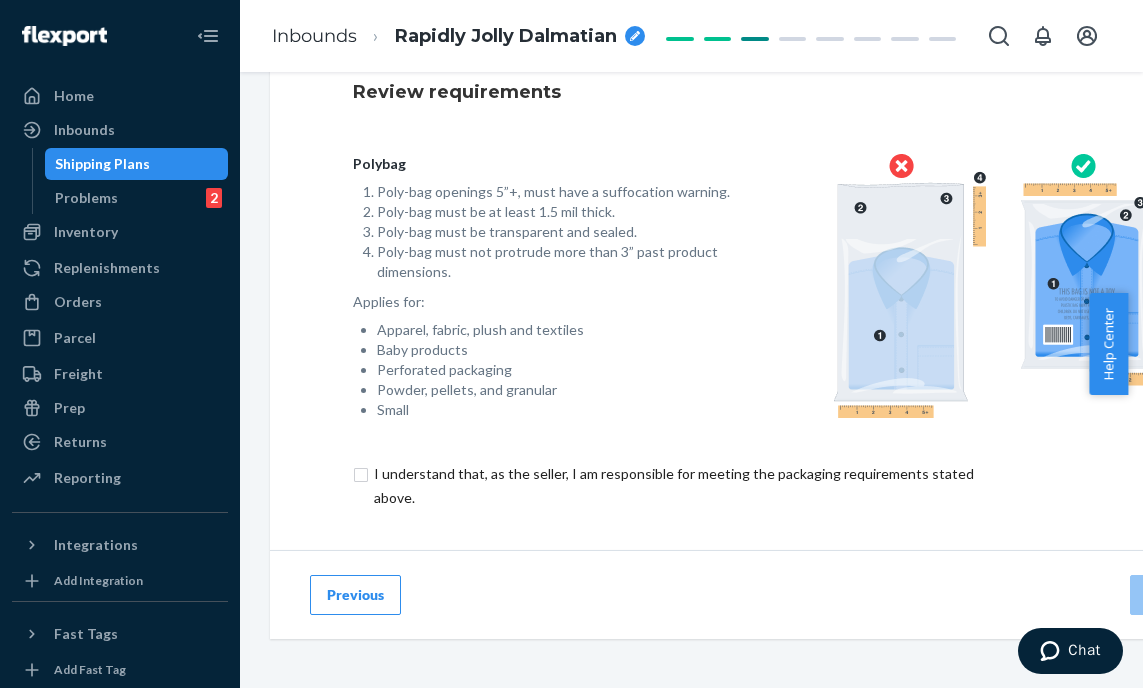 scroll, scrollTop: 193, scrollLeft: 0, axis: vertical 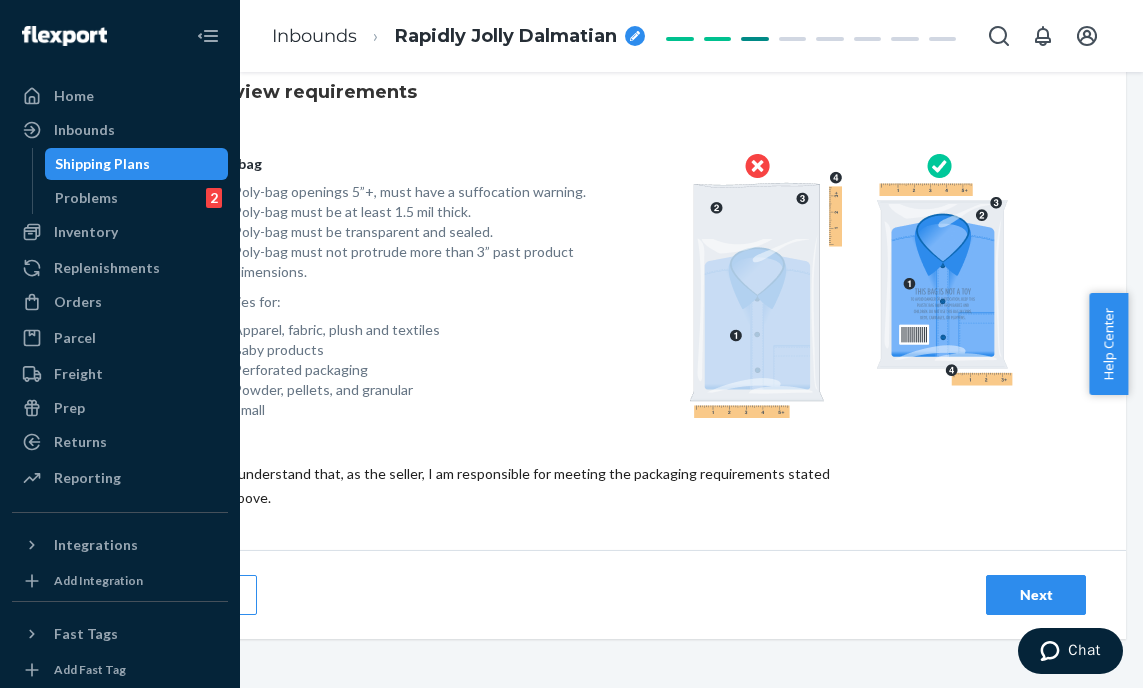 click on "Next" at bounding box center (1036, 595) 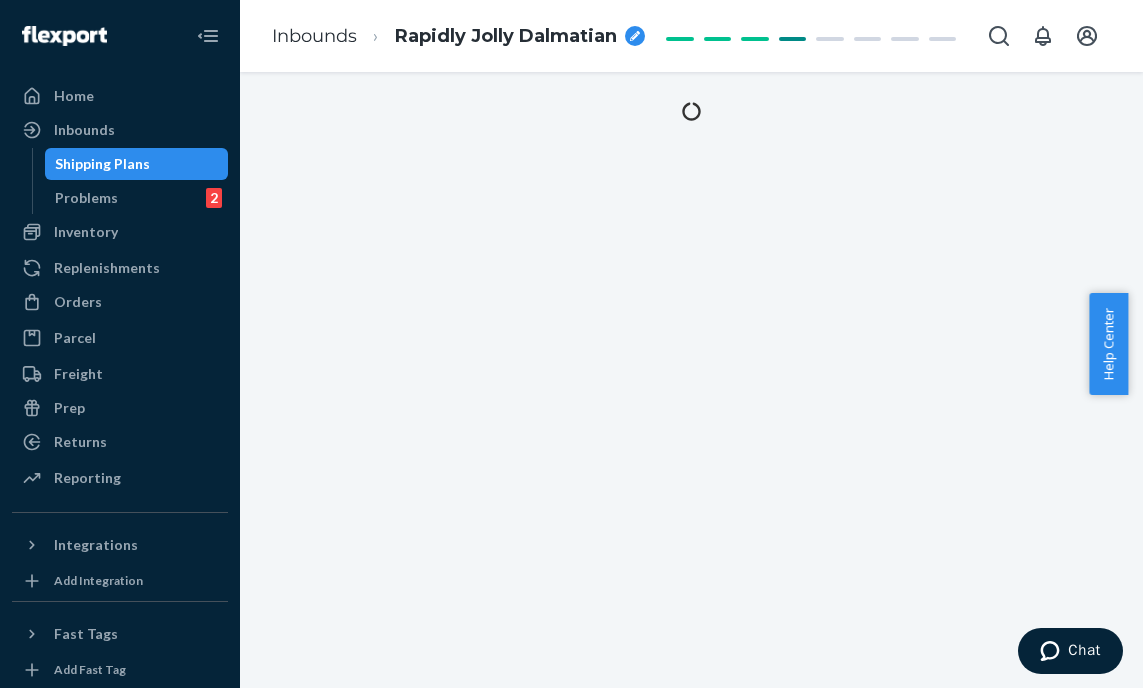 scroll, scrollTop: 0, scrollLeft: 0, axis: both 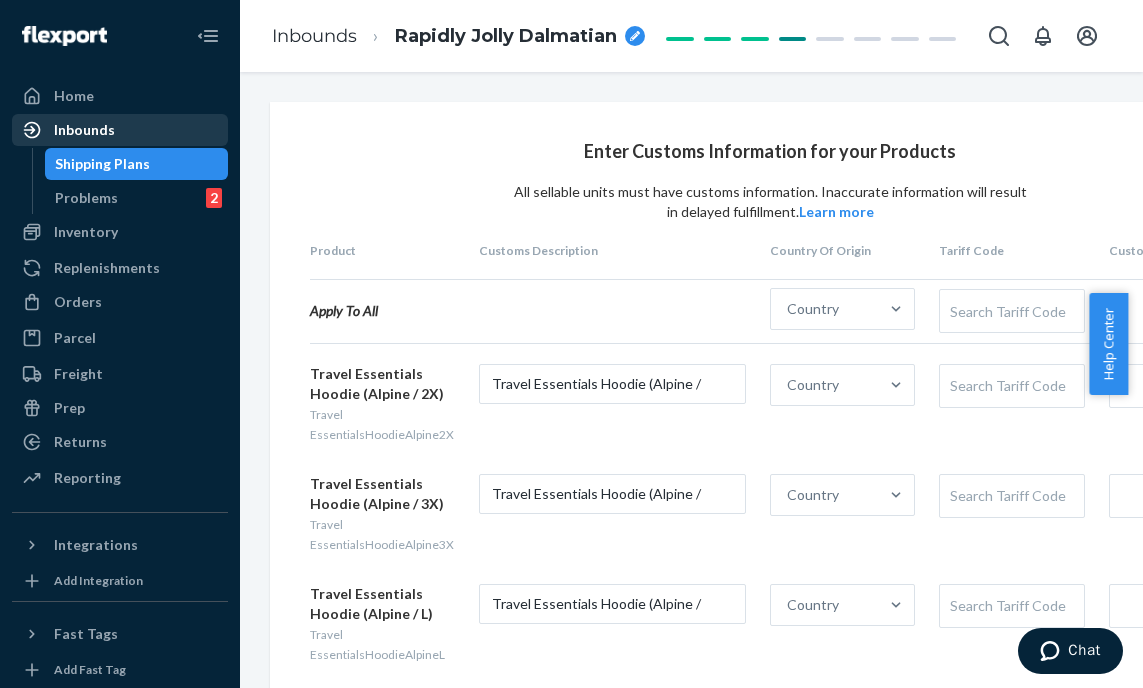 click on "Inbounds" at bounding box center (84, 130) 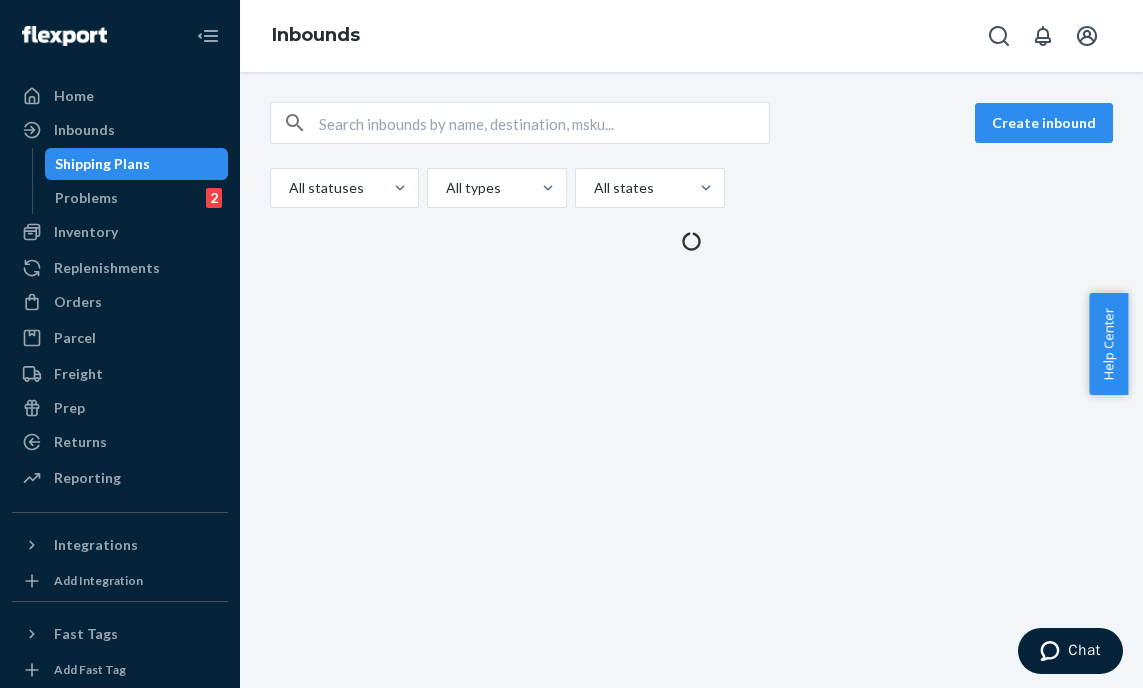 click on "Create inbound All statuses All types All states" at bounding box center (691, 380) 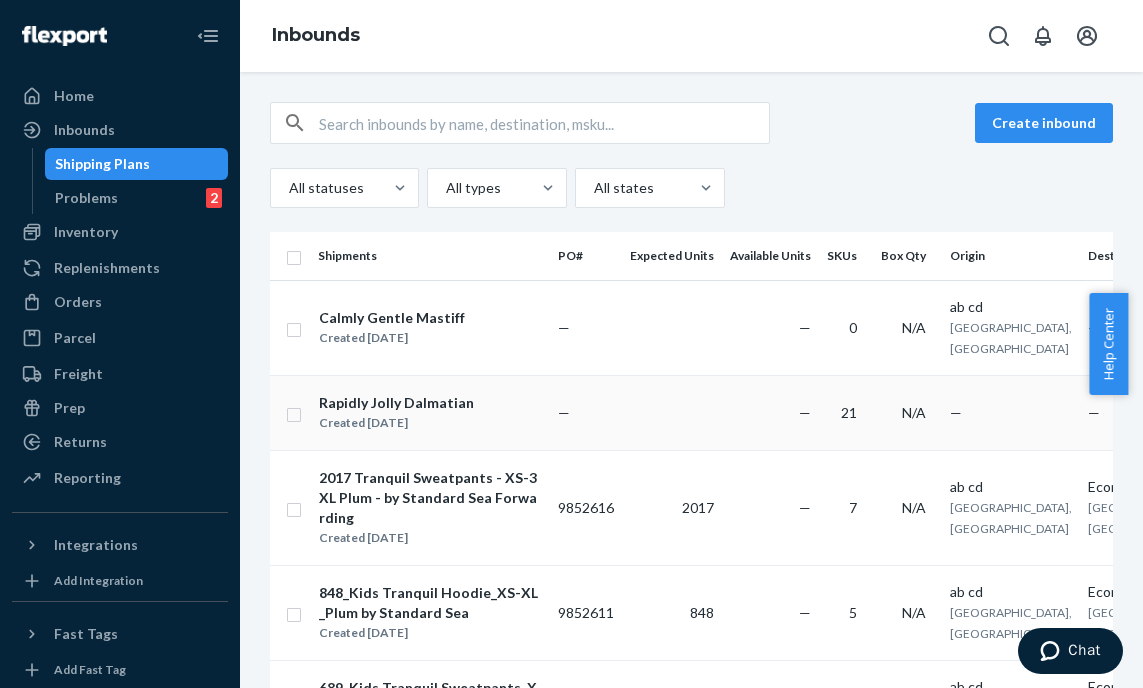 click at bounding box center (294, 412) 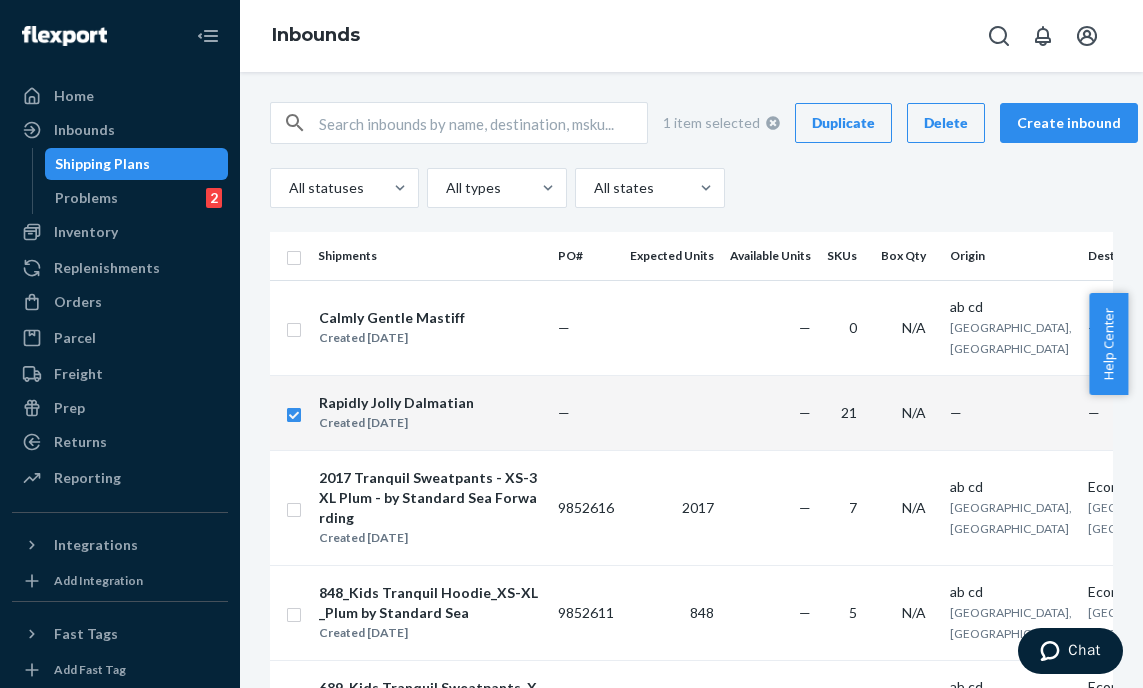 click on "Delete" at bounding box center (946, 123) 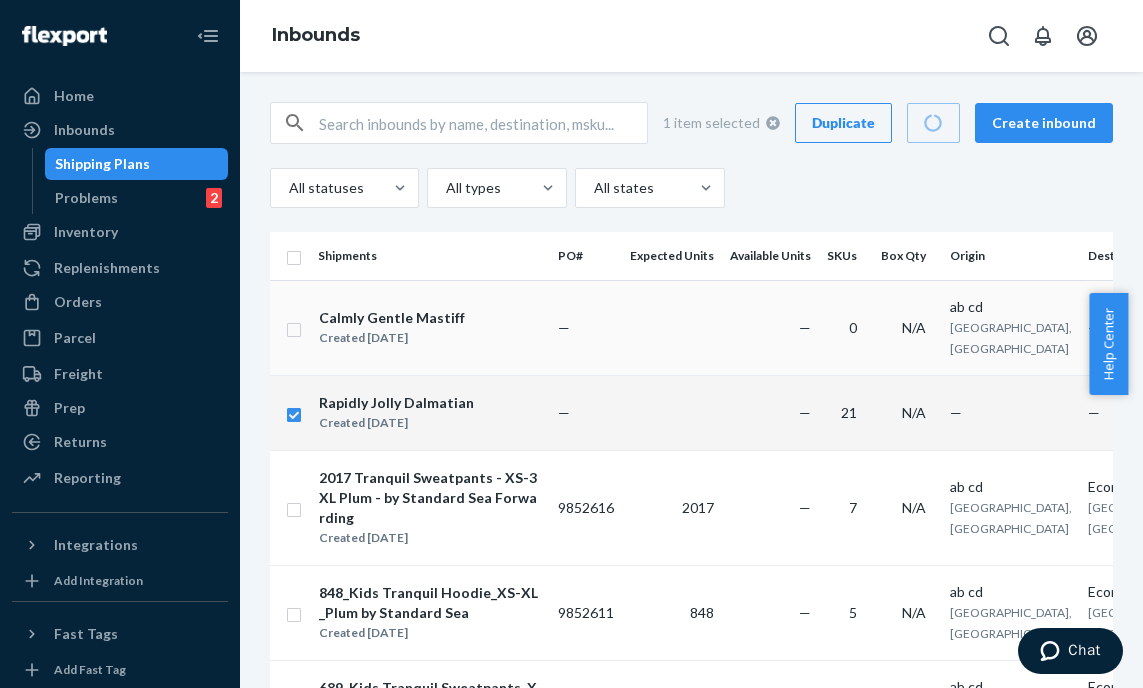checkbox on "false" 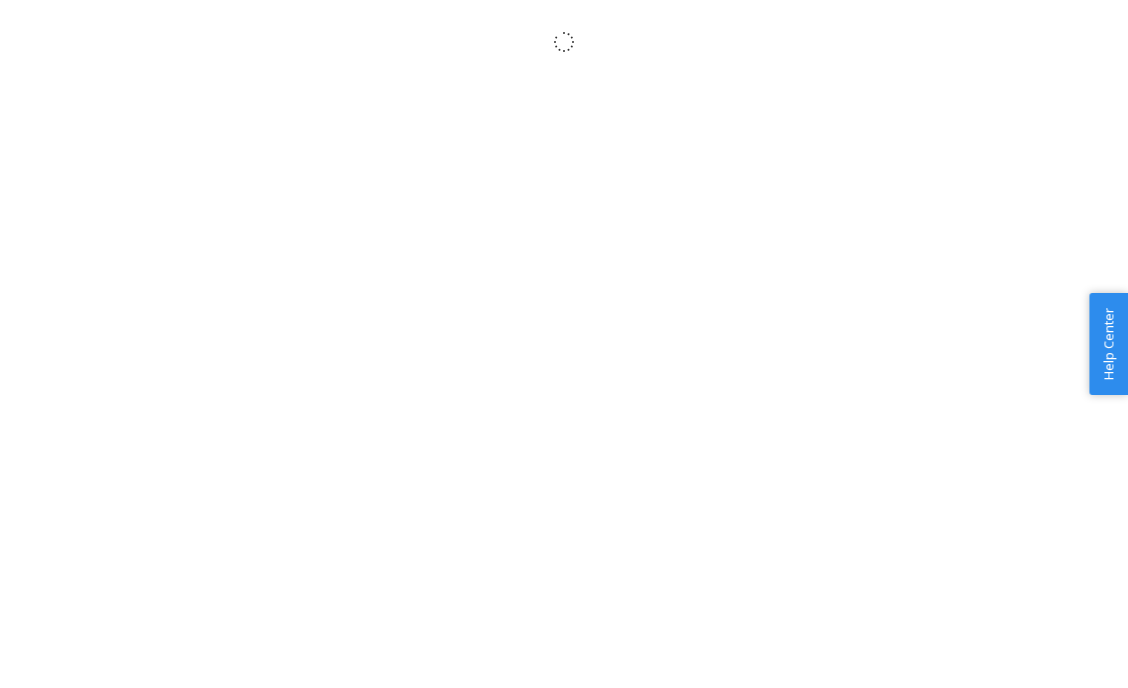 scroll, scrollTop: 0, scrollLeft: 0, axis: both 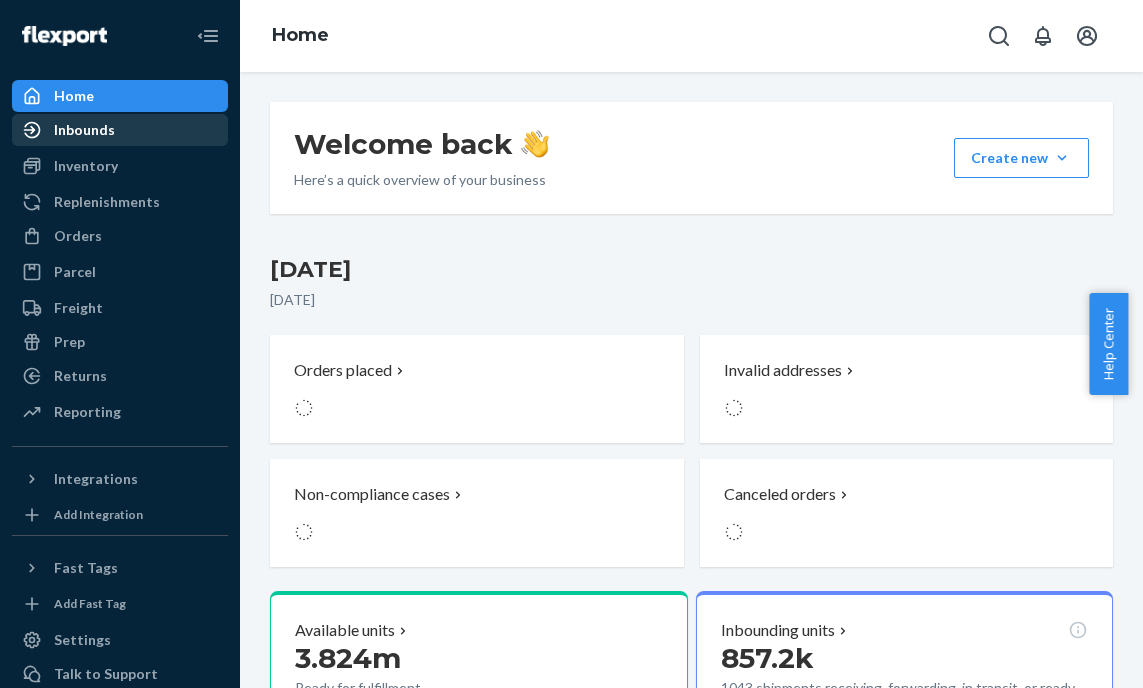 click on "Inbounds" at bounding box center [120, 130] 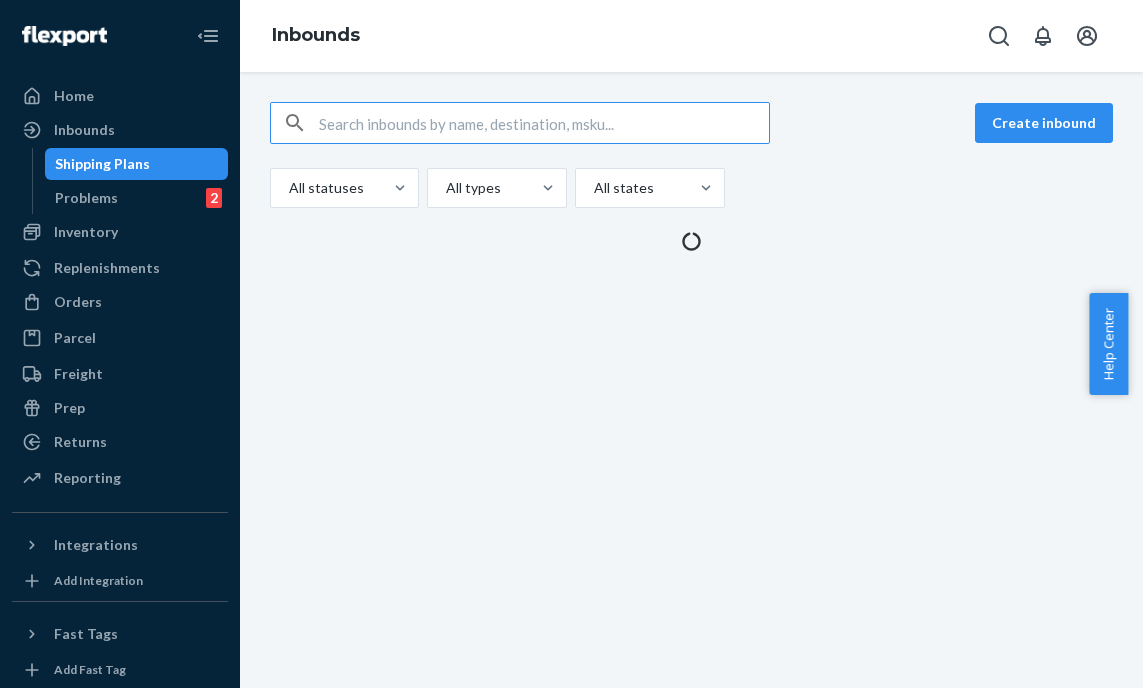 click on "Create inbound All statuses All types All states" at bounding box center (691, 380) 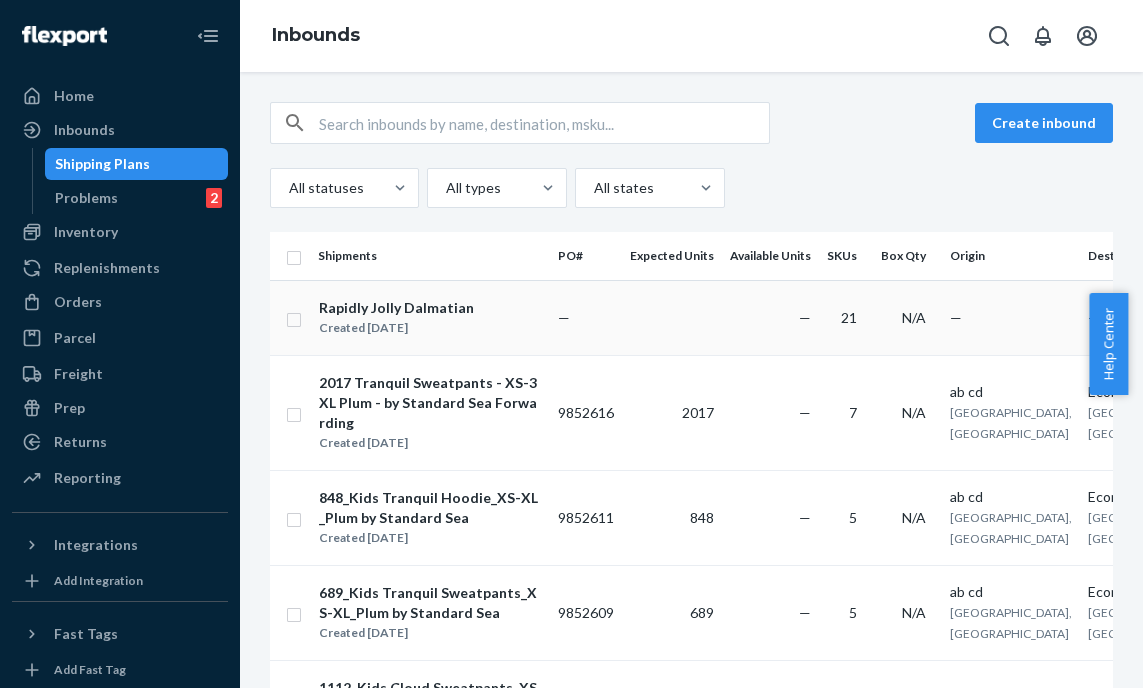 click at bounding box center [294, 317] 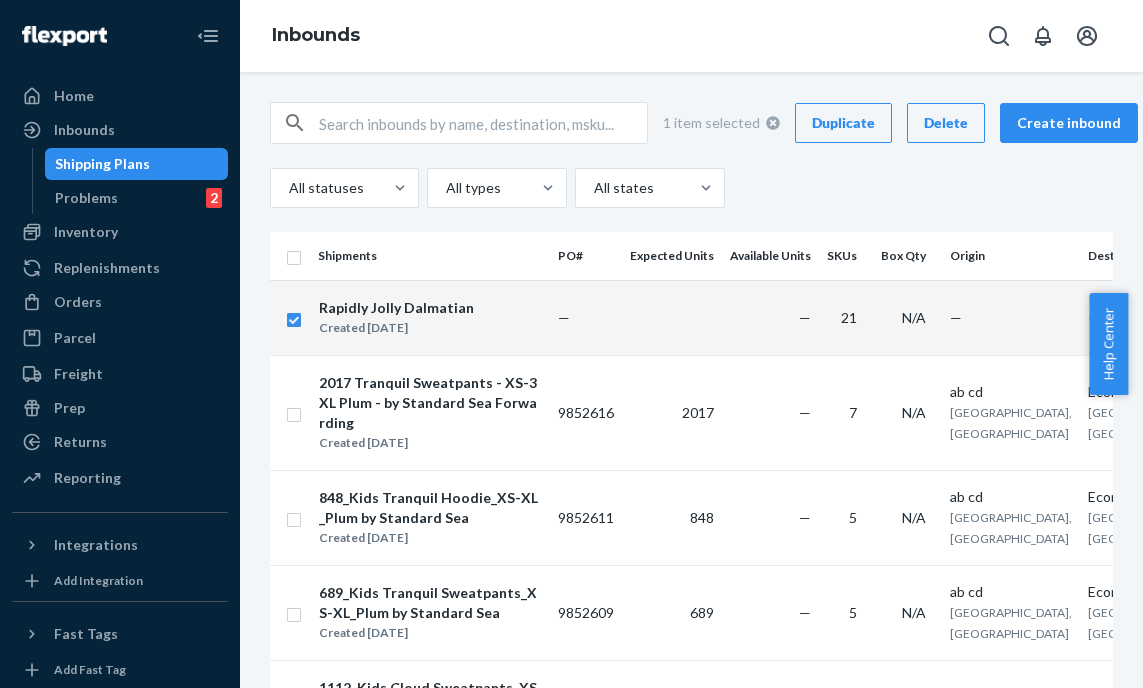 scroll, scrollTop: 0, scrollLeft: 0, axis: both 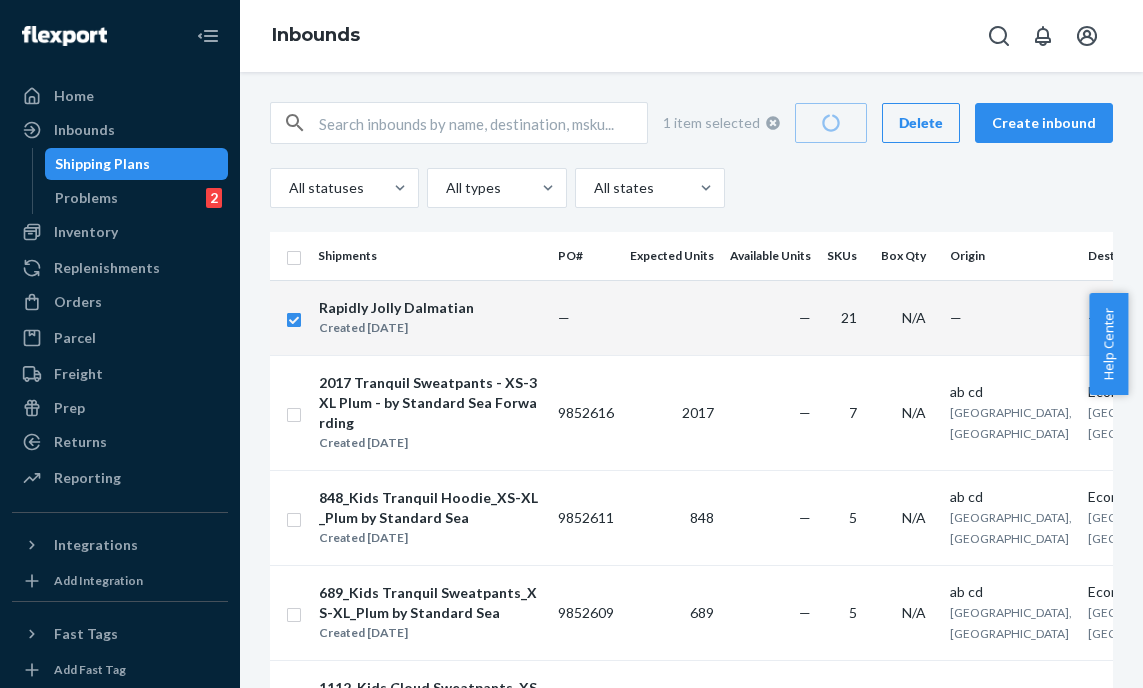 checkbox on "false" 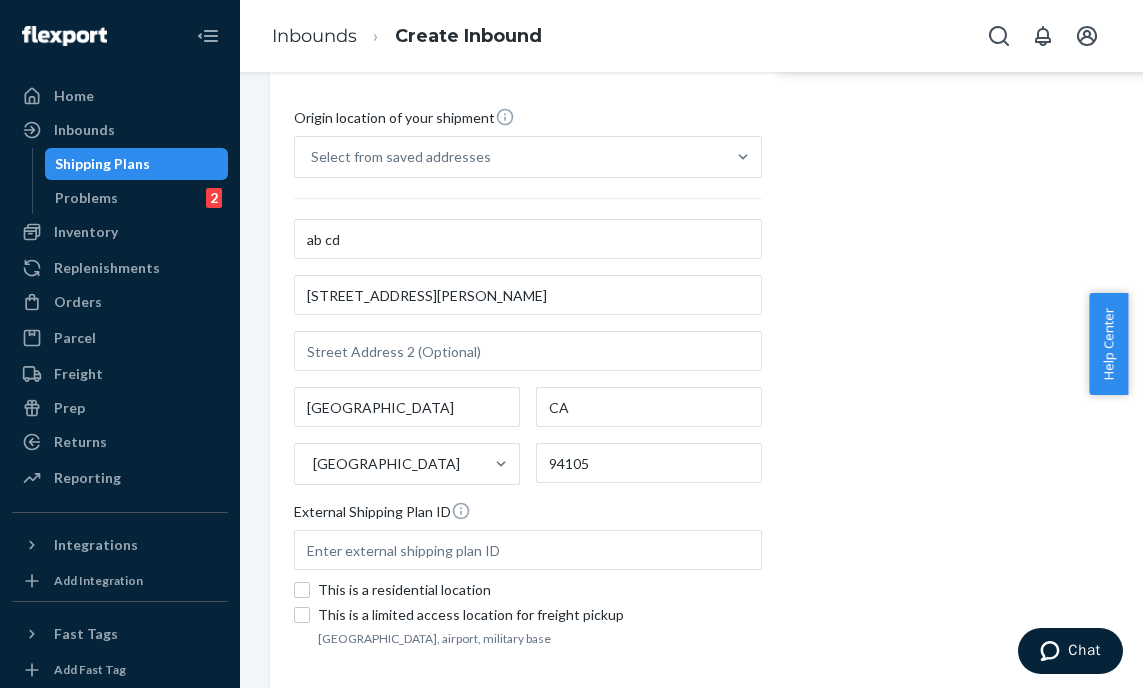 scroll, scrollTop: 495, scrollLeft: 0, axis: vertical 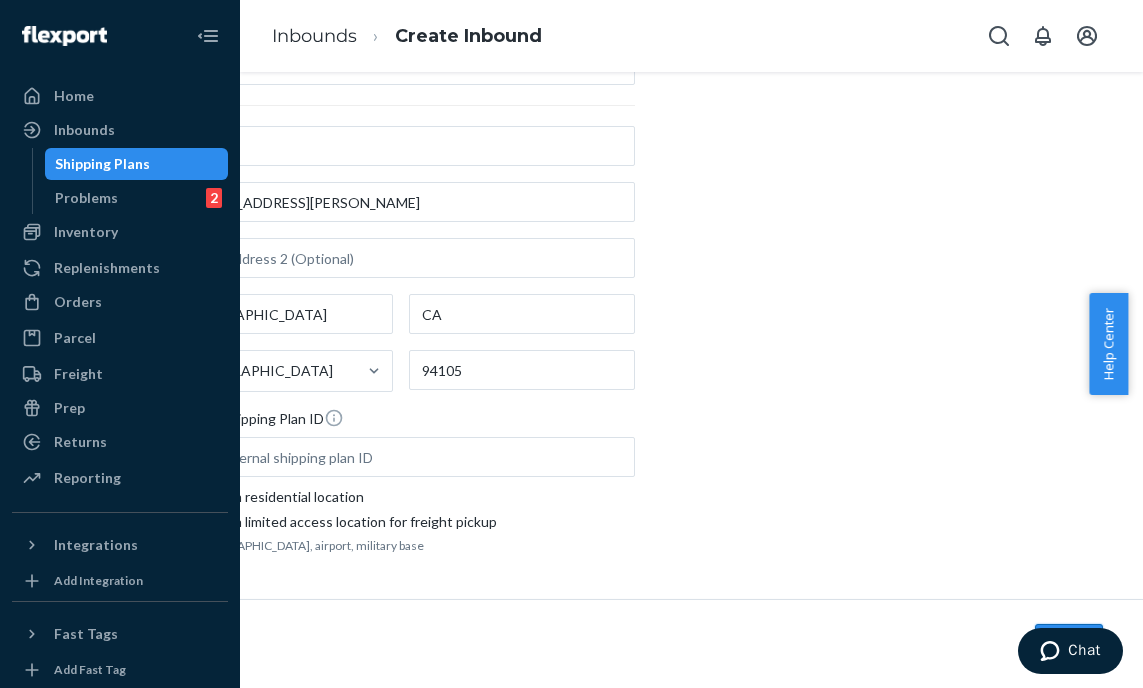 click on "Next" at bounding box center [1069, 644] 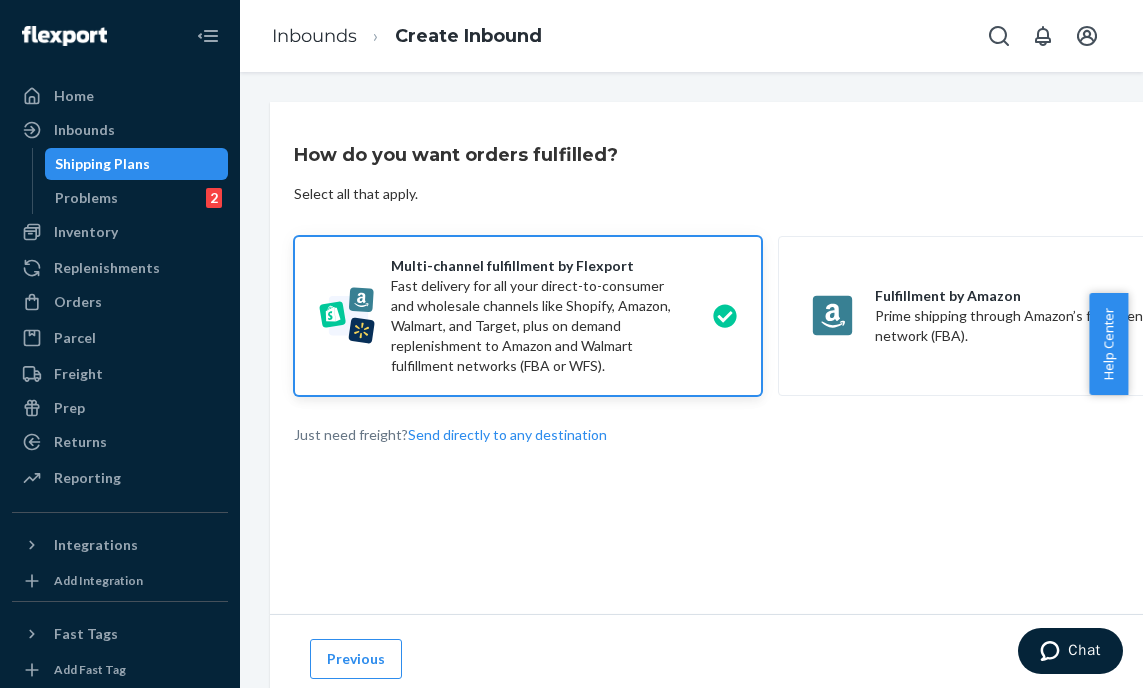 scroll, scrollTop: 177, scrollLeft: 0, axis: vertical 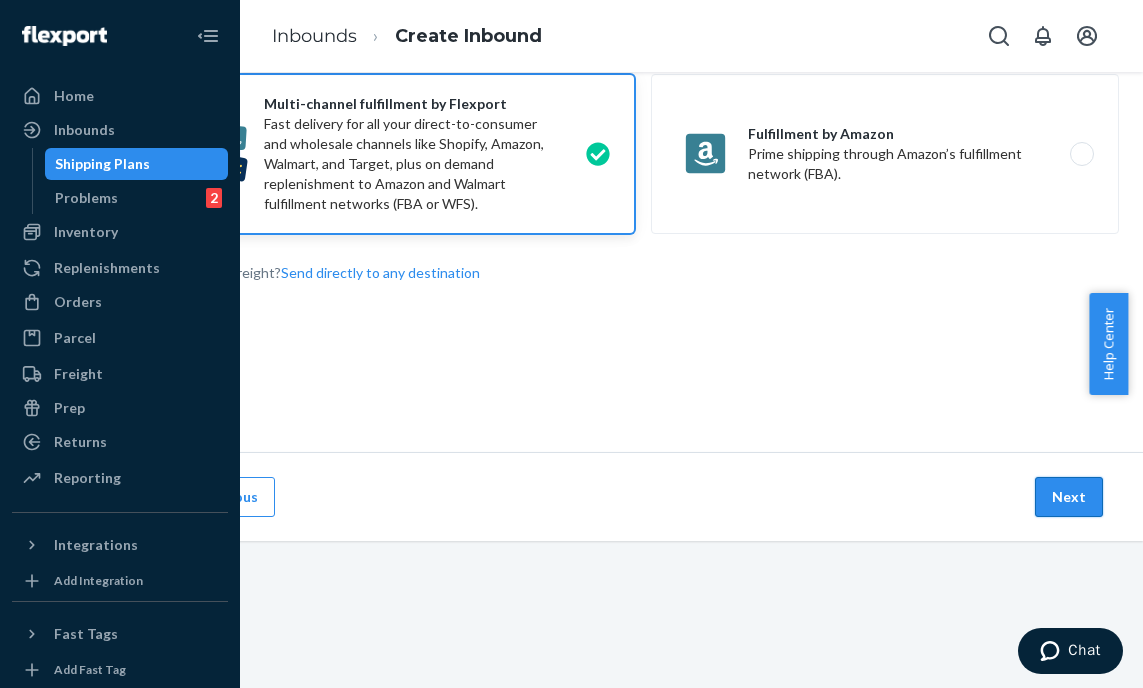 click on "Next" at bounding box center [1069, 497] 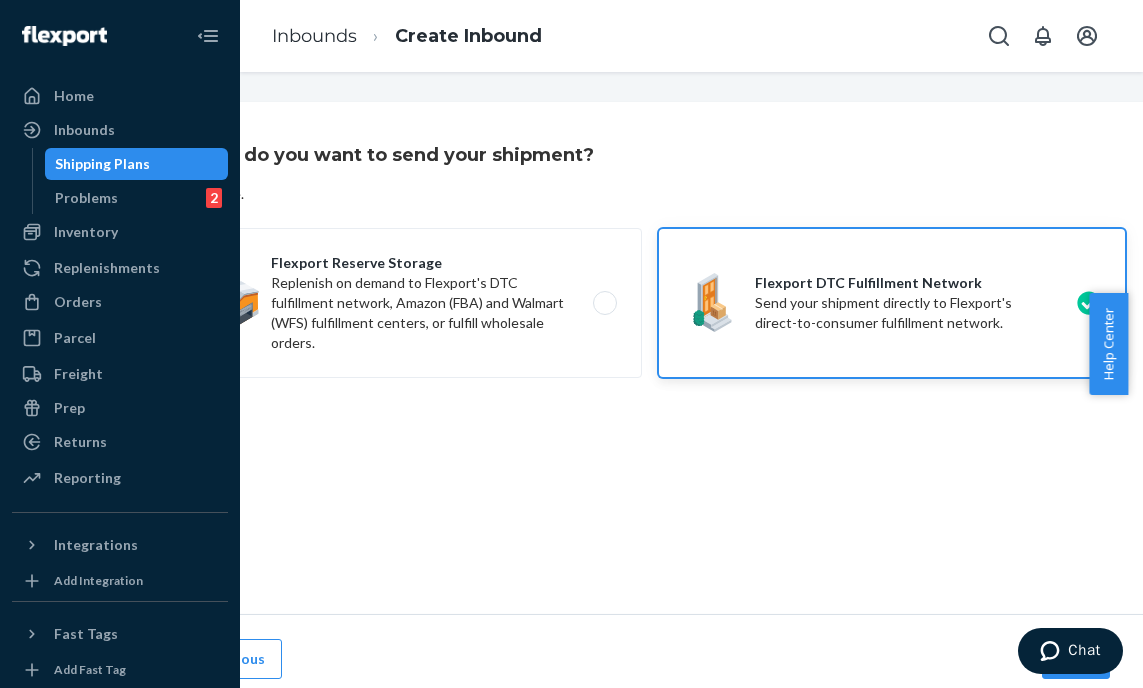 scroll, scrollTop: 0, scrollLeft: 140, axis: horizontal 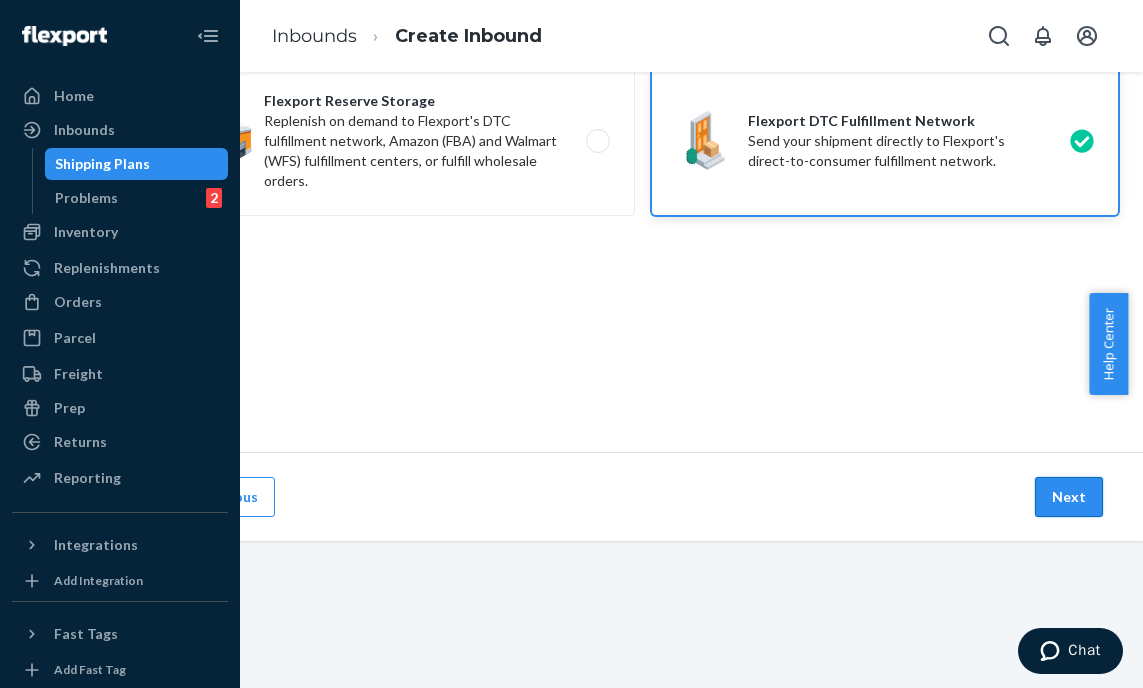 click on "Next" at bounding box center [1069, 497] 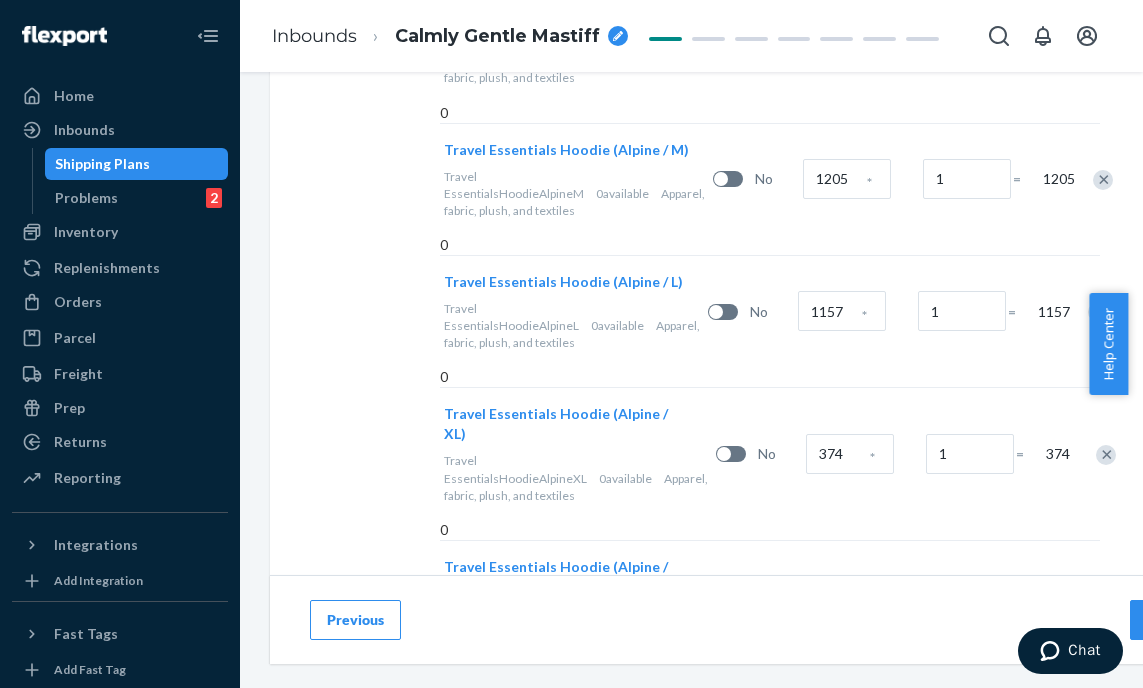 scroll, scrollTop: 1053, scrollLeft: 0, axis: vertical 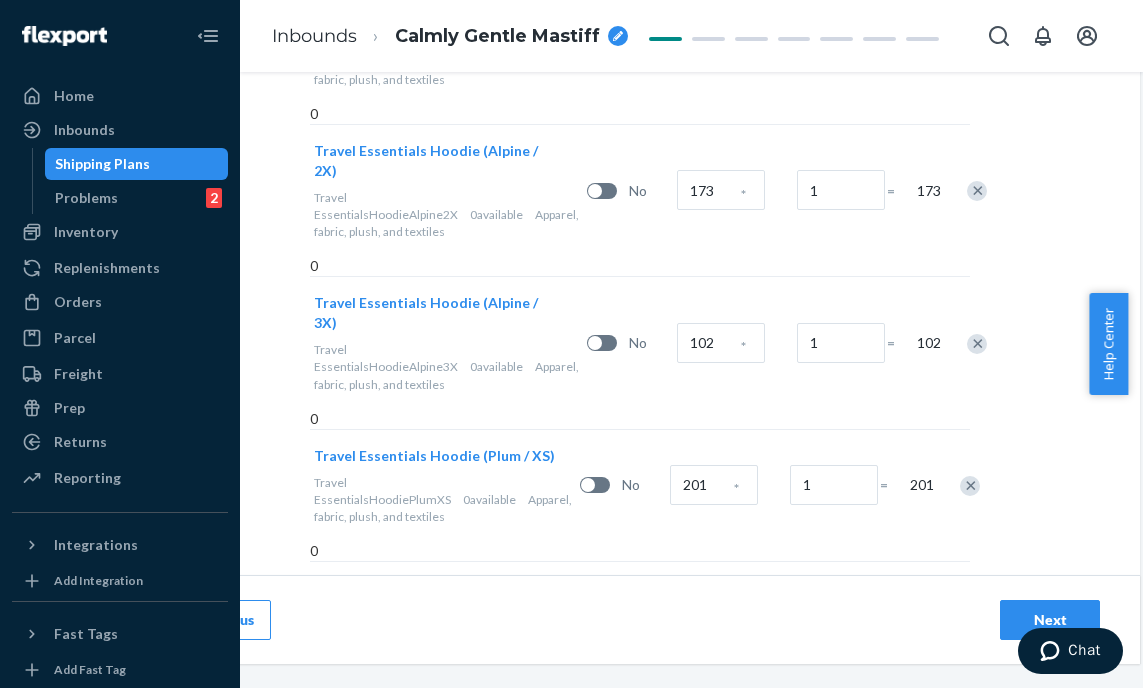 click on "Next" at bounding box center (1050, 620) 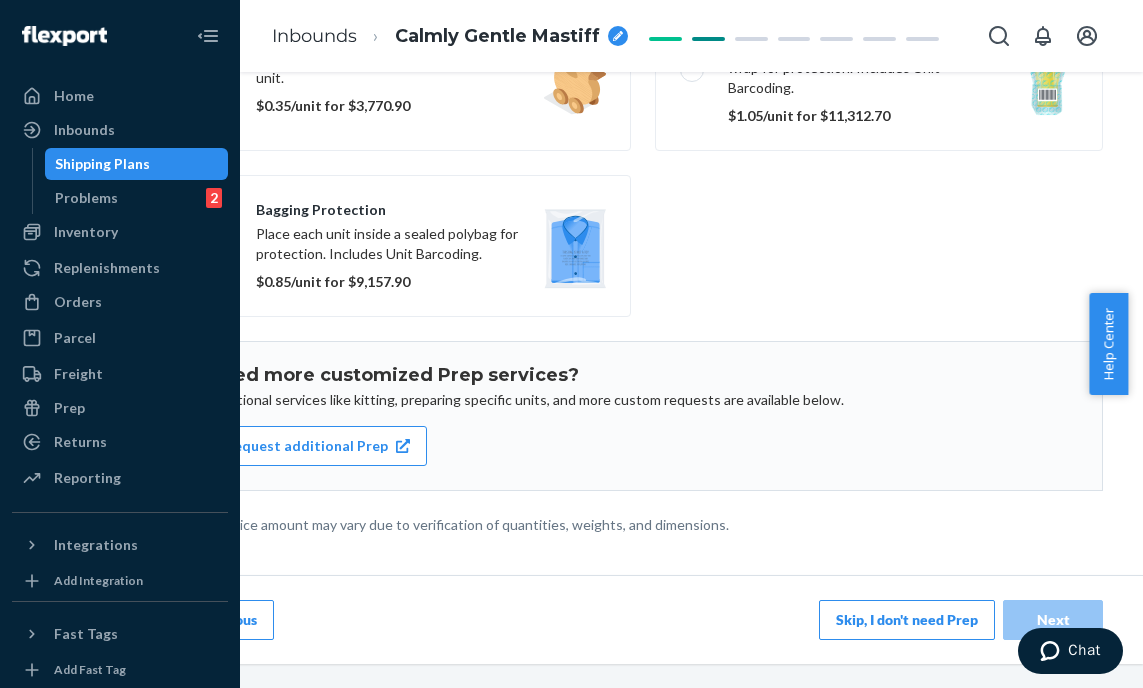 scroll, scrollTop: 0, scrollLeft: 0, axis: both 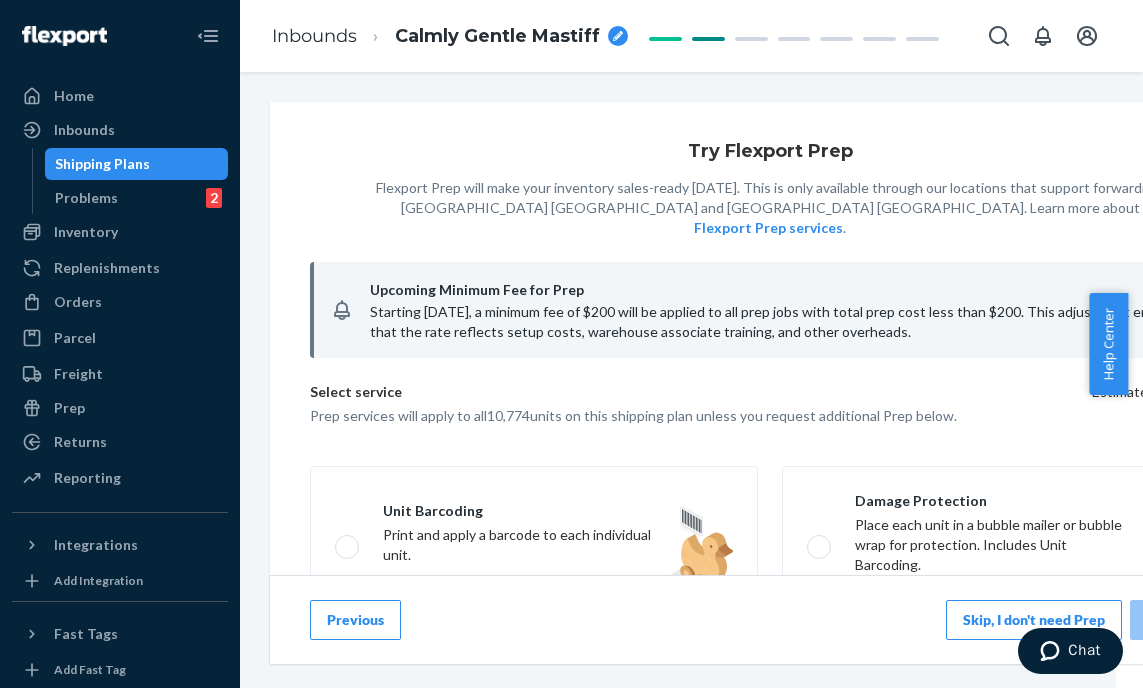 click on "Skip, I don't need Prep" at bounding box center (1034, 620) 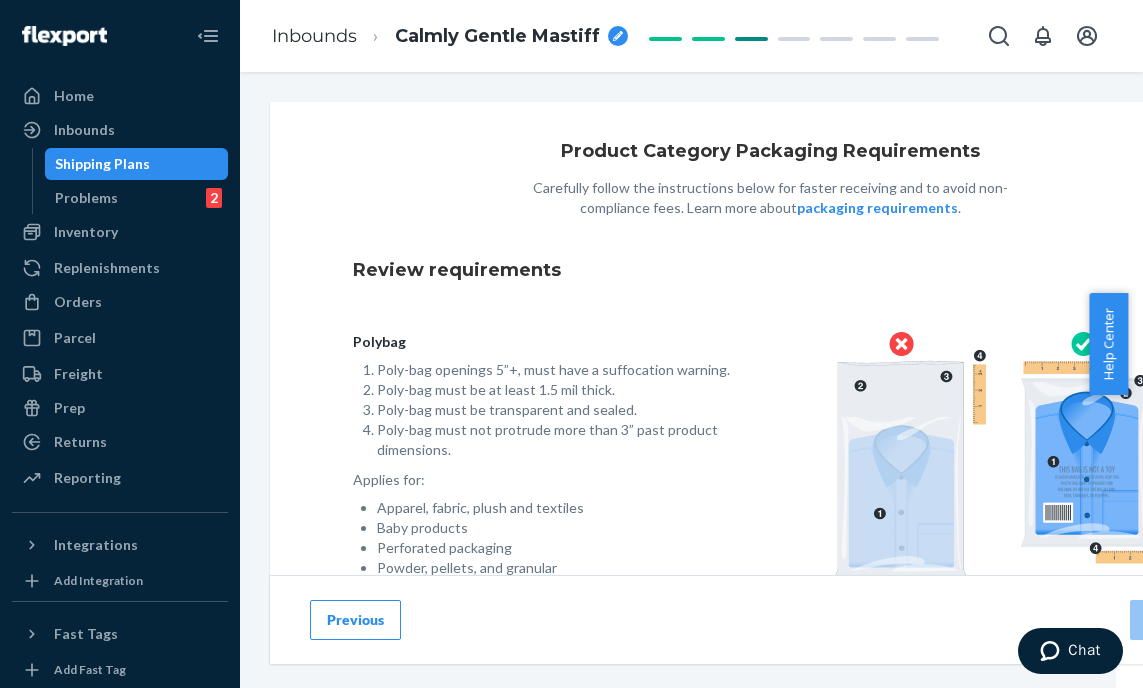 scroll, scrollTop: 193, scrollLeft: 0, axis: vertical 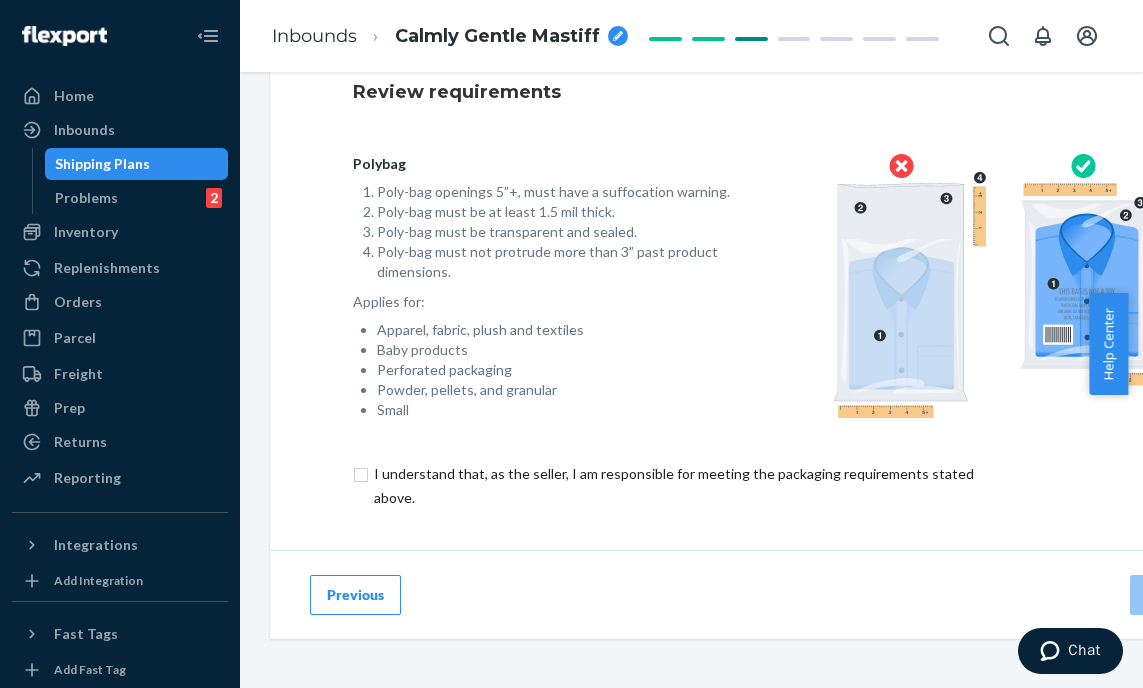 click at bounding box center (685, 486) 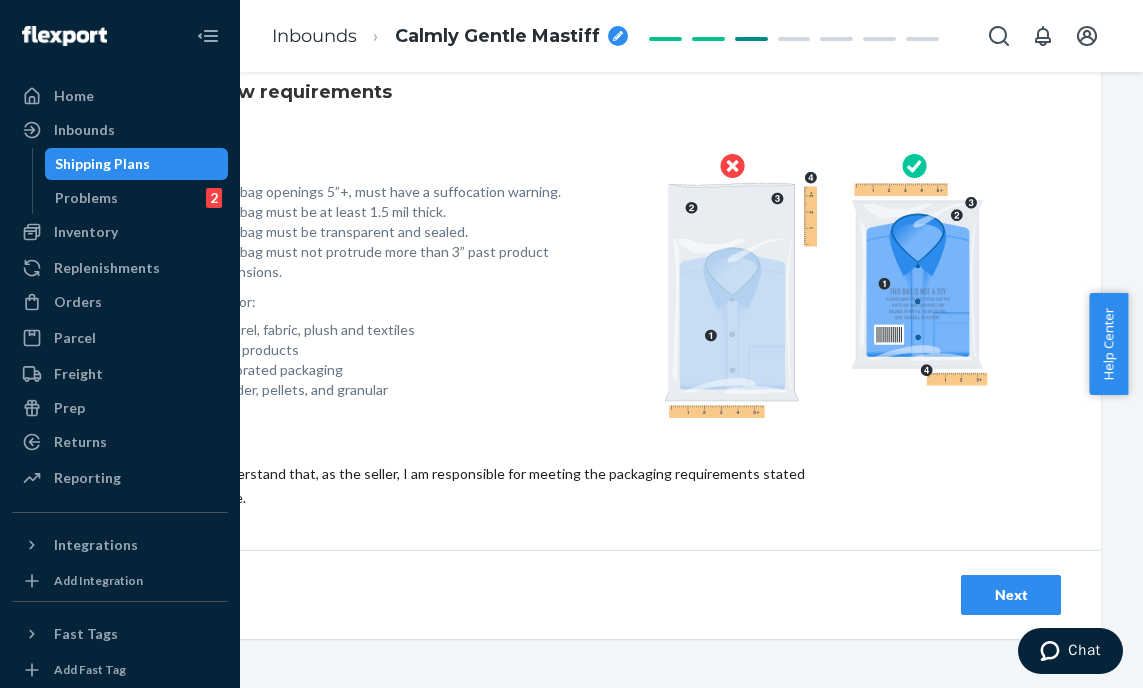 click on "Next" at bounding box center [1011, 595] 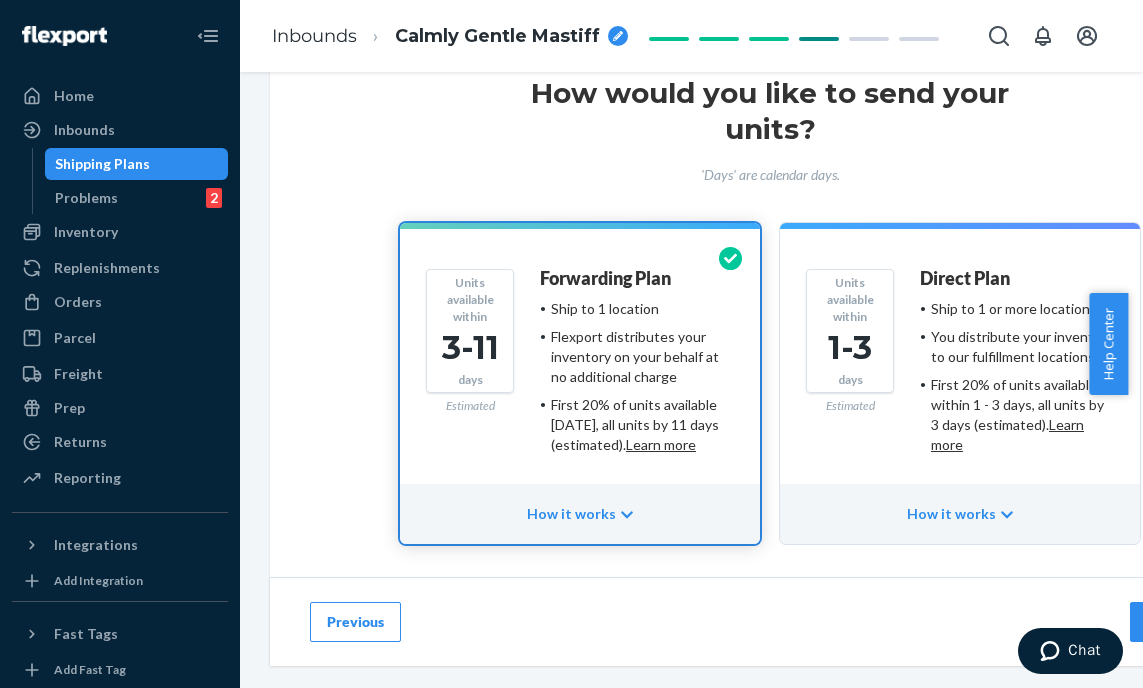 scroll, scrollTop: 181, scrollLeft: 0, axis: vertical 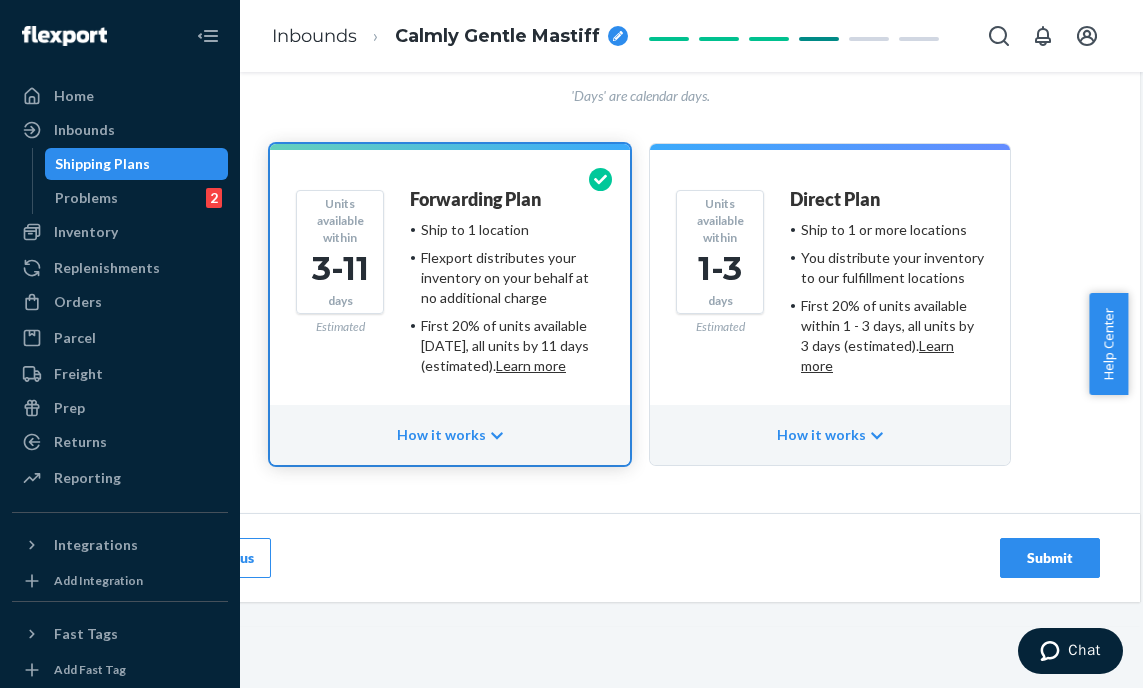 click on "Submit" at bounding box center [1050, 558] 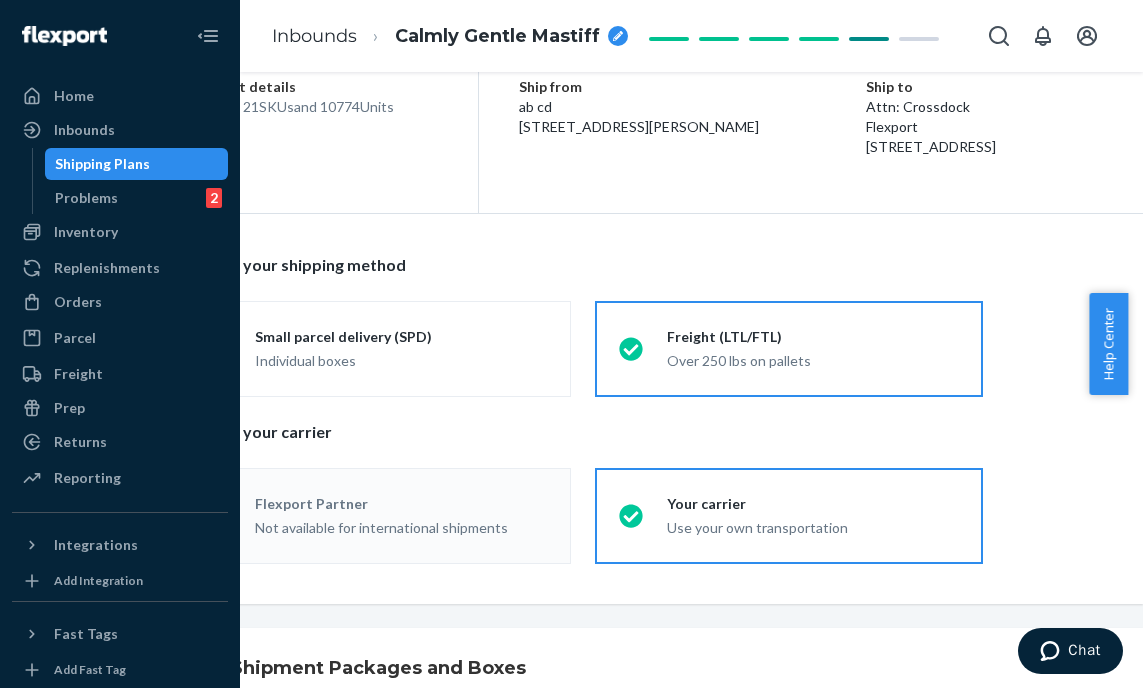 scroll, scrollTop: 0, scrollLeft: 0, axis: both 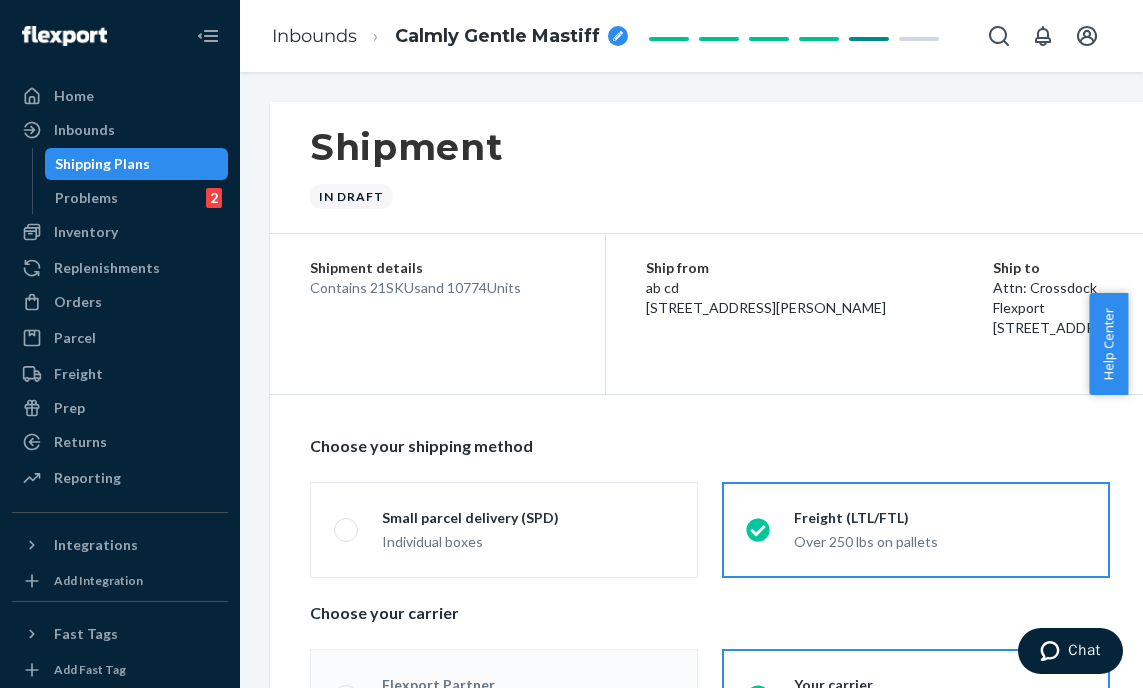 radio on "true" 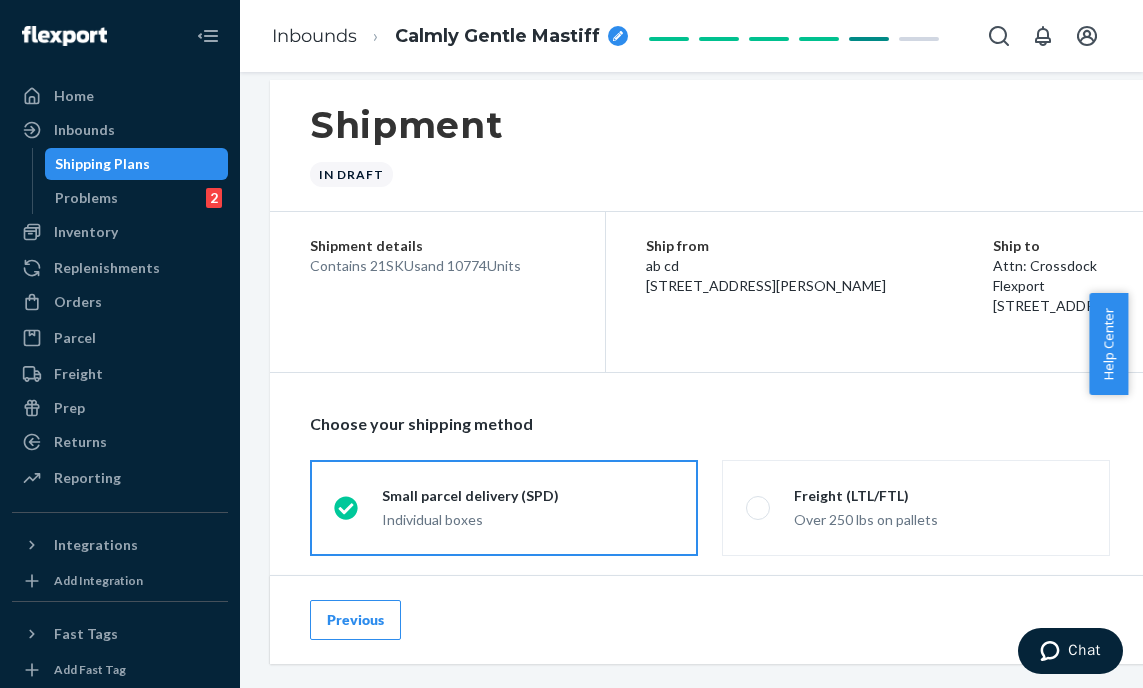 scroll, scrollTop: 23, scrollLeft: 0, axis: vertical 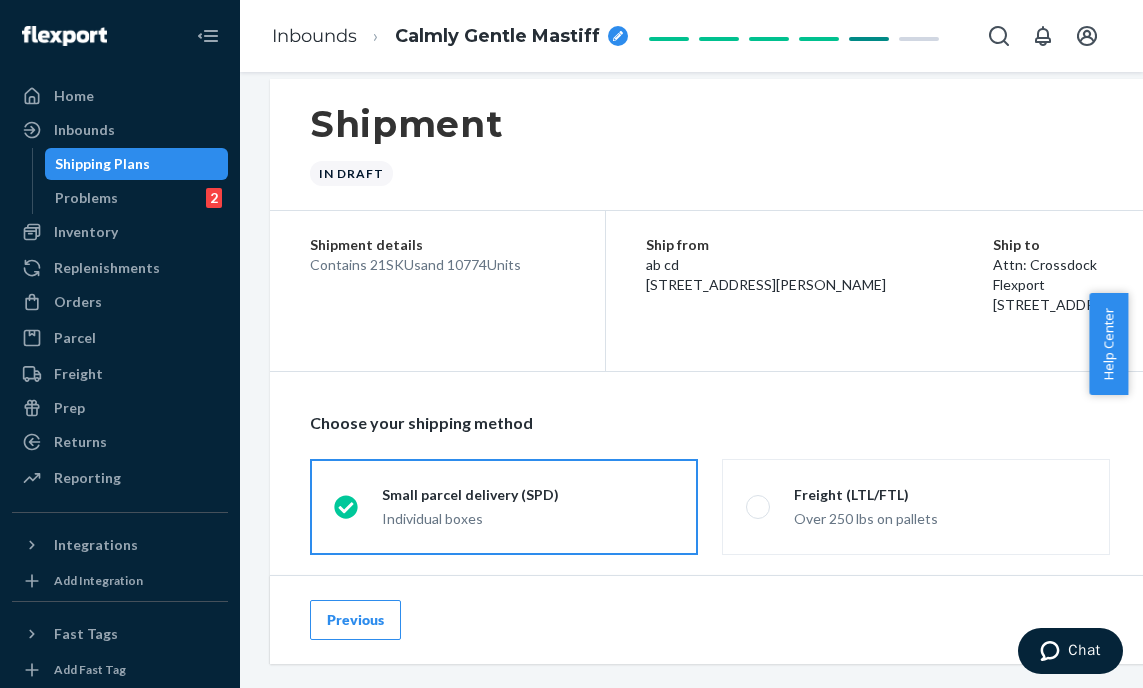 click on "Calmly Gentle Mastiff" at bounding box center [497, 37] 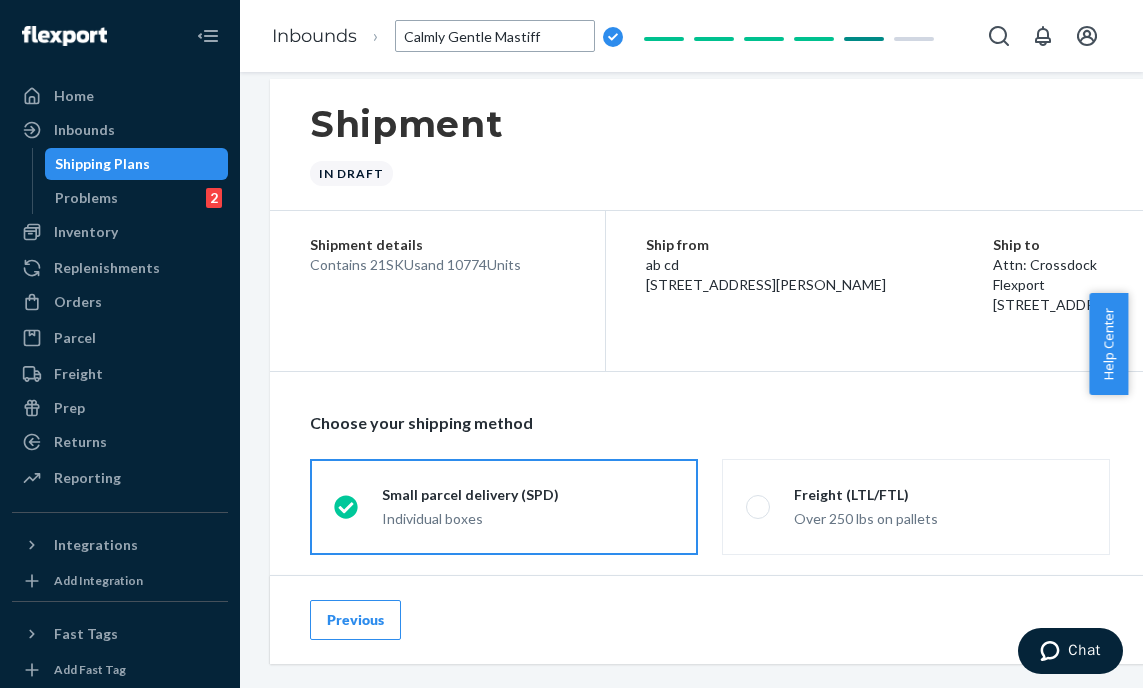click on "Calmly Gentle Mastiff" at bounding box center (495, 36) 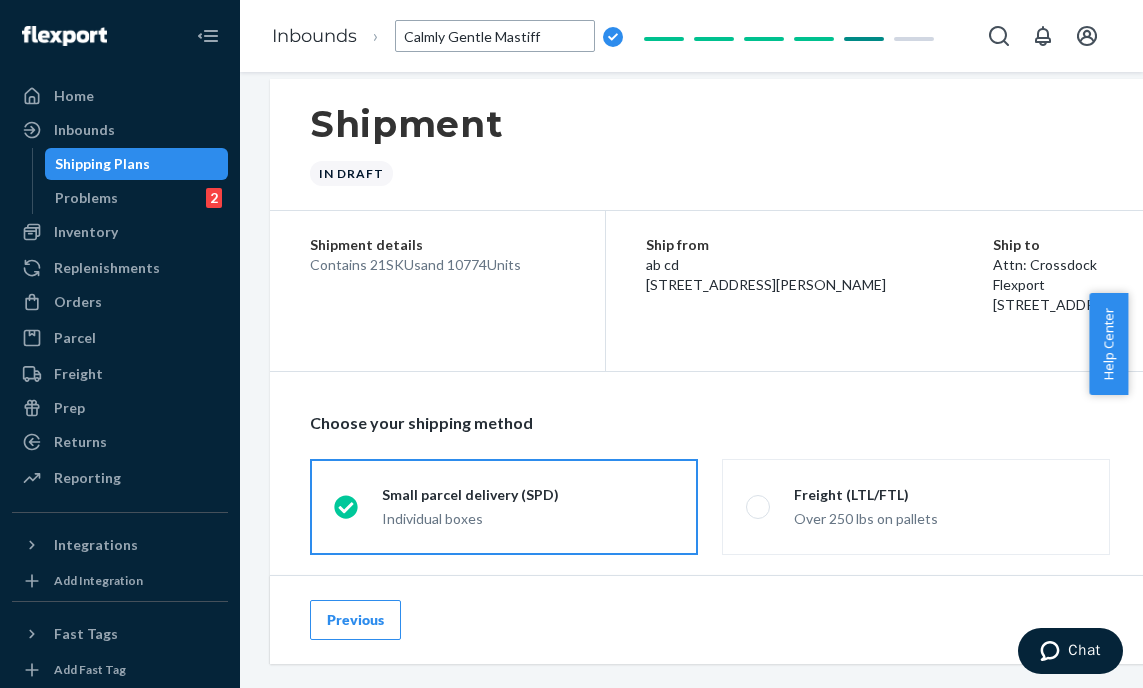 type on "10774 Travel Essentials Hoodie - XS-3XL Alpine XS-3XL Plum XS-3XL Powder Pink - by Standard Sea Forwarding" 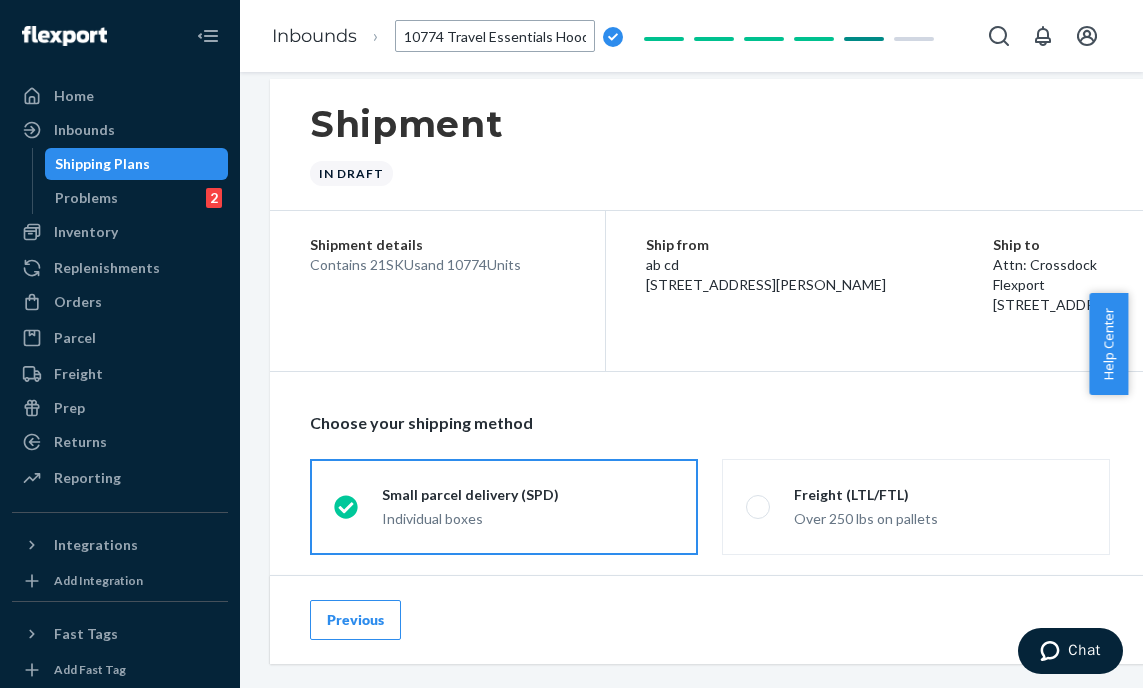 scroll, scrollTop: 0, scrollLeft: 500, axis: horizontal 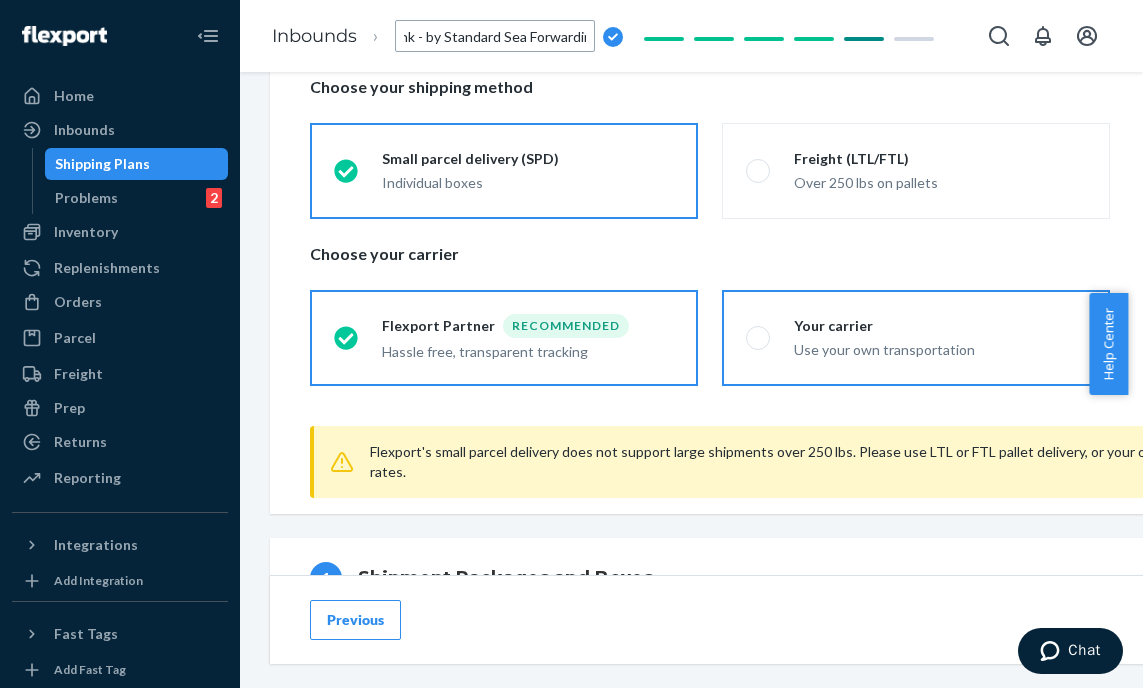 click on "Your carrier Use your own transportation" at bounding box center [916, 338] 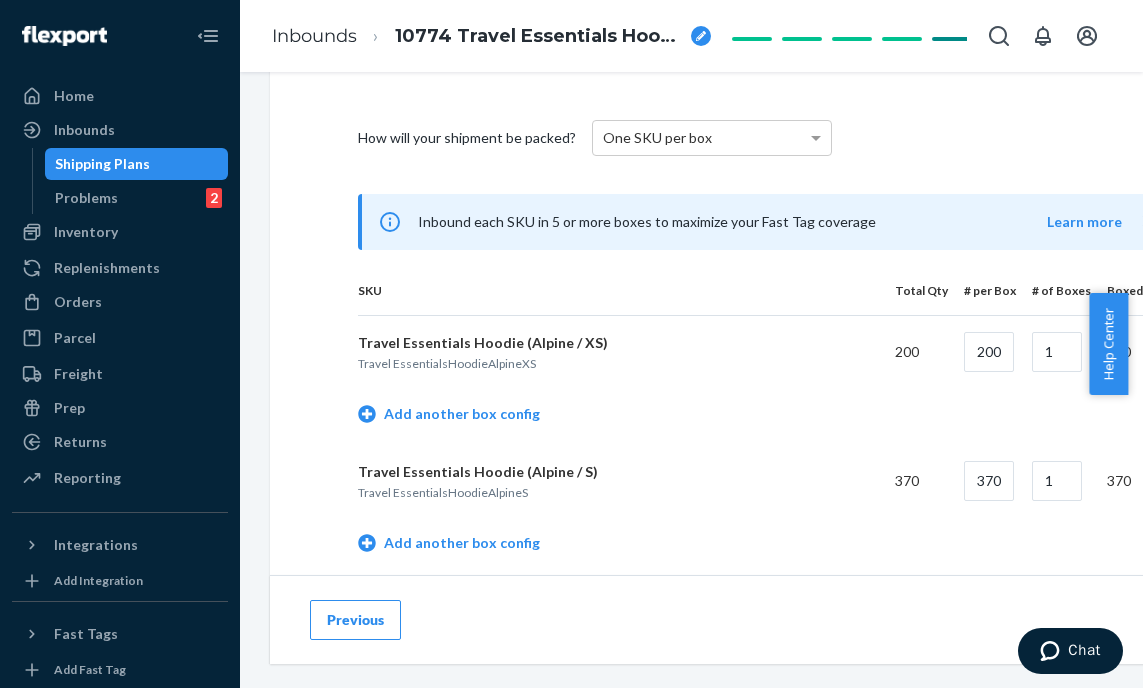 scroll, scrollTop: 830, scrollLeft: 0, axis: vertical 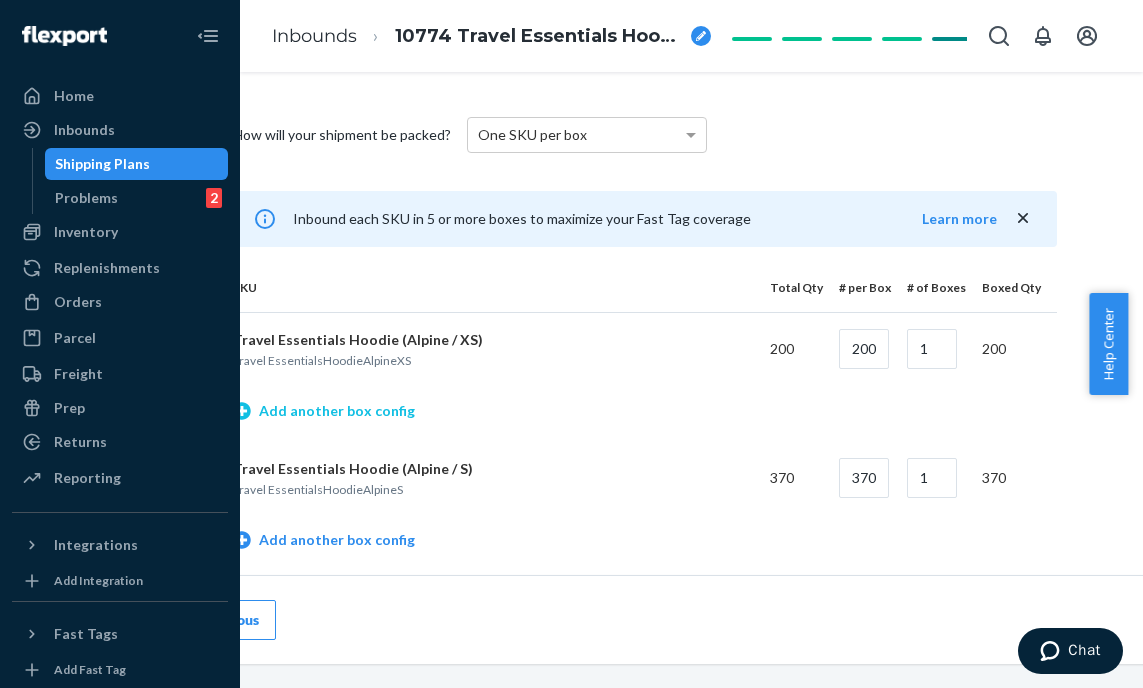 click on "Add another box config" at bounding box center (324, 411) 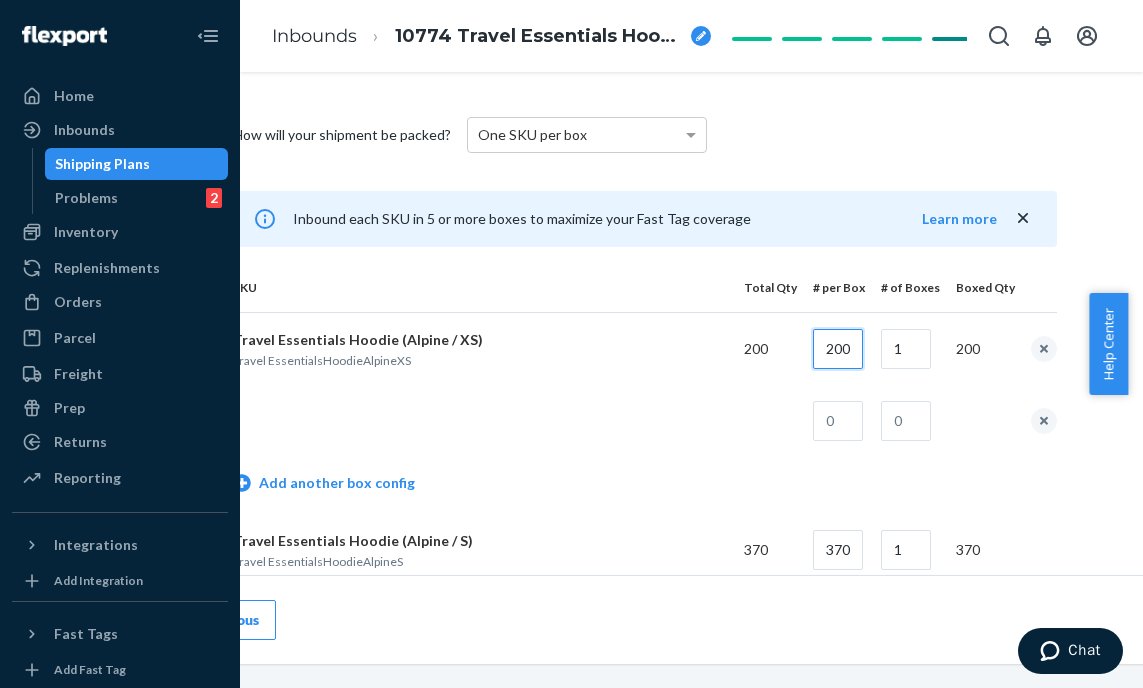 click on "200" at bounding box center [838, 349] 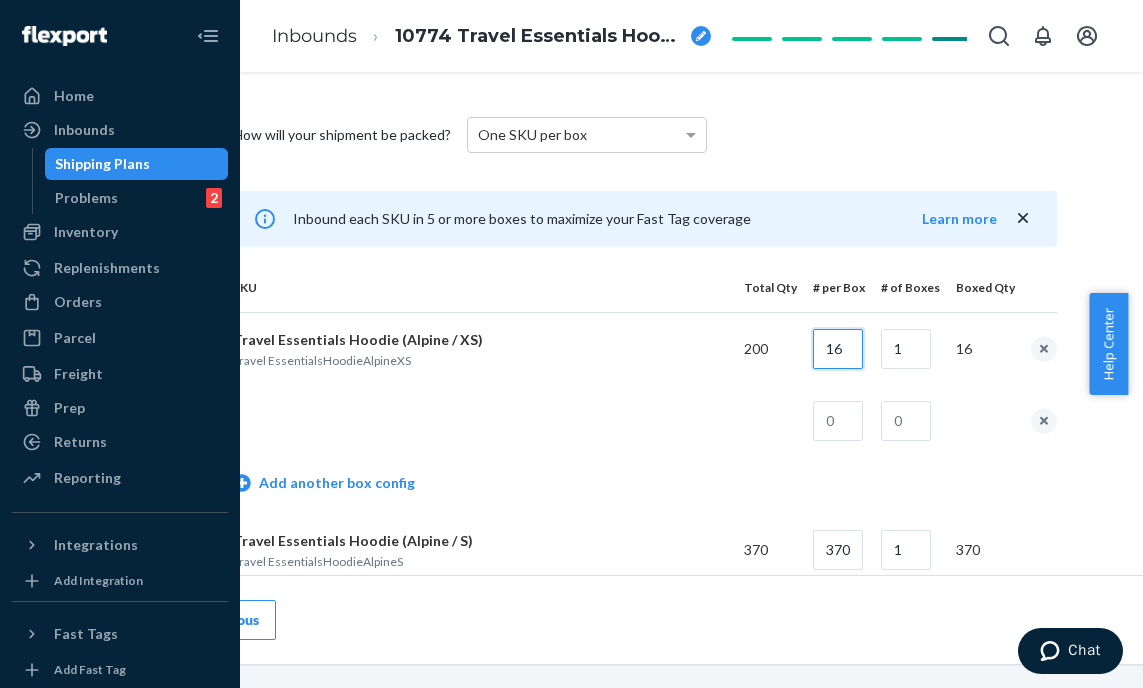 type on "16" 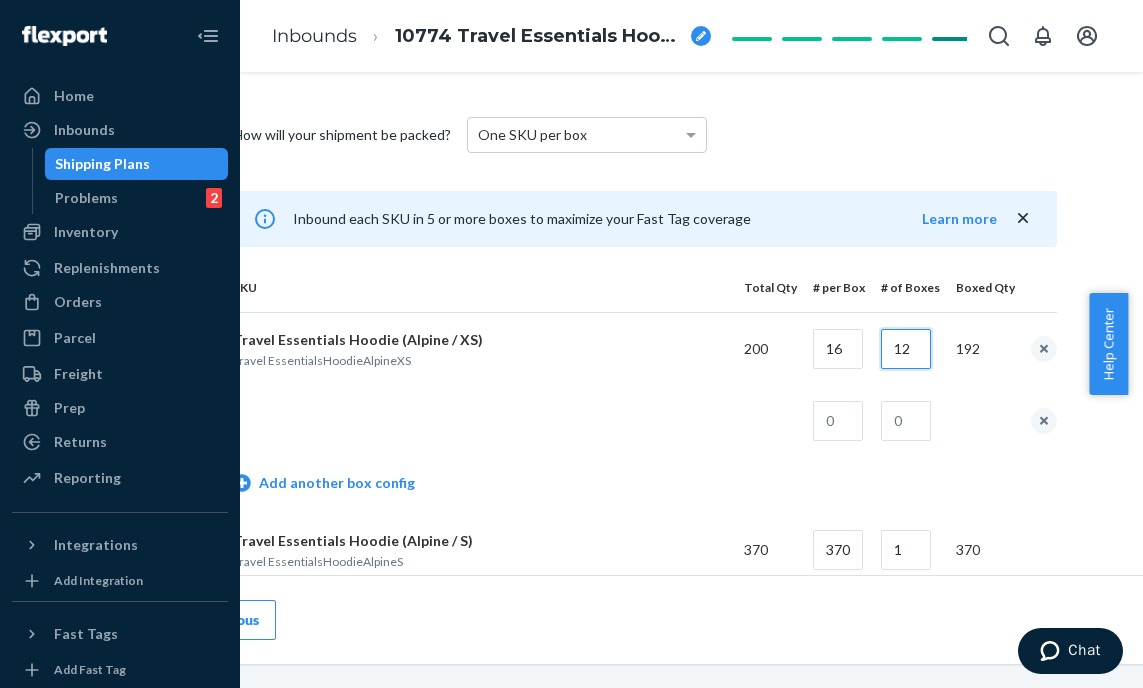 type on "12" 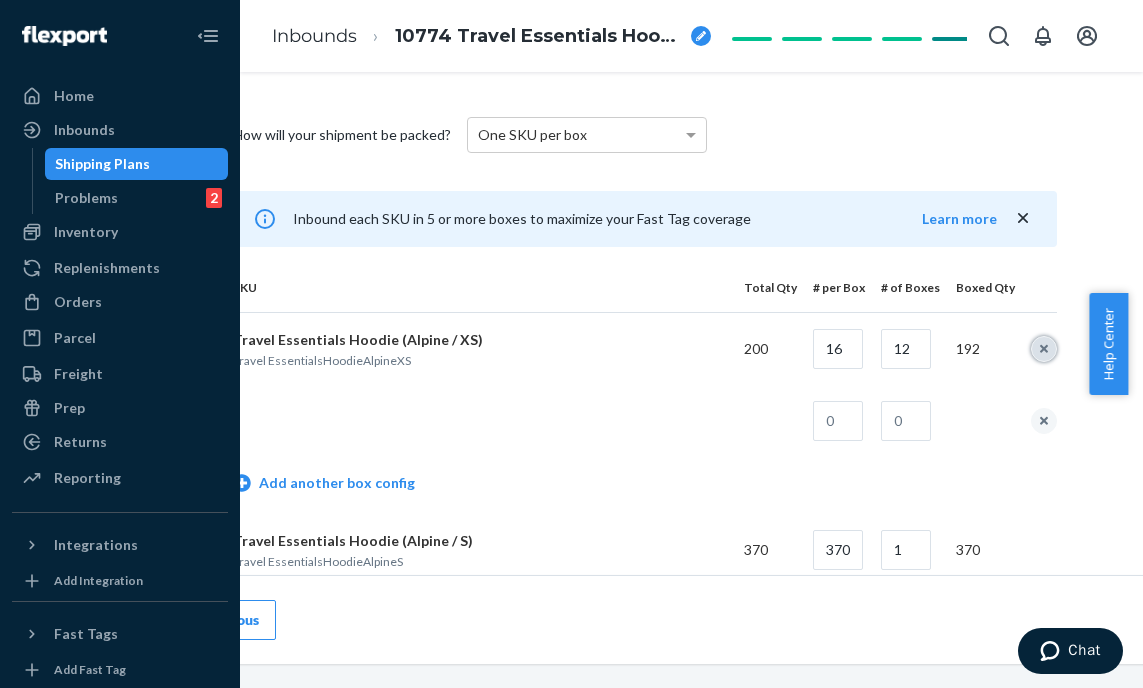 type 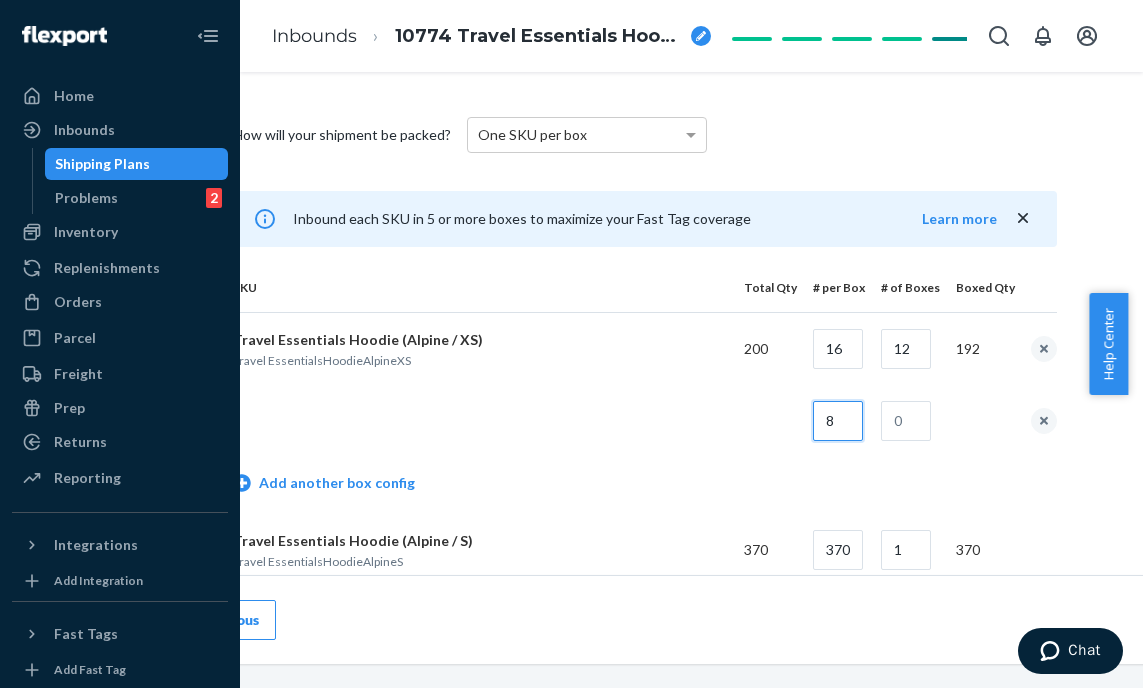 type on "8" 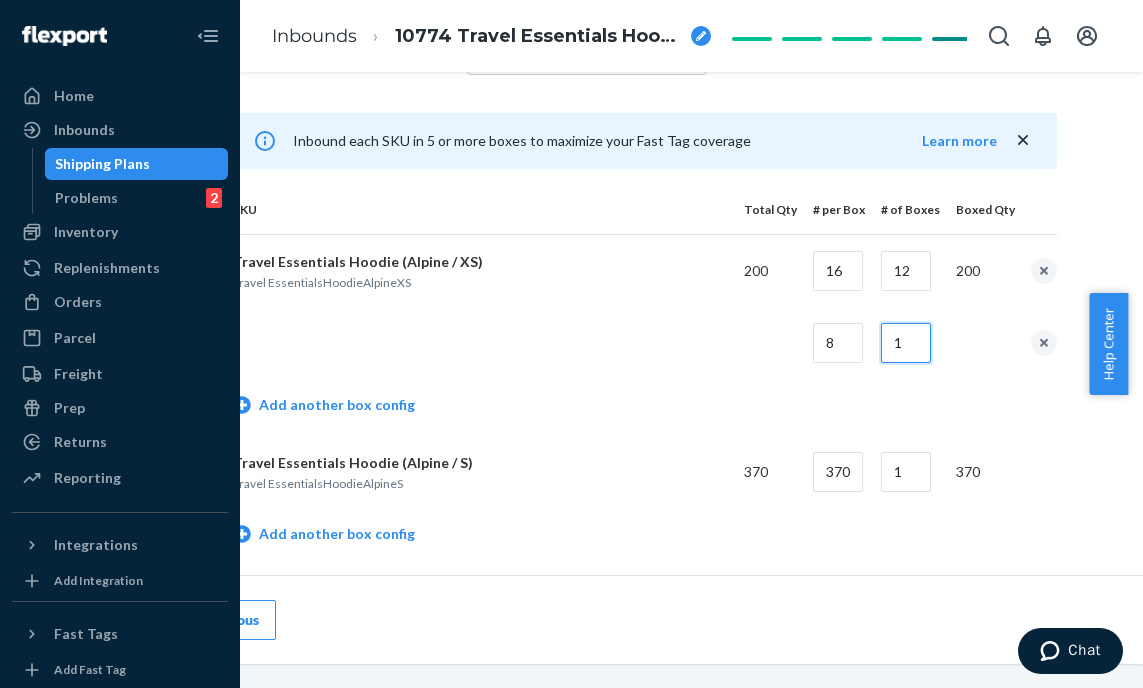 scroll, scrollTop: 1128, scrollLeft: 125, axis: both 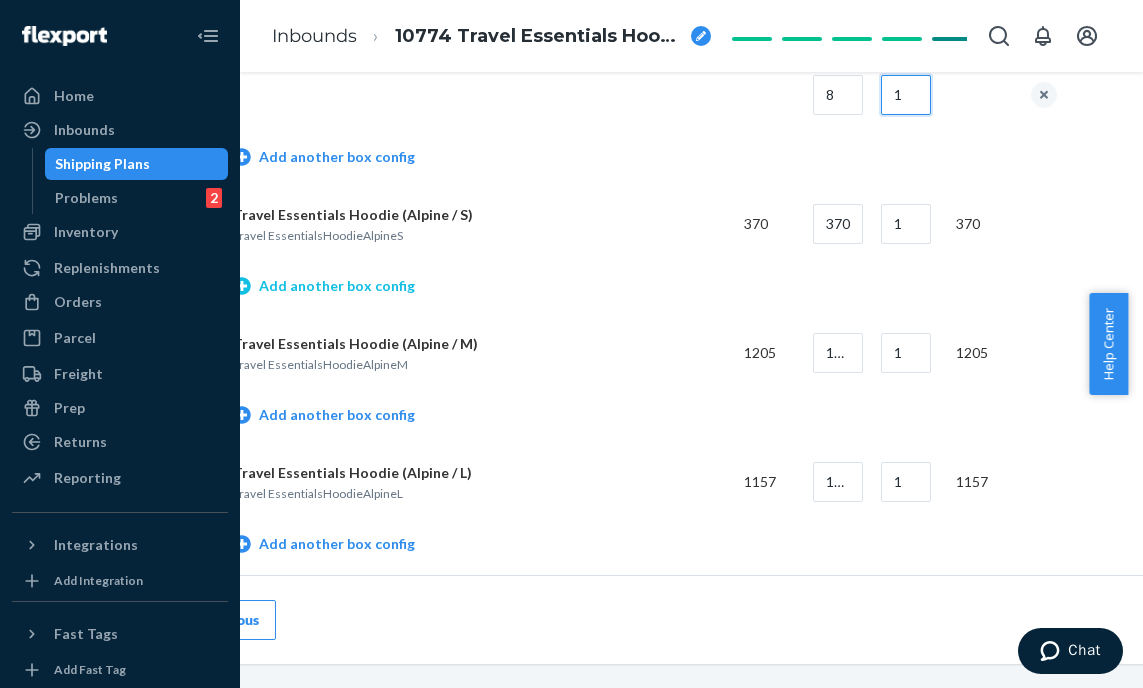 type on "1" 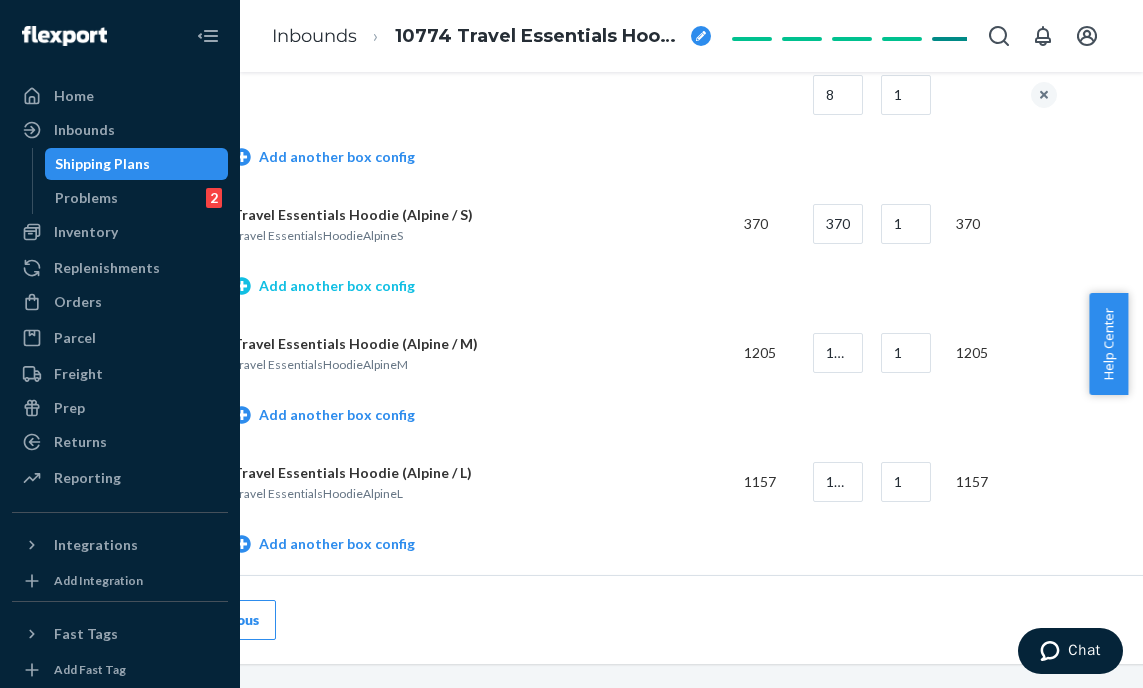 click on "Add another box config" at bounding box center [324, 286] 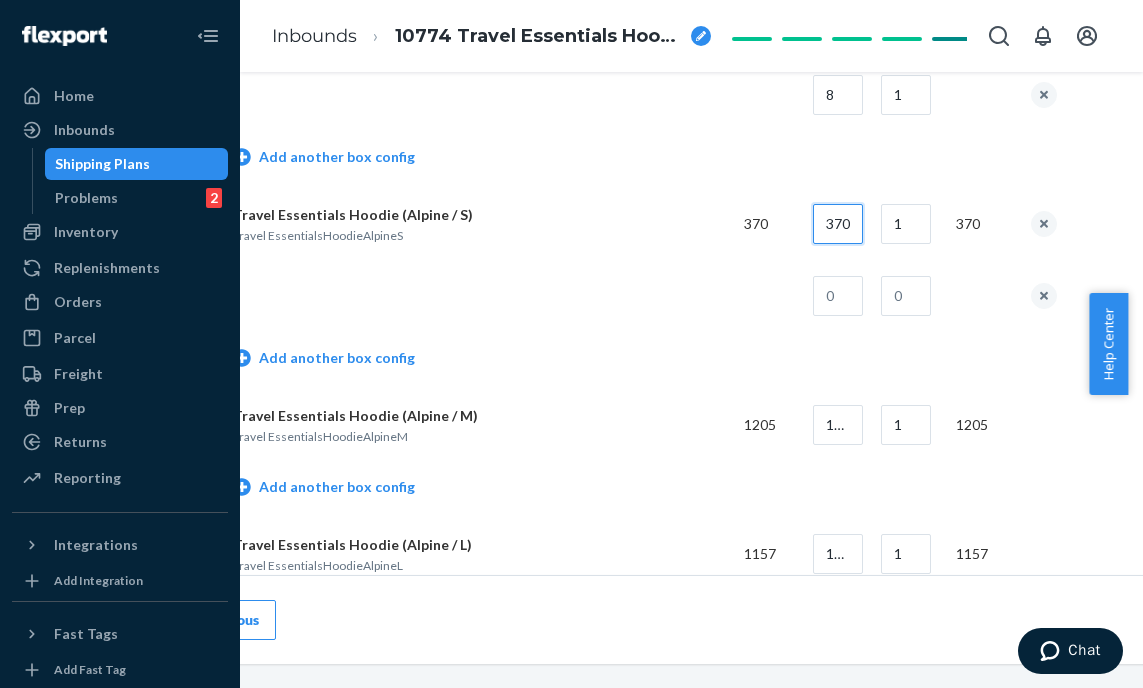 click on "370" at bounding box center (838, 224) 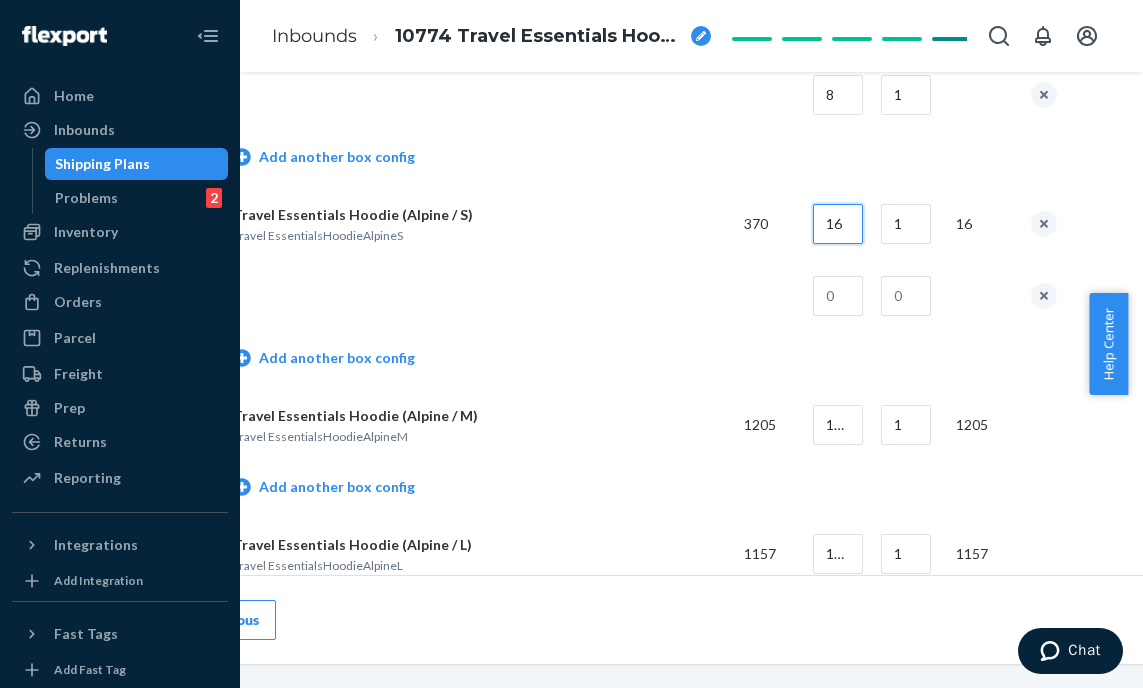 type on "16" 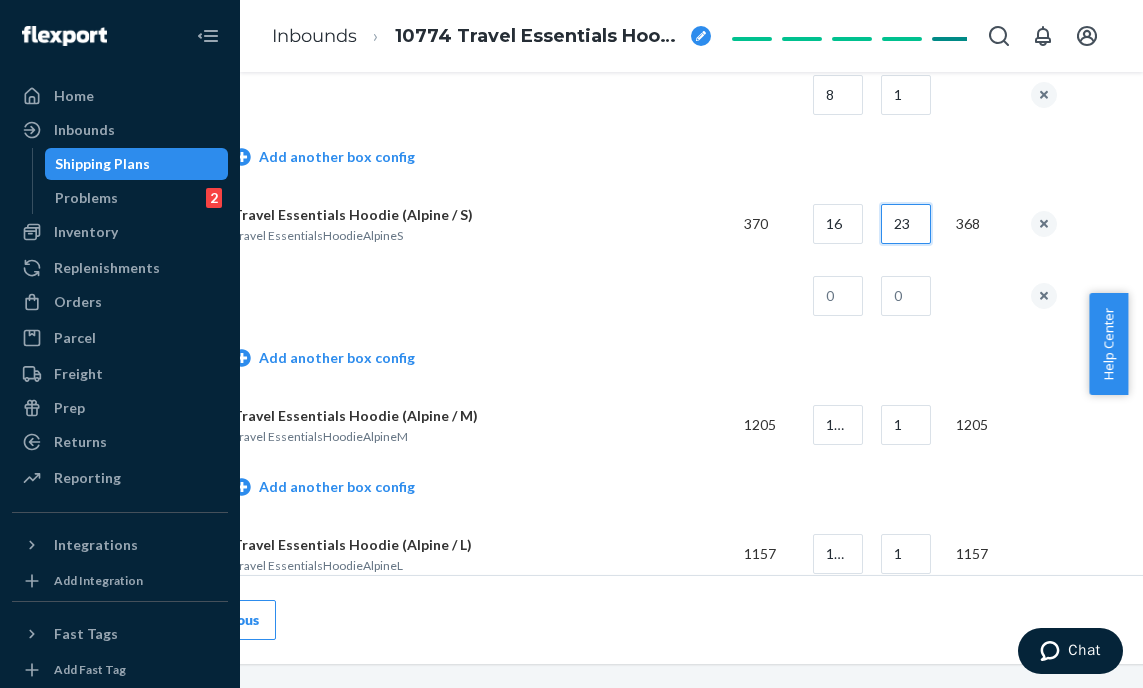 type on "23" 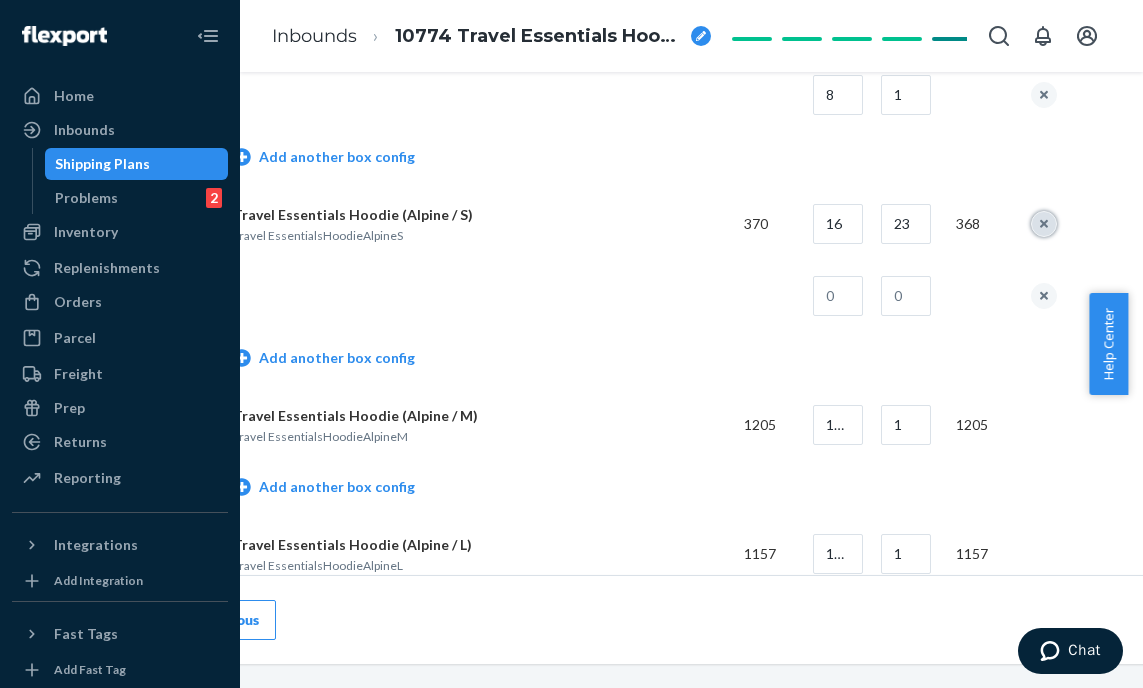 type 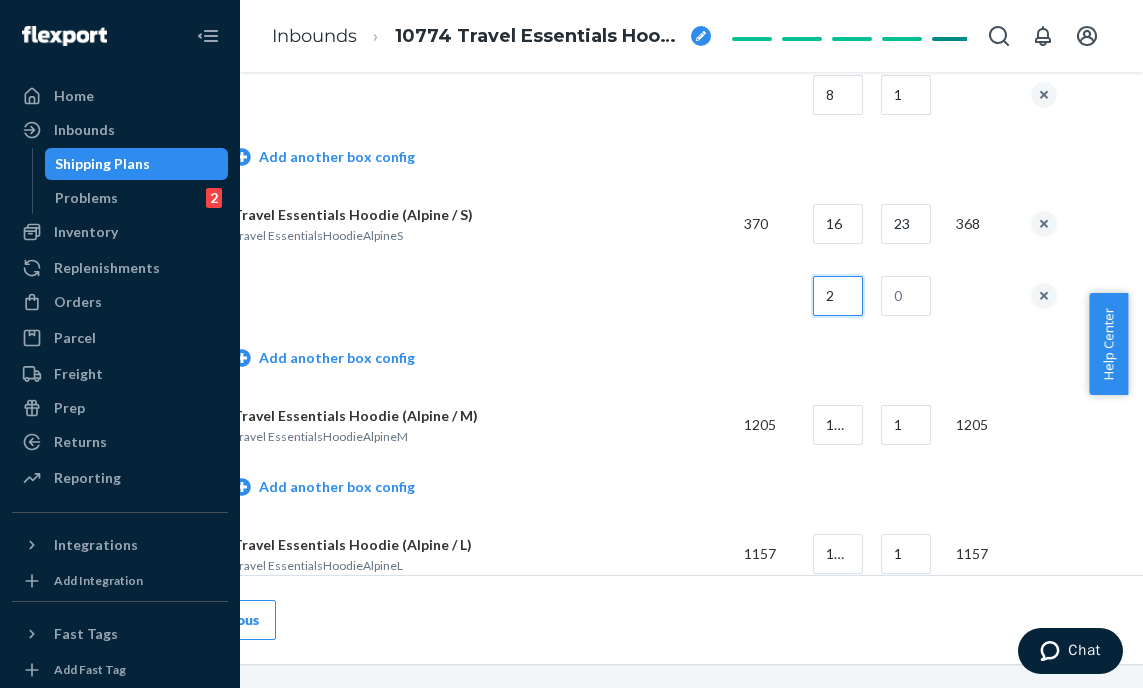 type on "2" 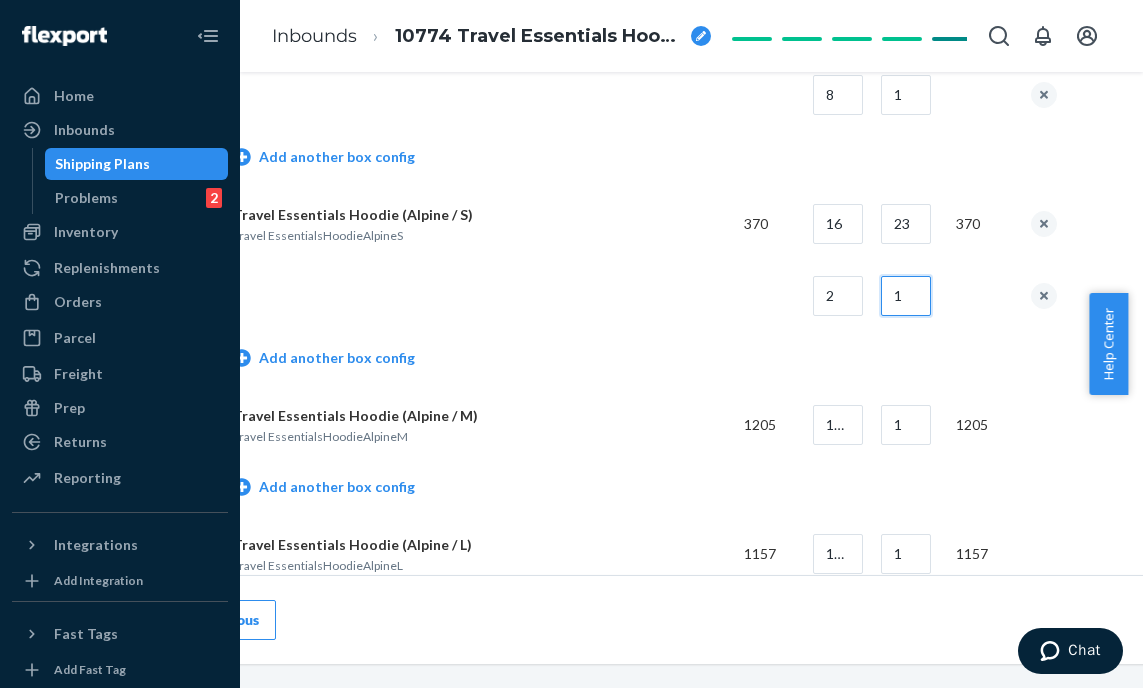 type on "1" 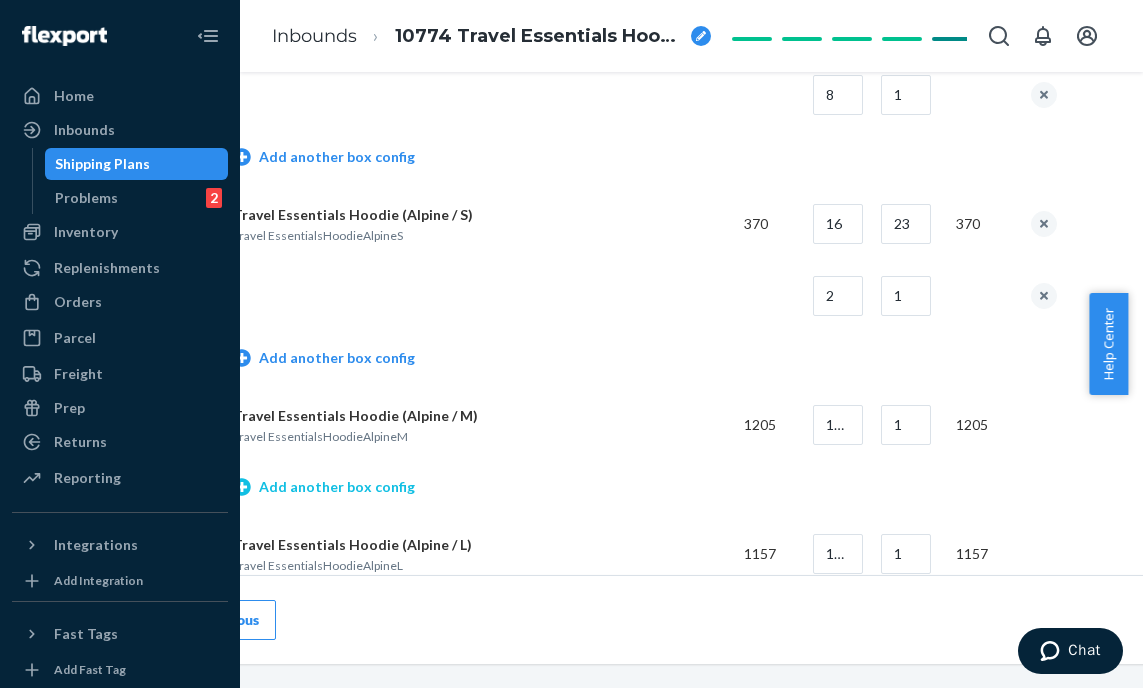 click on "Add another box config" at bounding box center (645, 489) 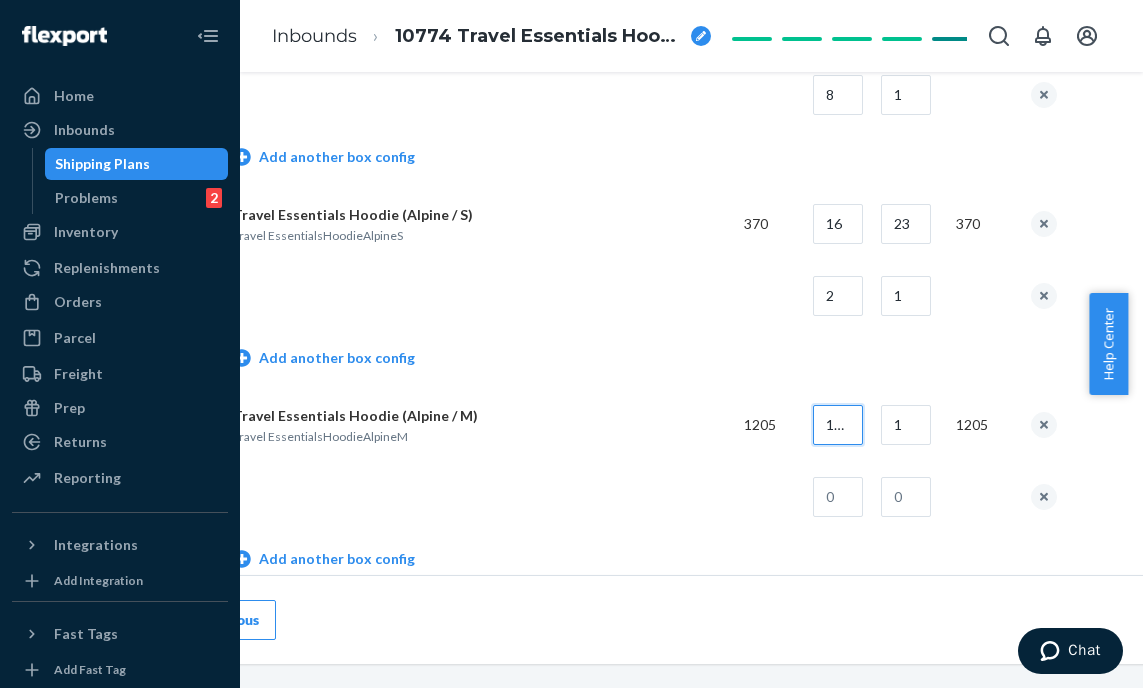 click on "1205" at bounding box center [838, 425] 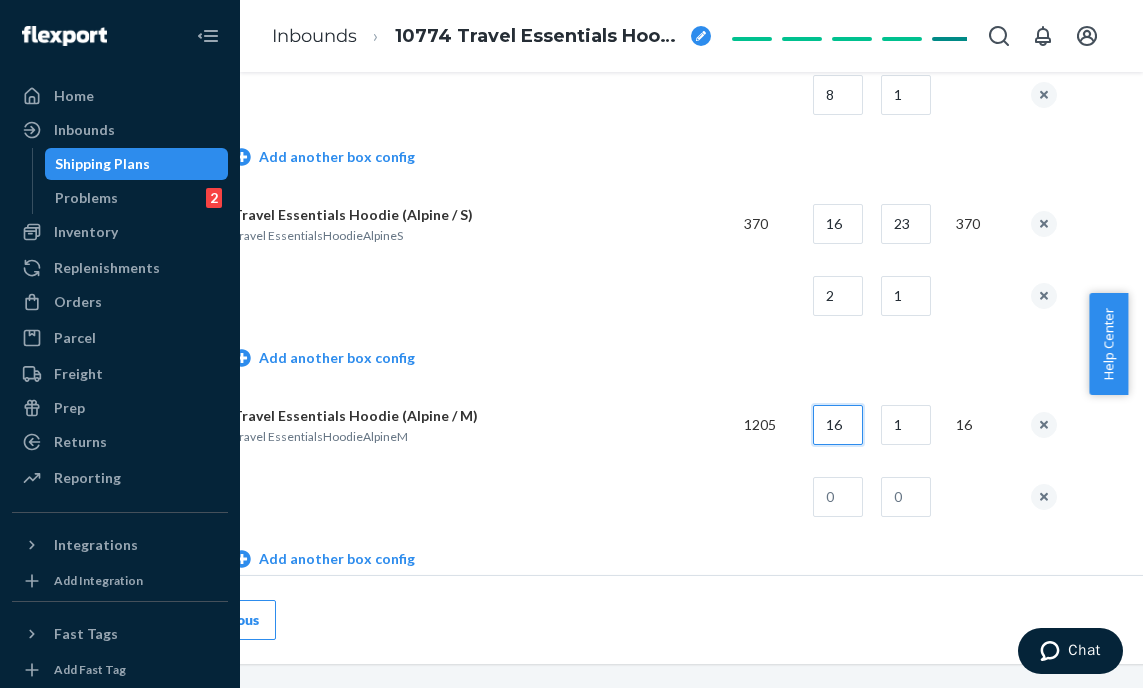 type on "16" 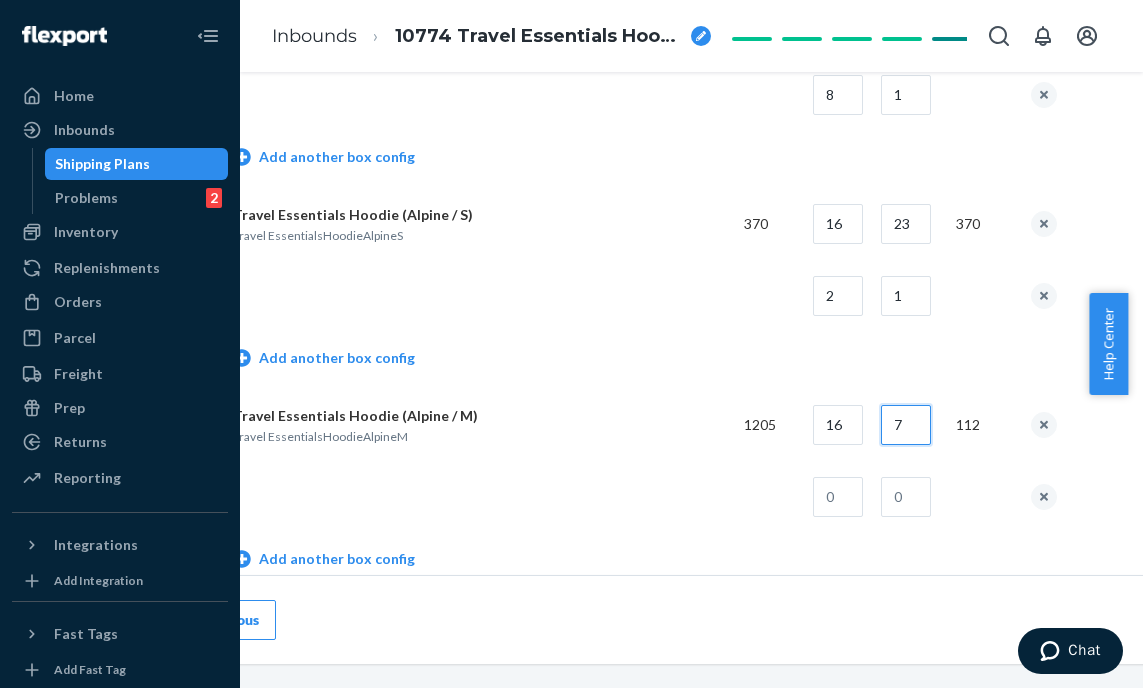 type on "7" 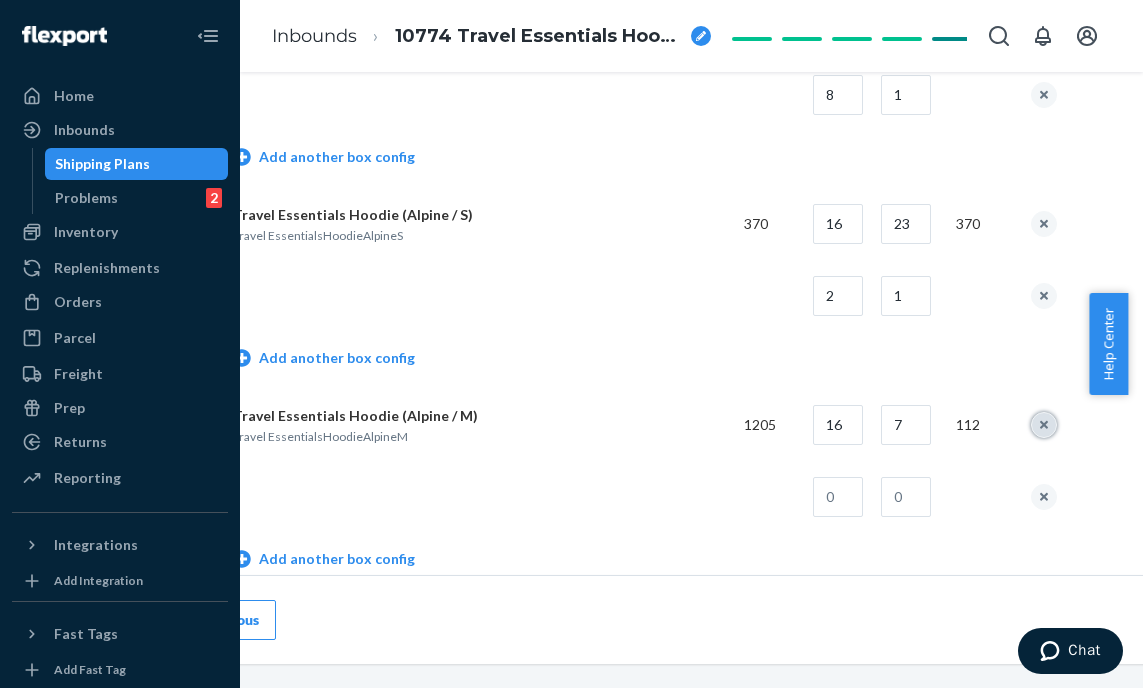 type 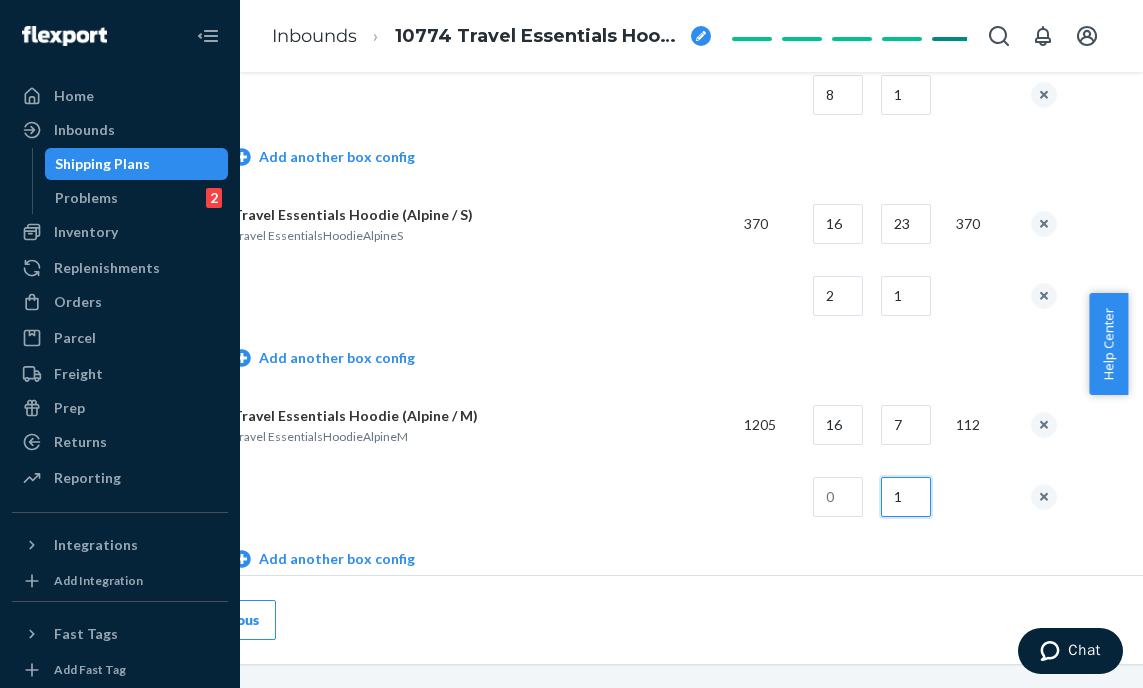 type on "1" 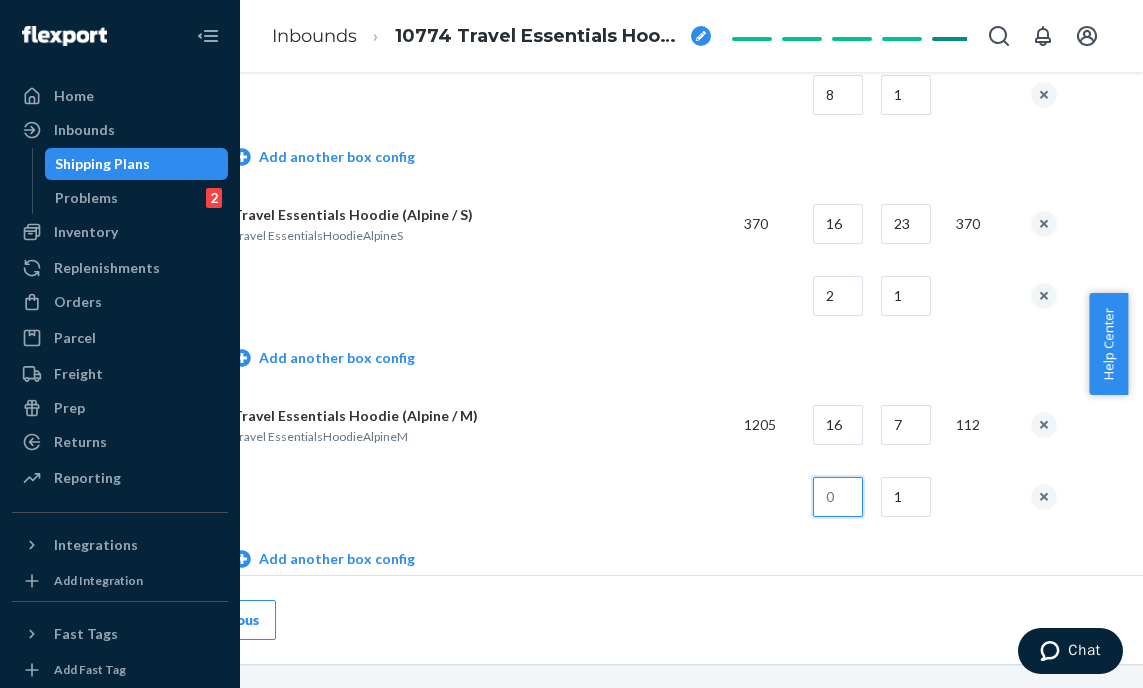 click at bounding box center (838, 497) 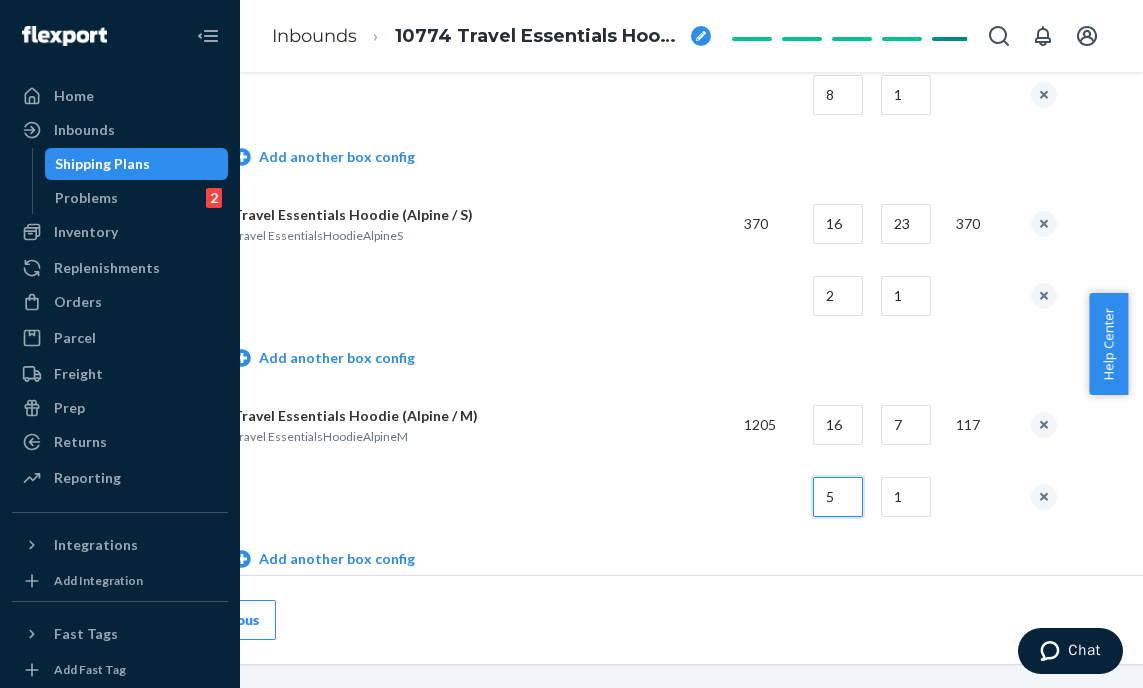 type on "5" 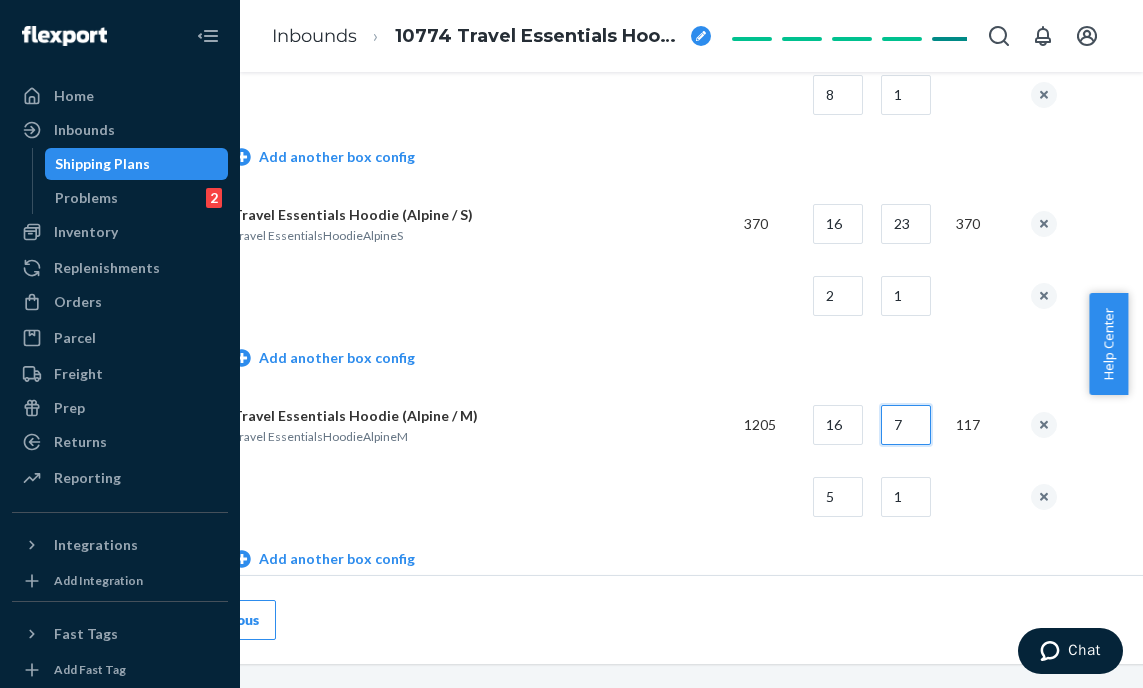 click on "7" at bounding box center (906, 425) 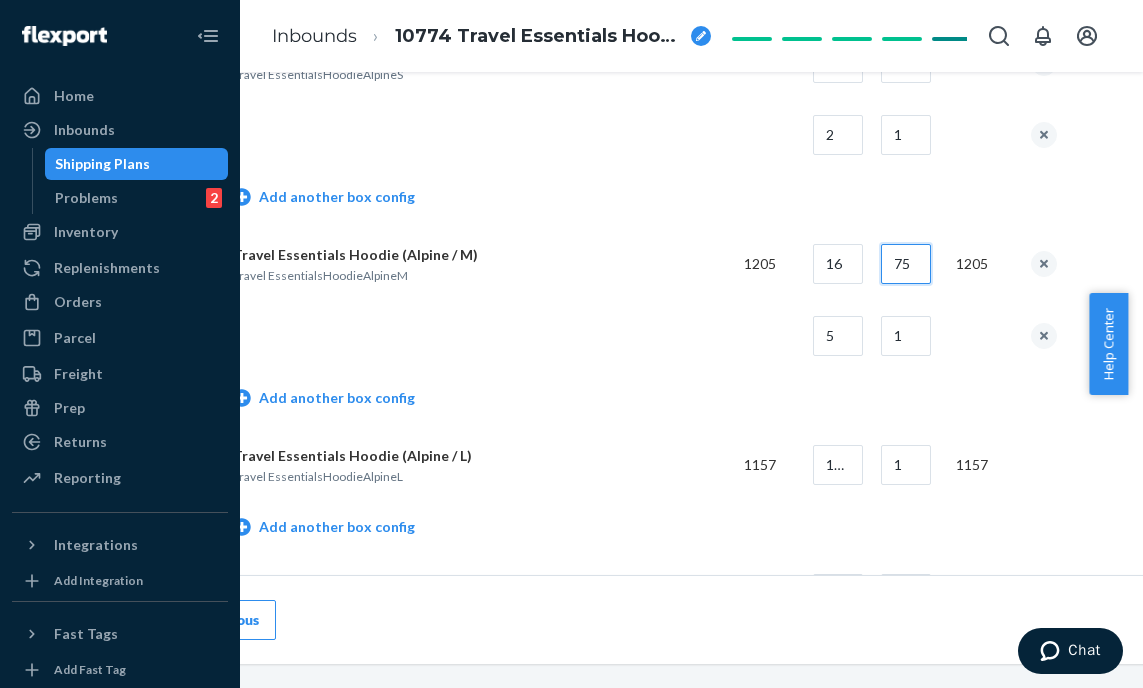 scroll, scrollTop: 1292, scrollLeft: 125, axis: both 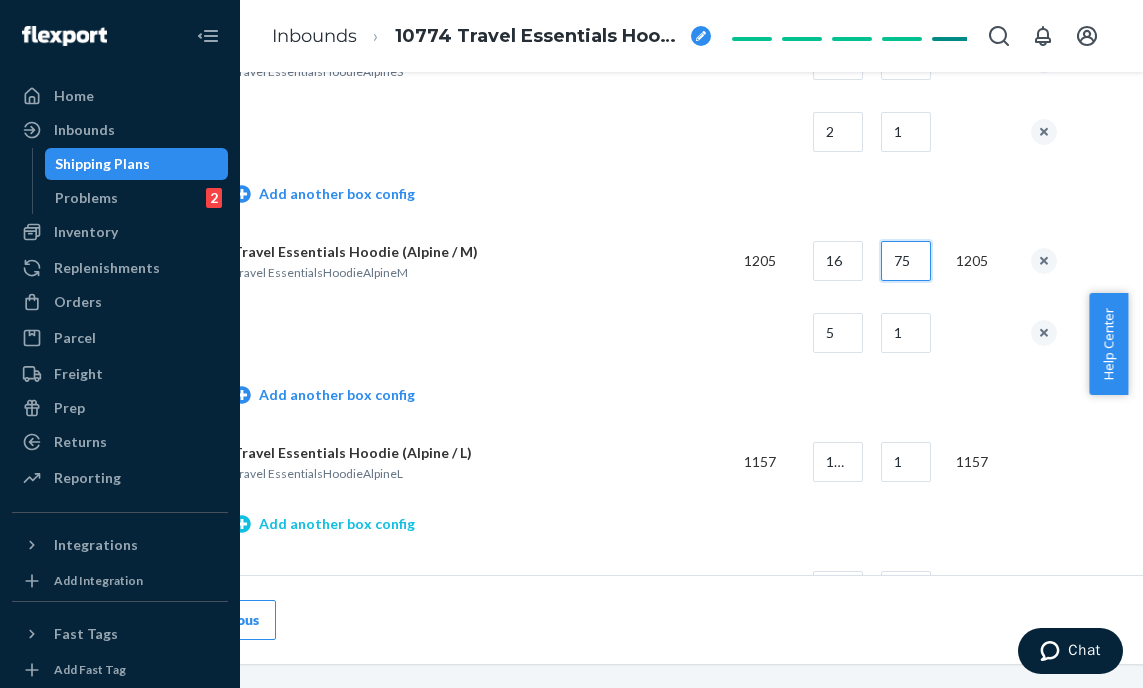 type on "75" 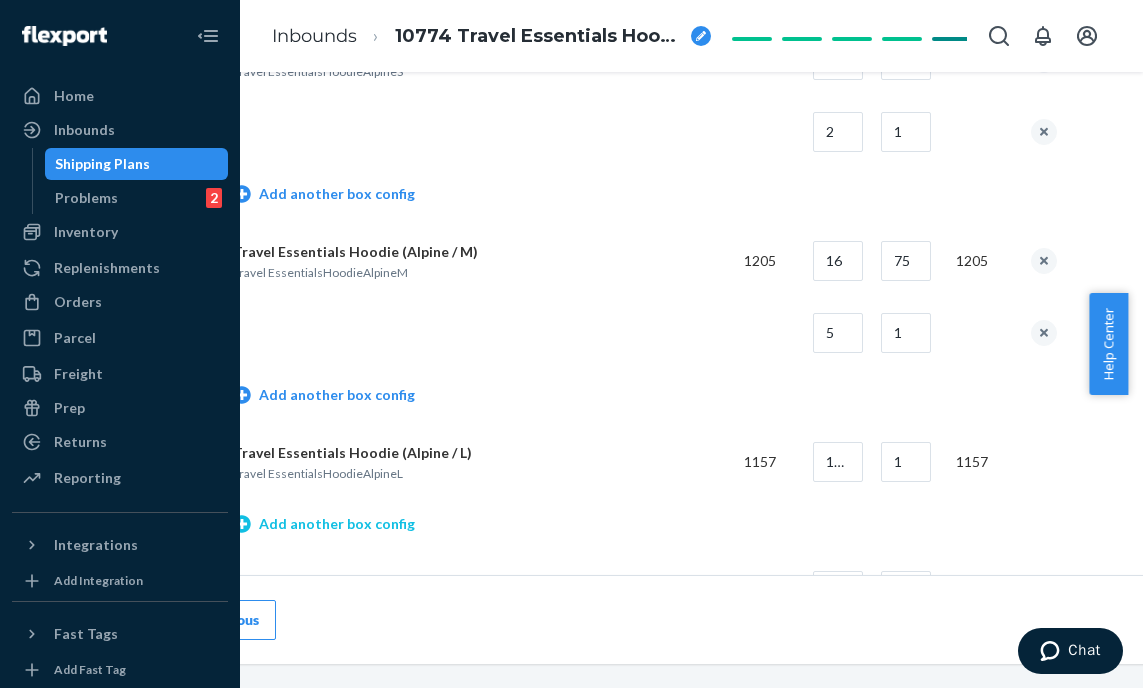 click on "Add another box config" at bounding box center [324, 524] 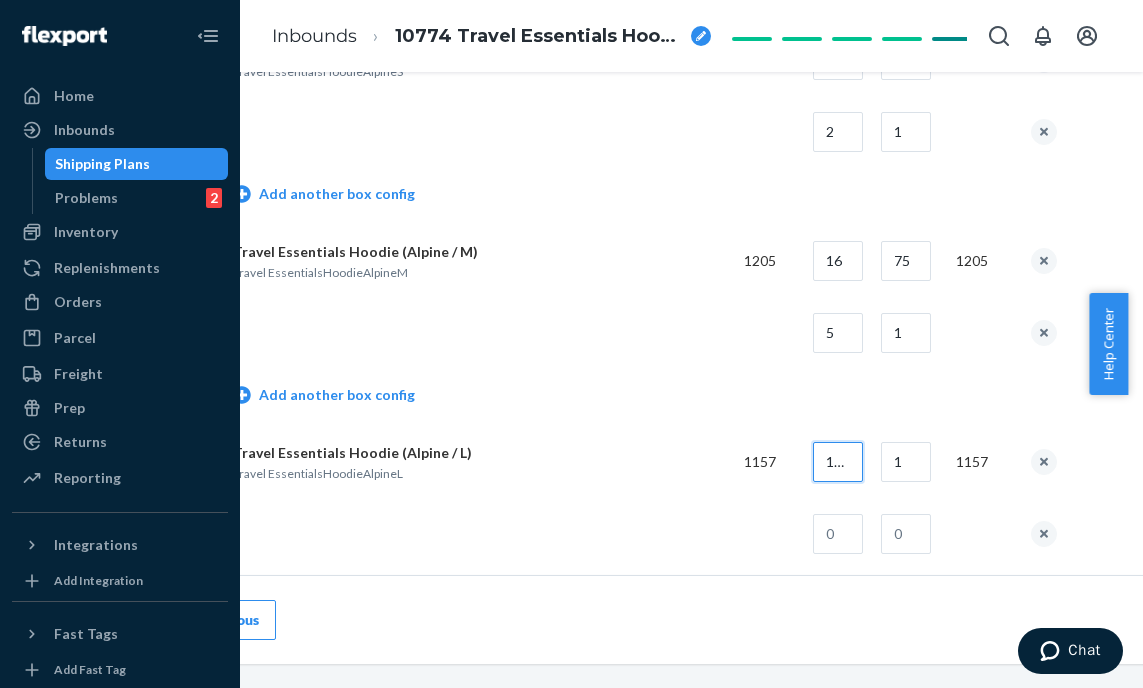 click on "1157" at bounding box center [838, 462] 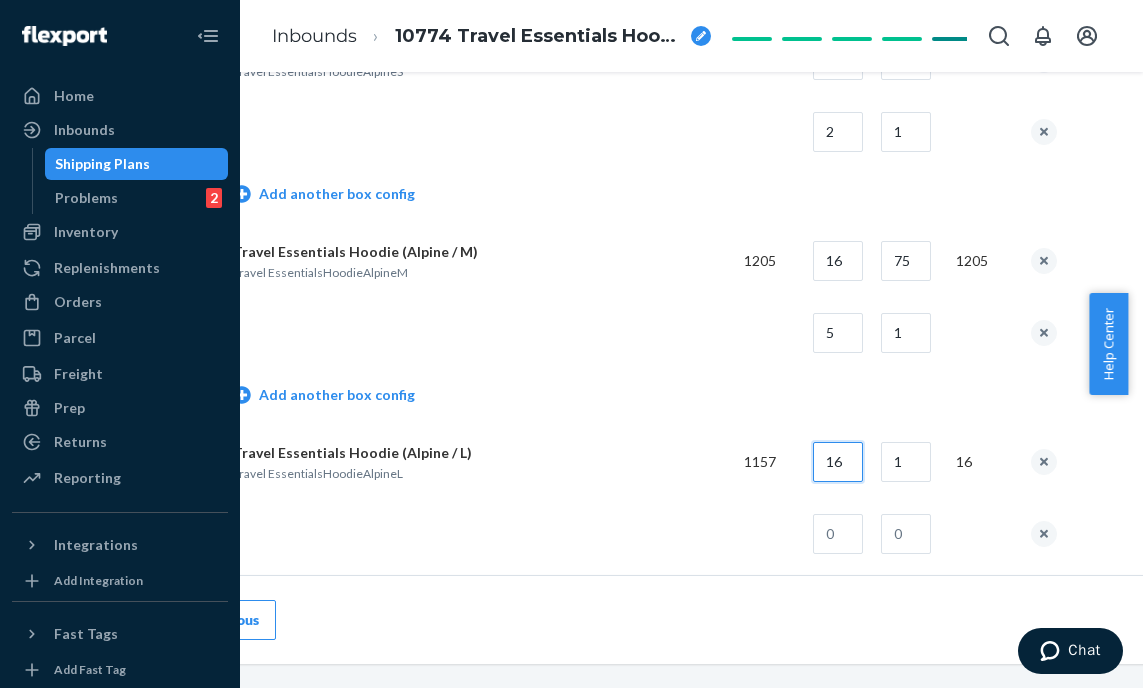 type on "16" 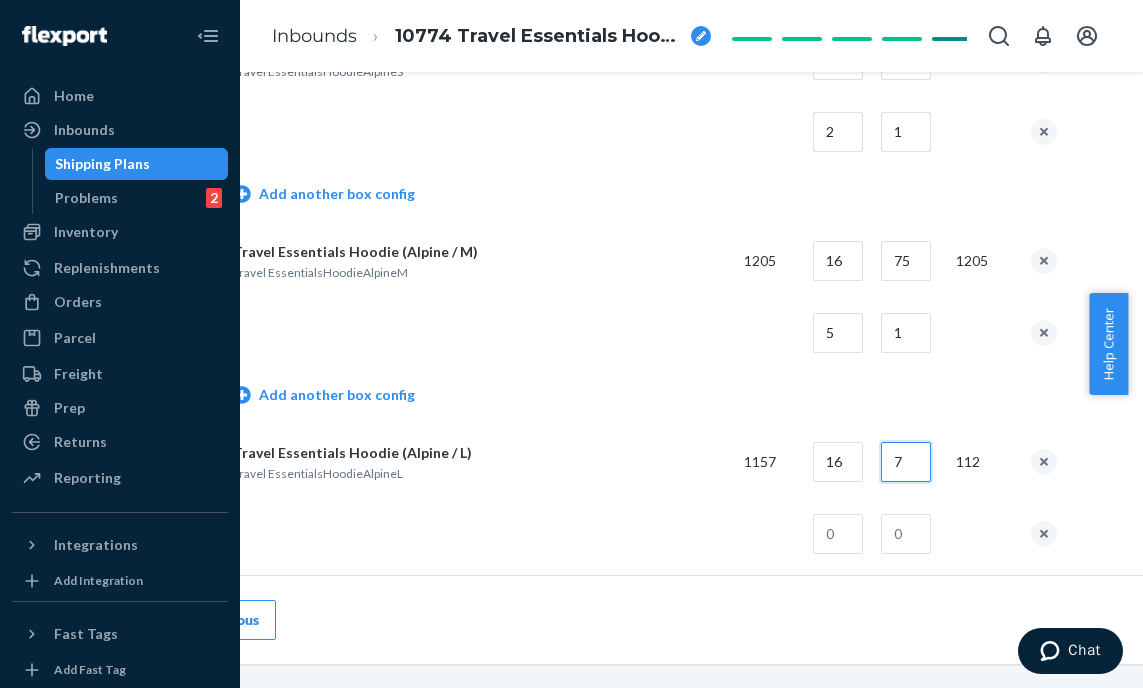 type on "7" 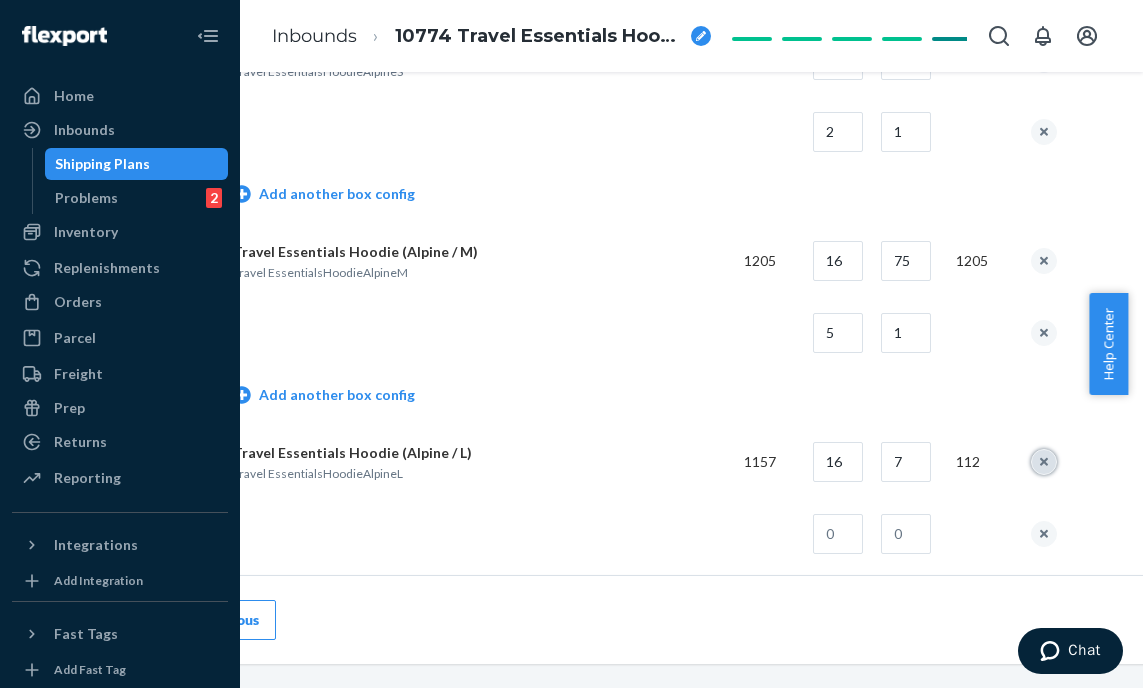 type 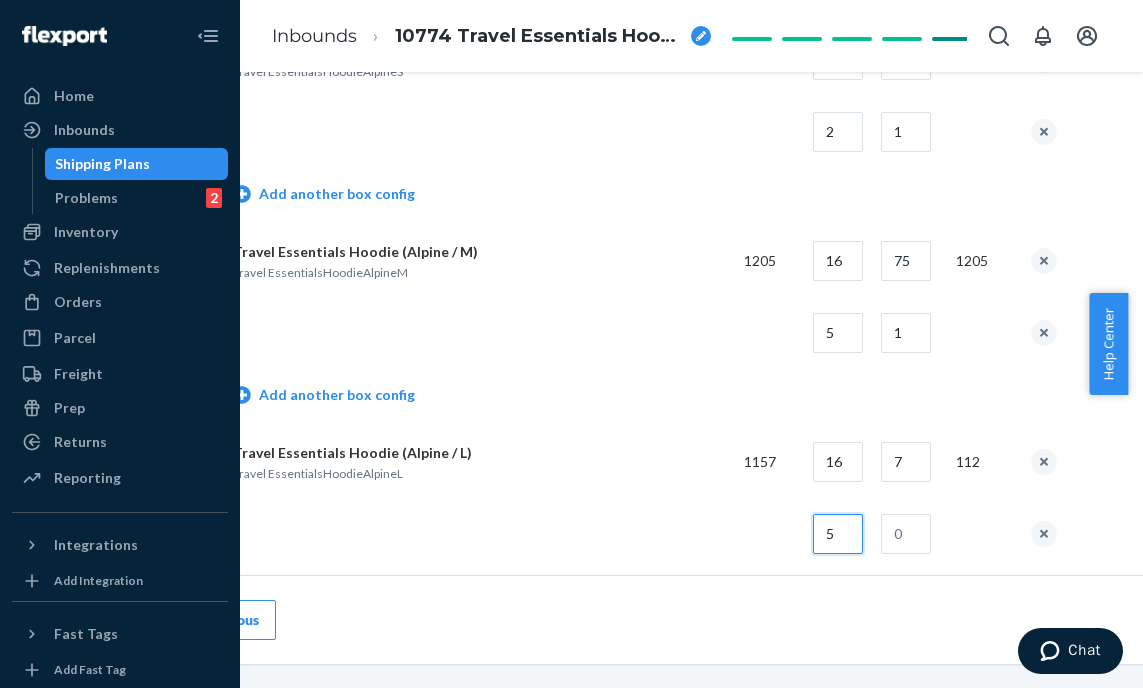 type on "5" 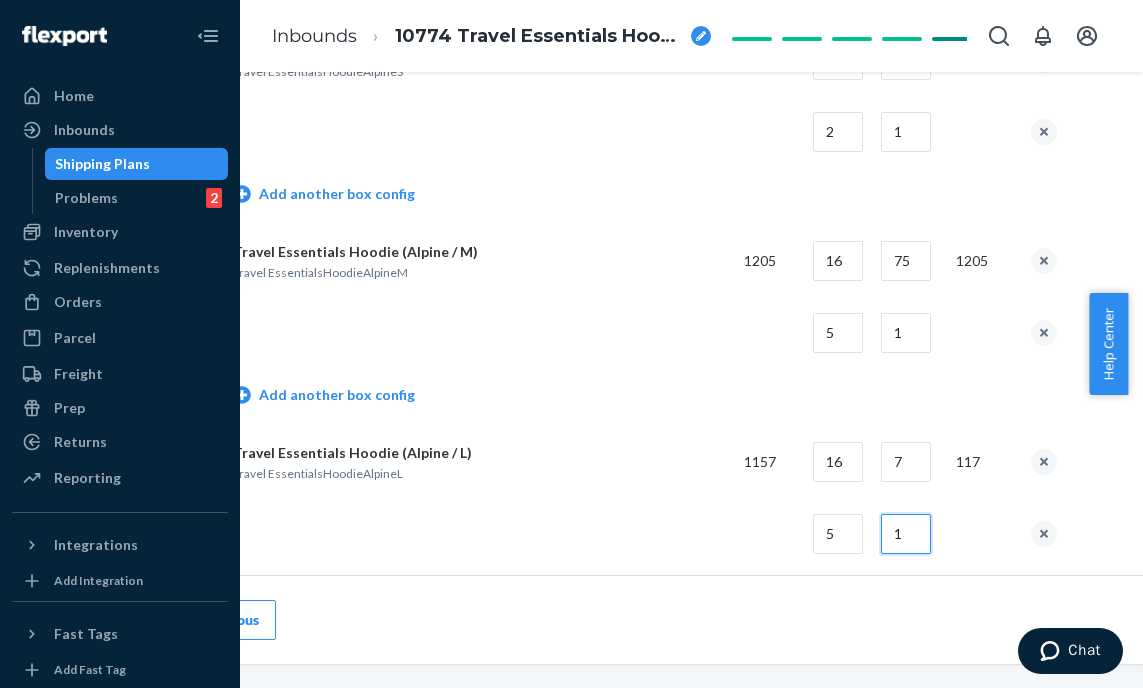 type on "1" 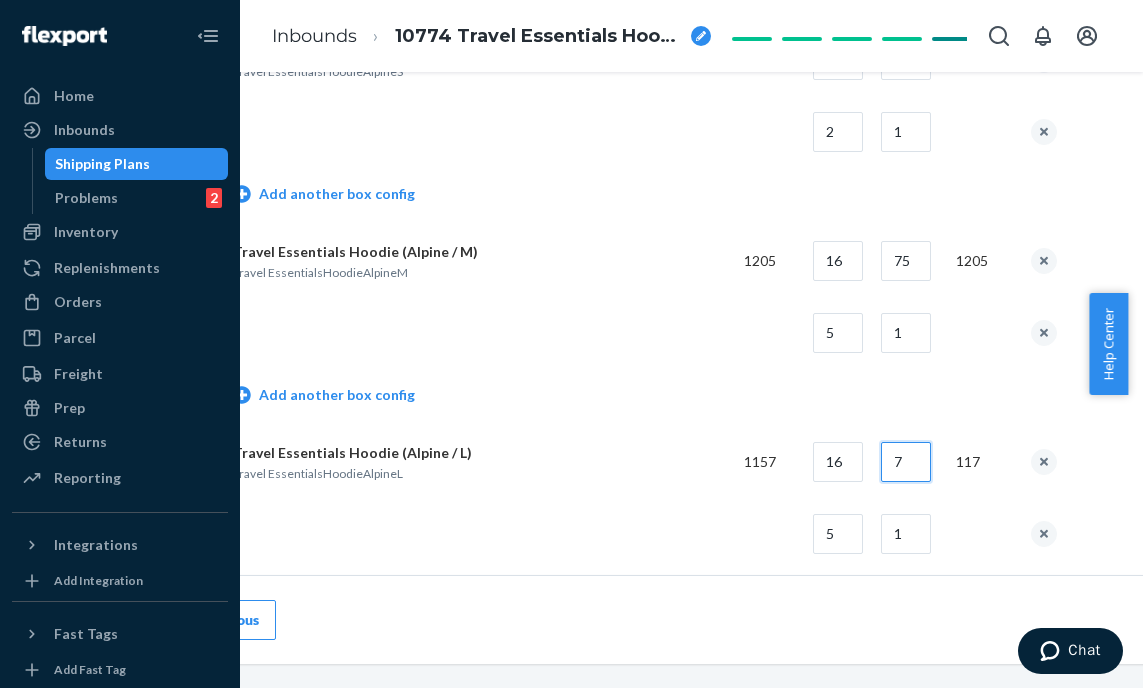 click on "7" at bounding box center (906, 462) 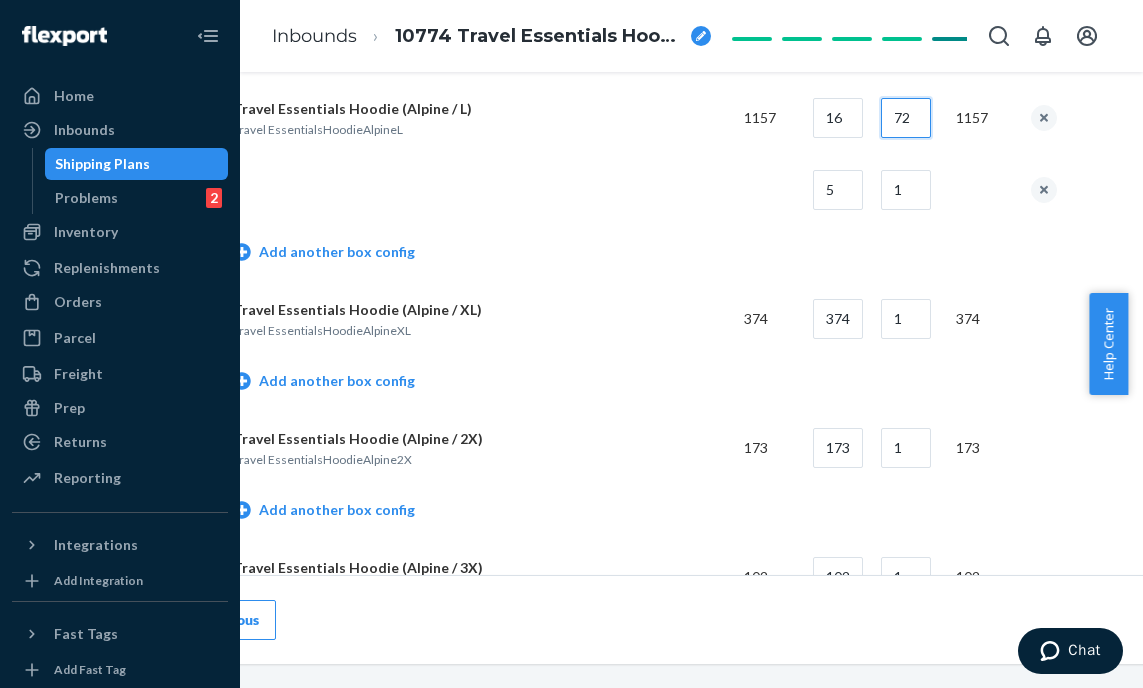 scroll, scrollTop: 1637, scrollLeft: 125, axis: both 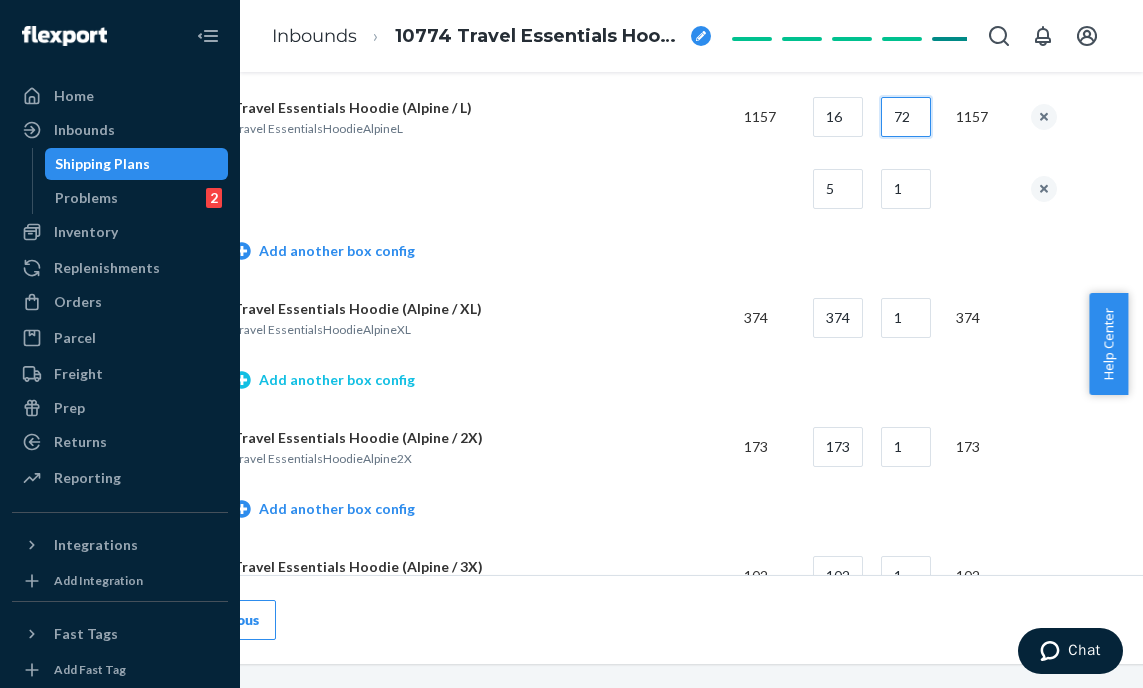 type on "72" 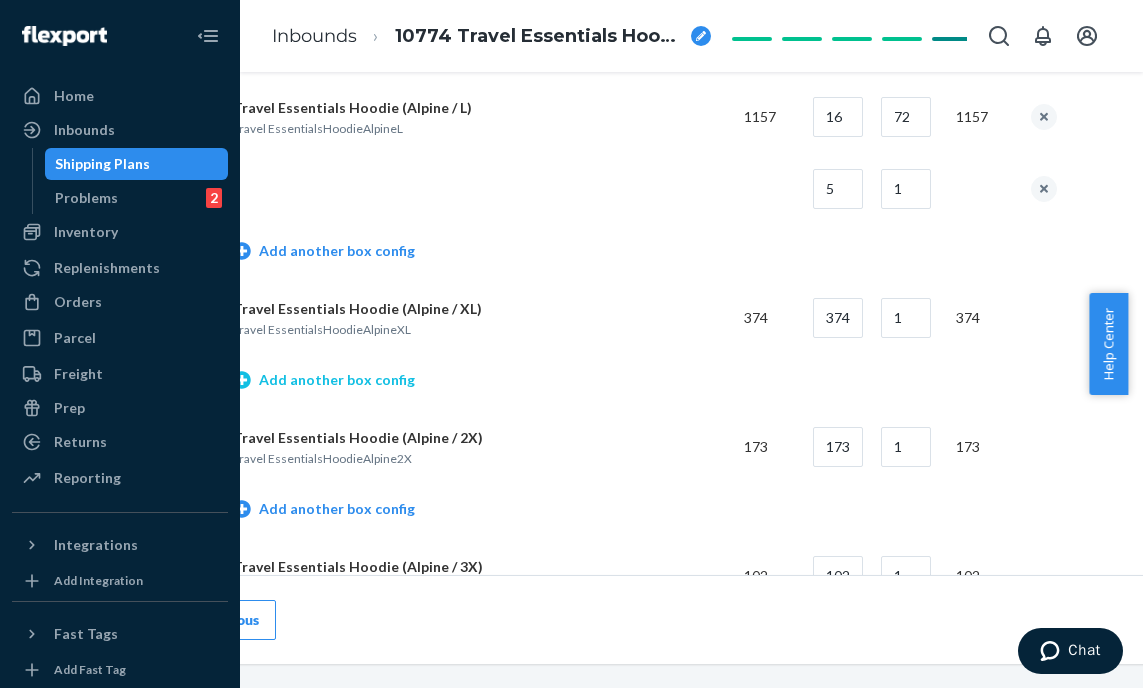 click on "Add another box config" at bounding box center (324, 380) 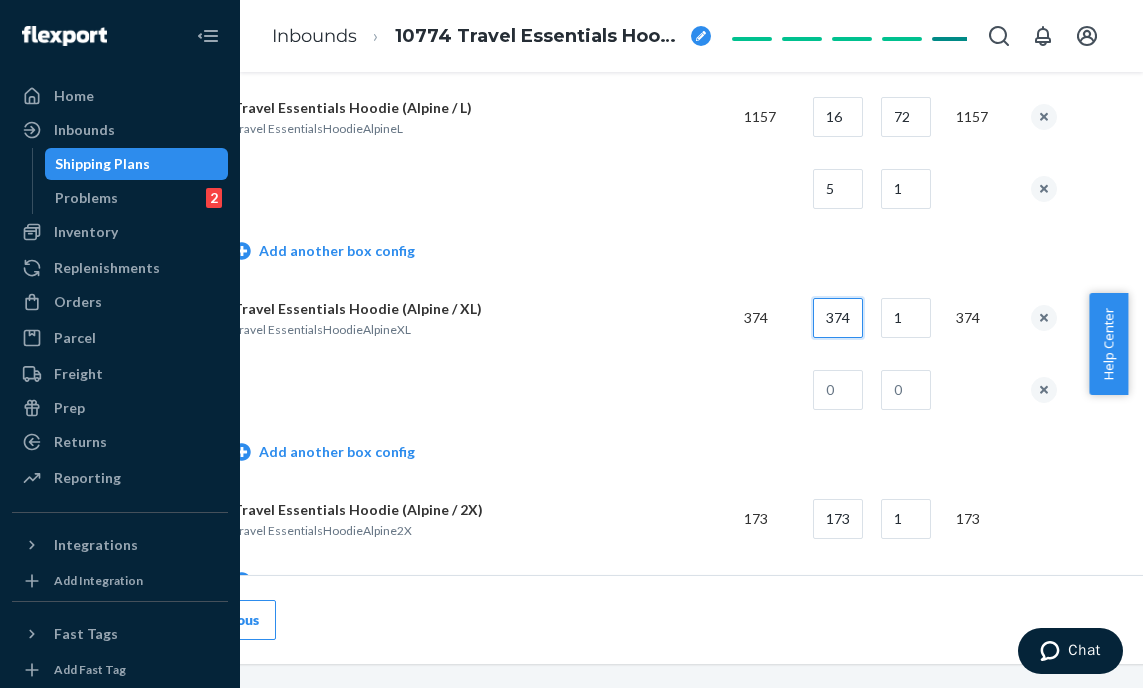 click on "374" at bounding box center (838, 318) 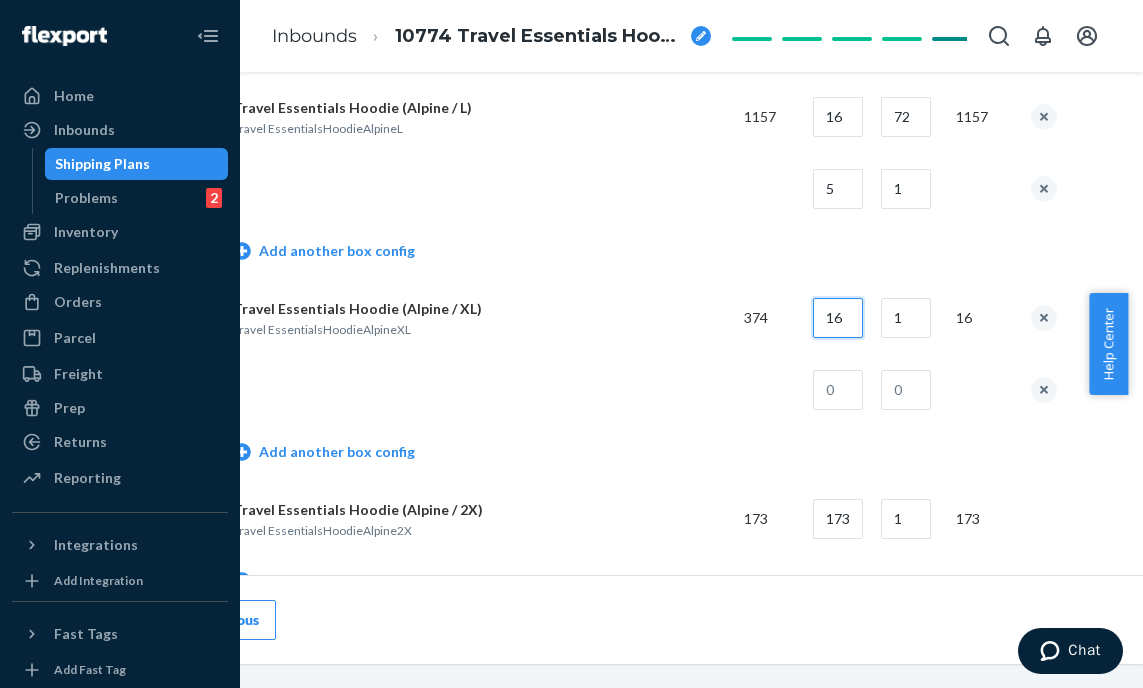 type on "16" 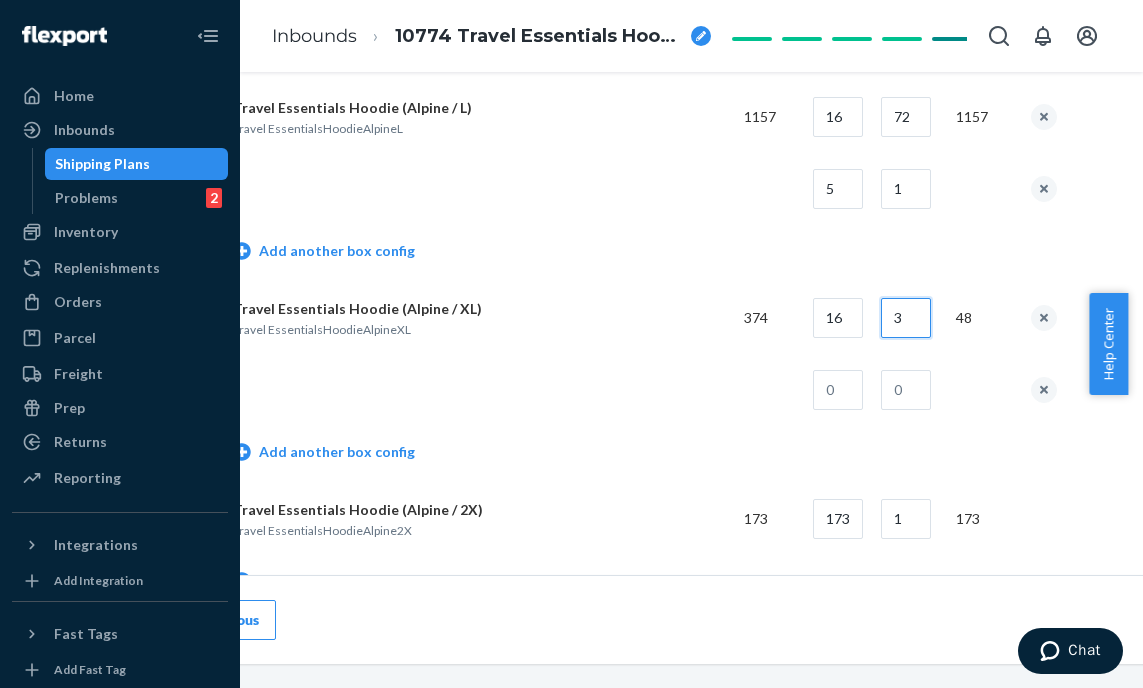 click on "3" at bounding box center (906, 318) 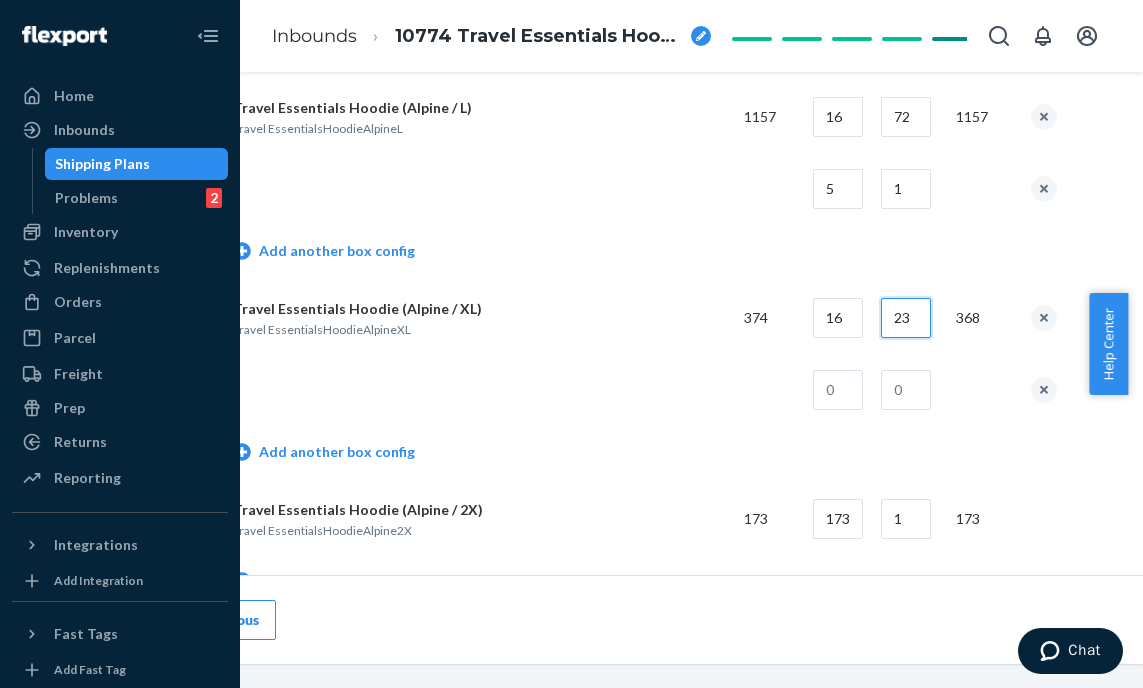 type on "23" 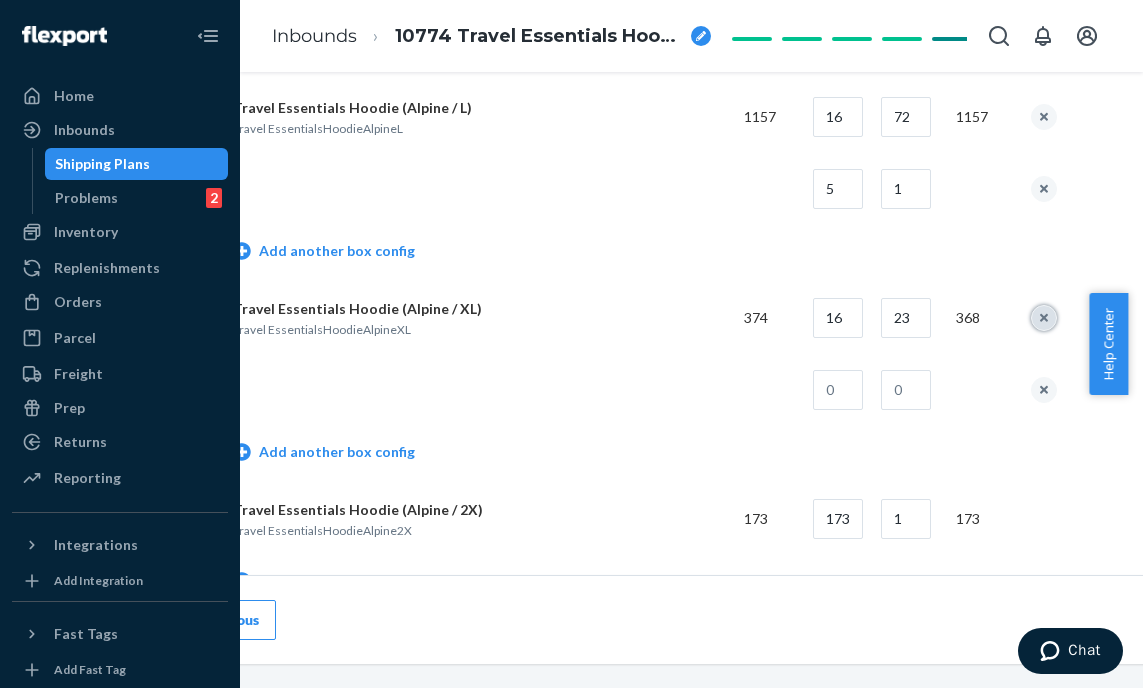 type 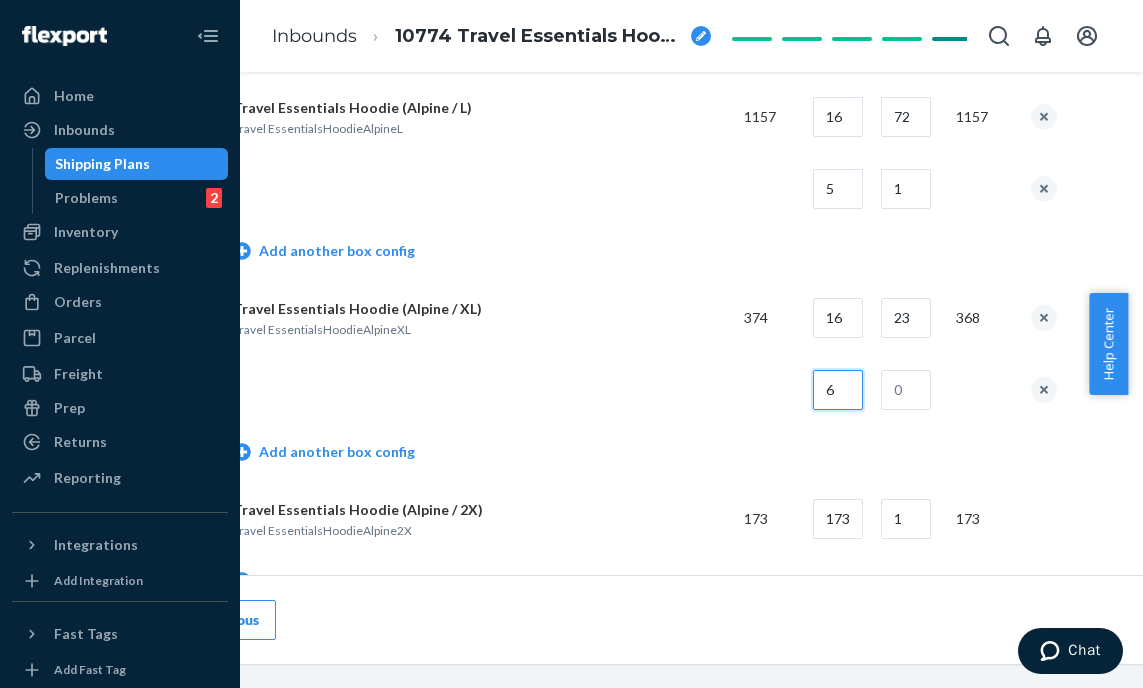 type on "6" 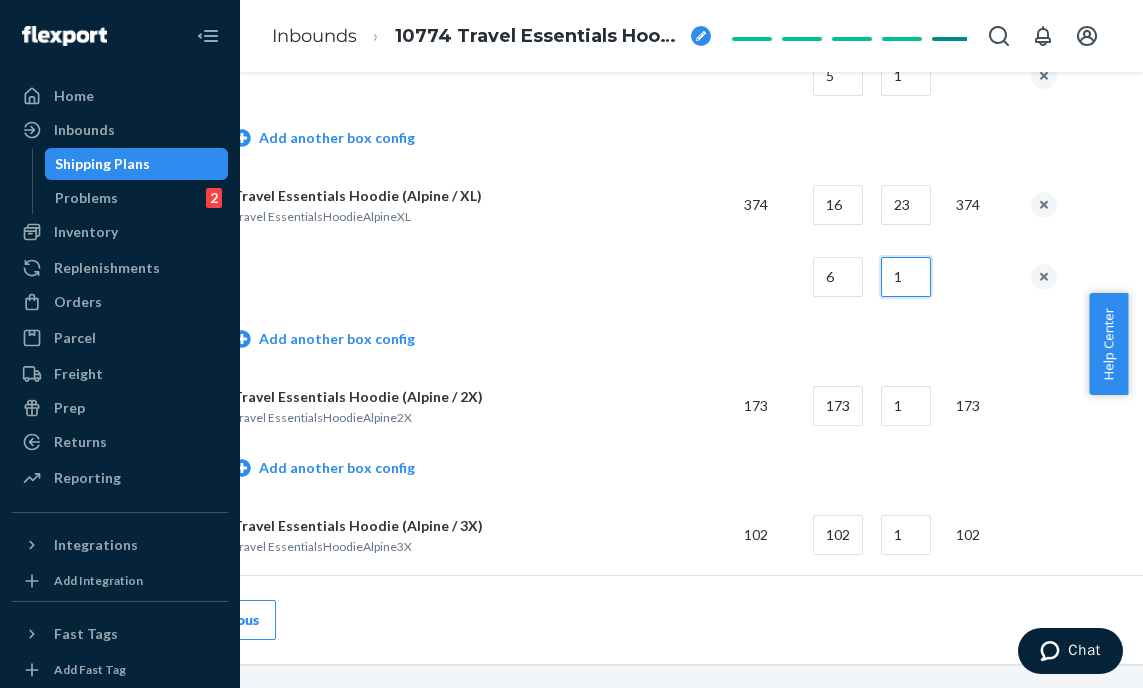 scroll, scrollTop: 1772, scrollLeft: 125, axis: both 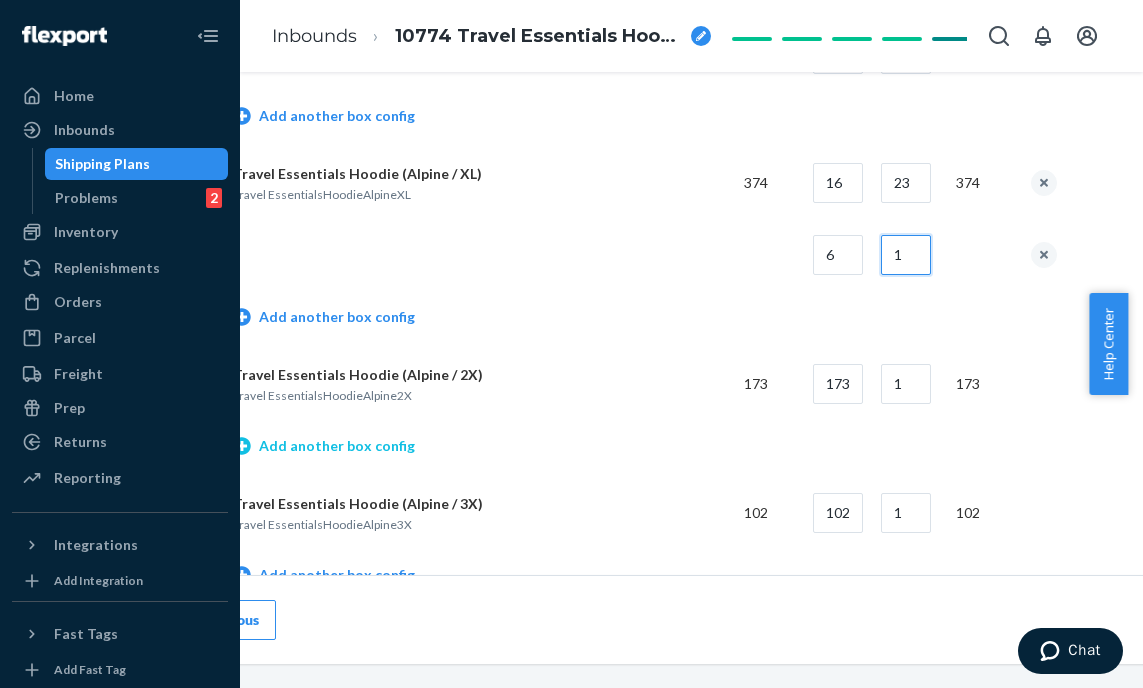 type on "1" 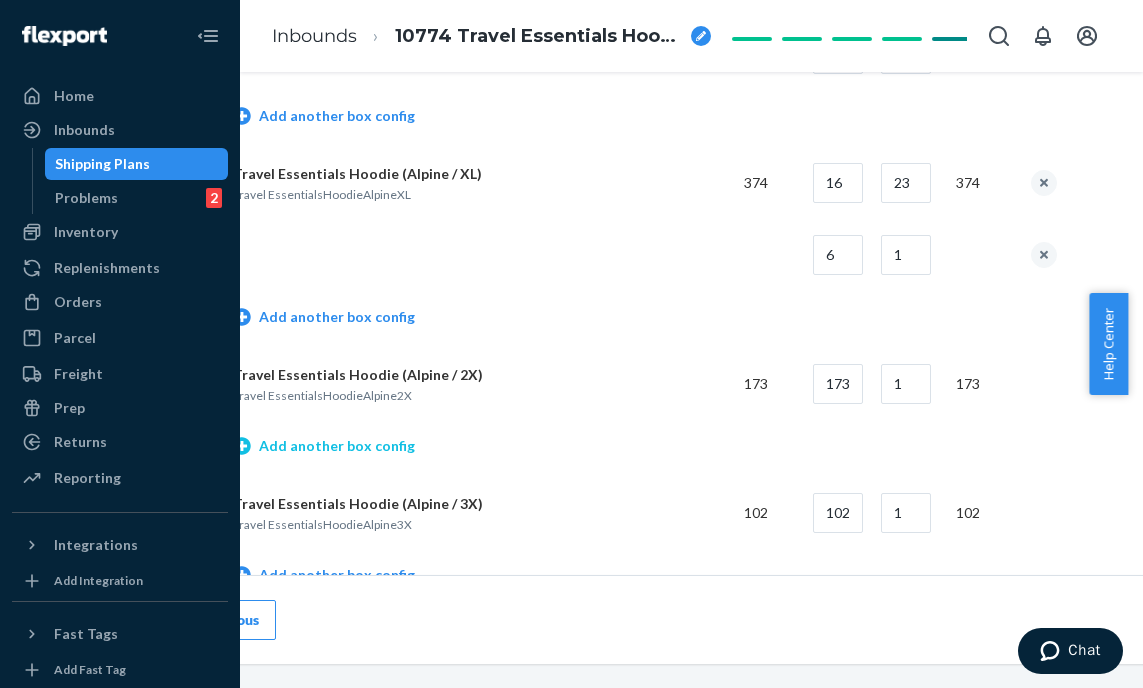 click on "Add another box config" at bounding box center (324, 446) 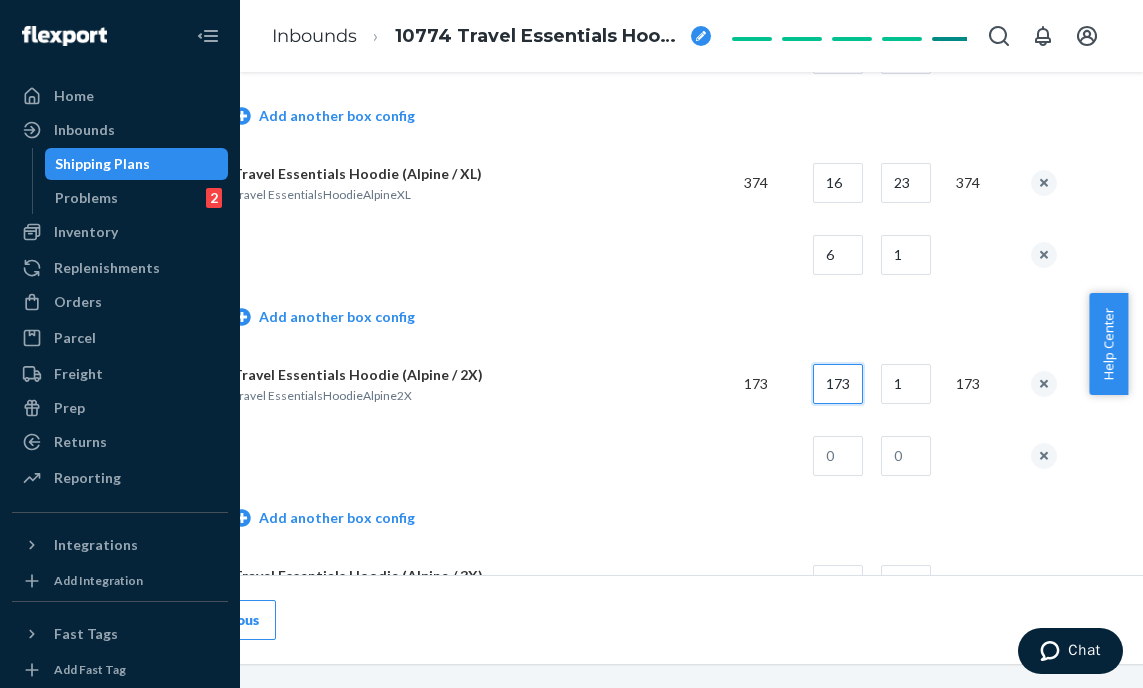 click on "173" at bounding box center (838, 384) 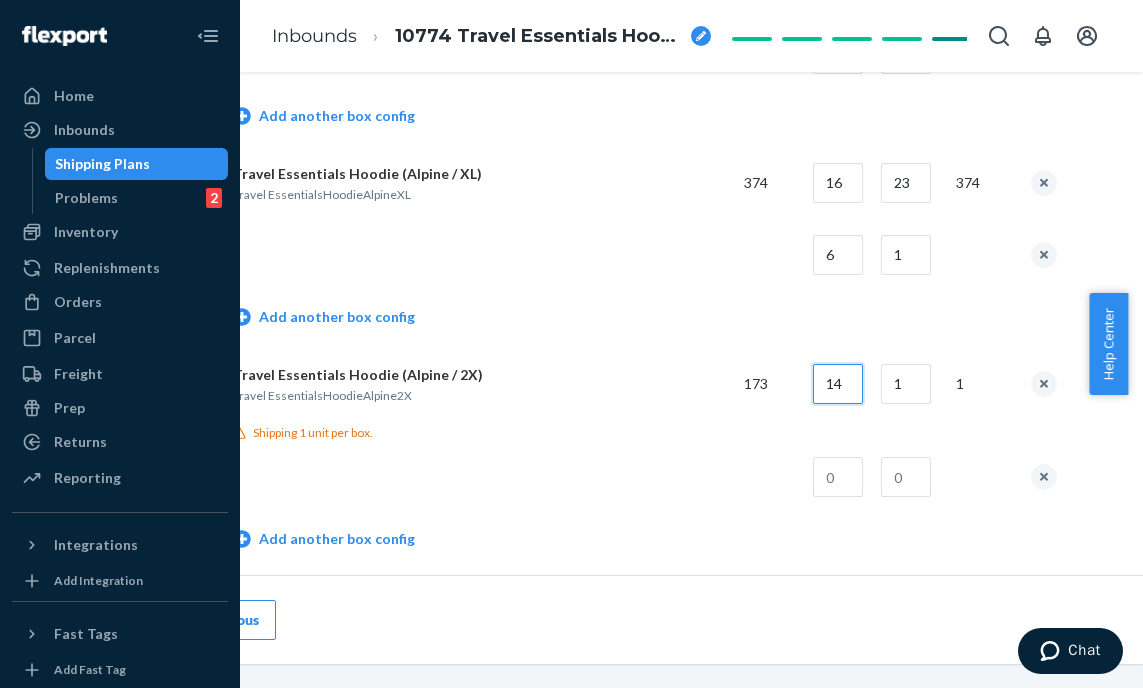 type on "14" 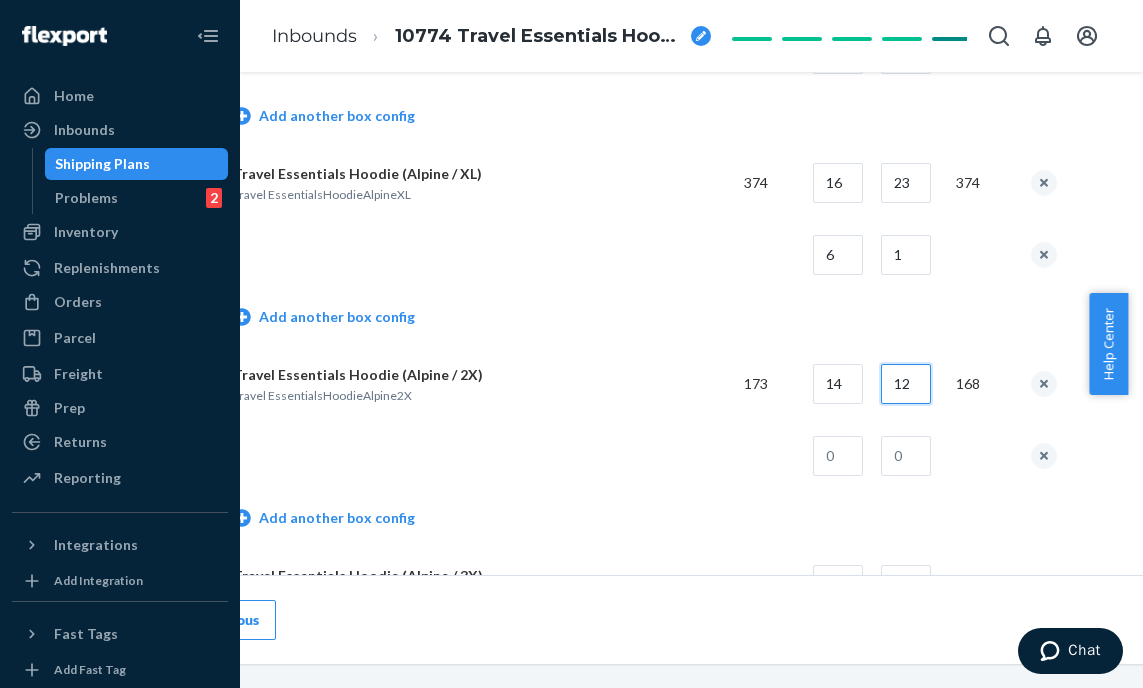 type on "12" 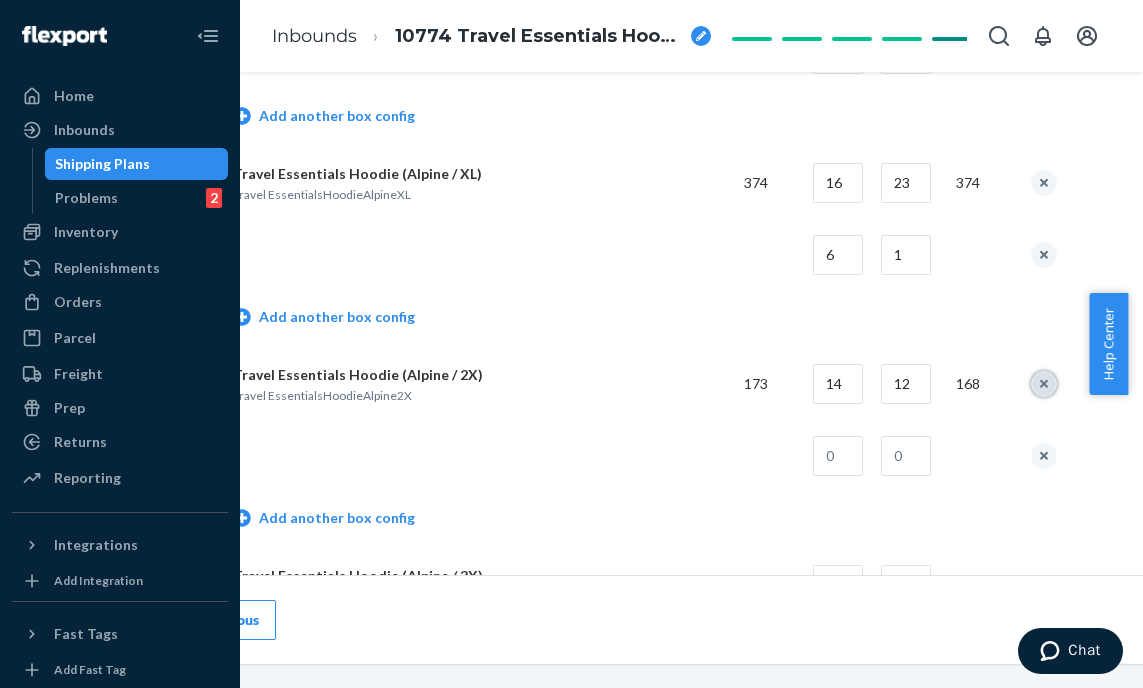 type 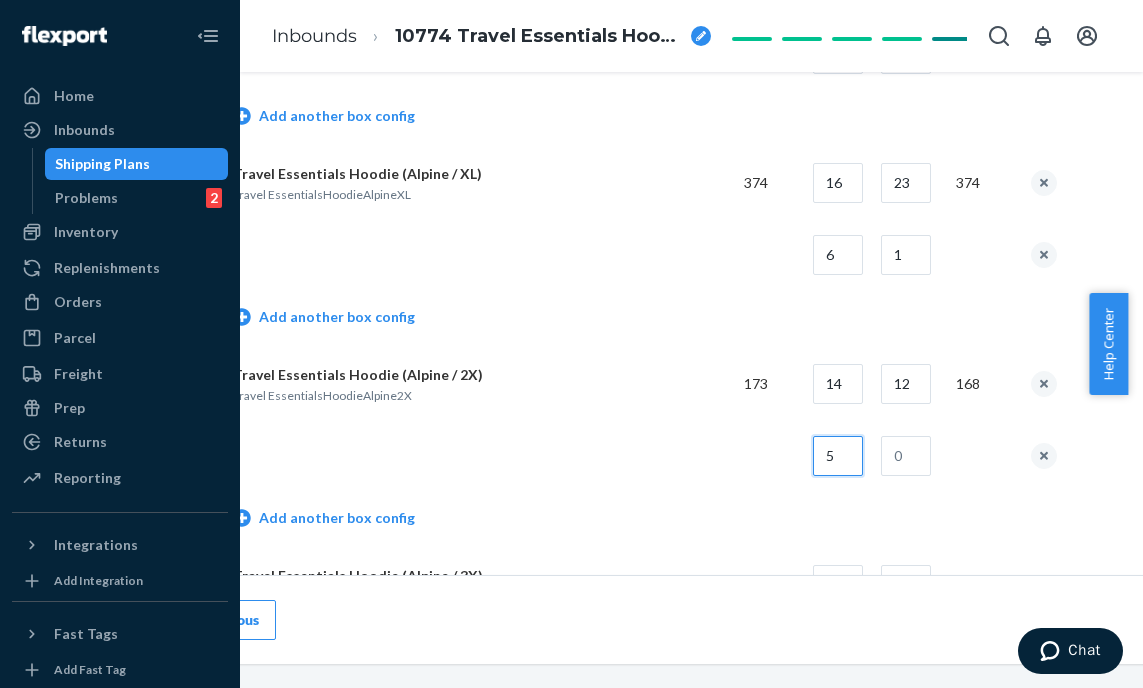 type on "5" 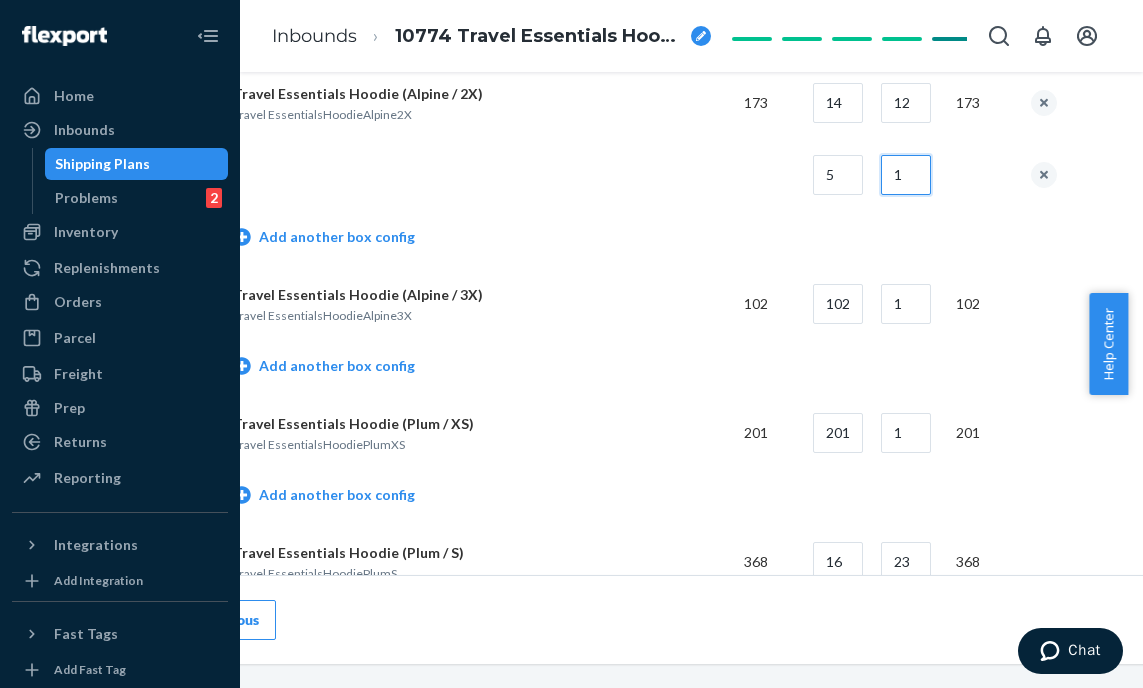 scroll, scrollTop: 2076, scrollLeft: 125, axis: both 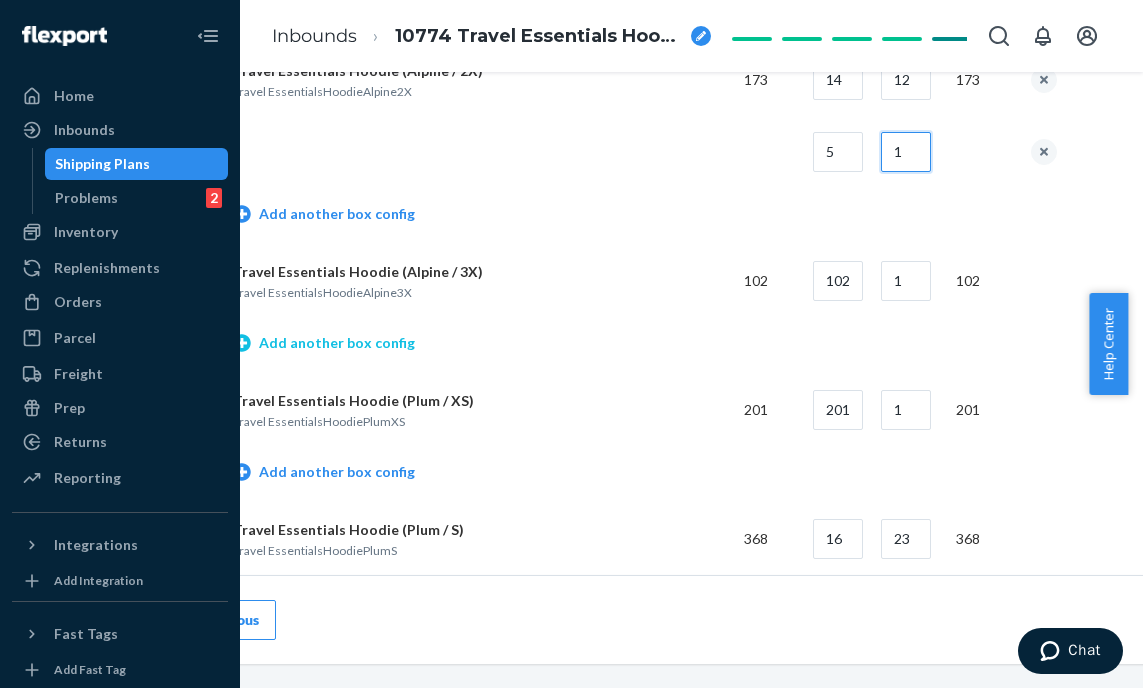 type on "1" 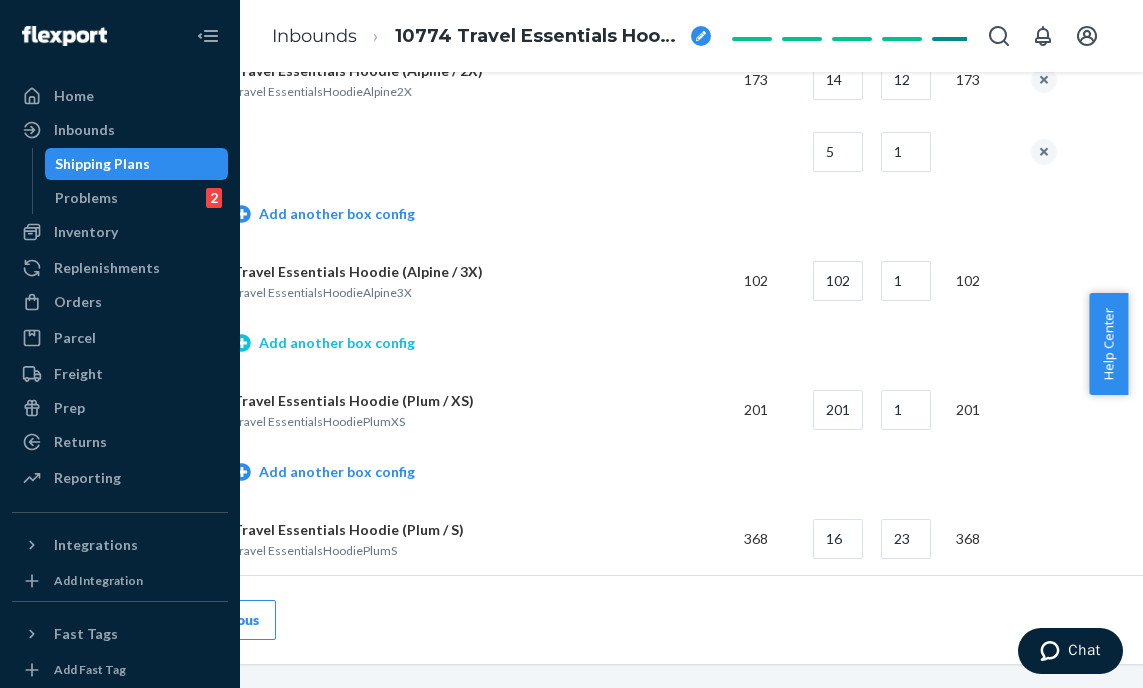 click on "Add another box config" at bounding box center [324, 343] 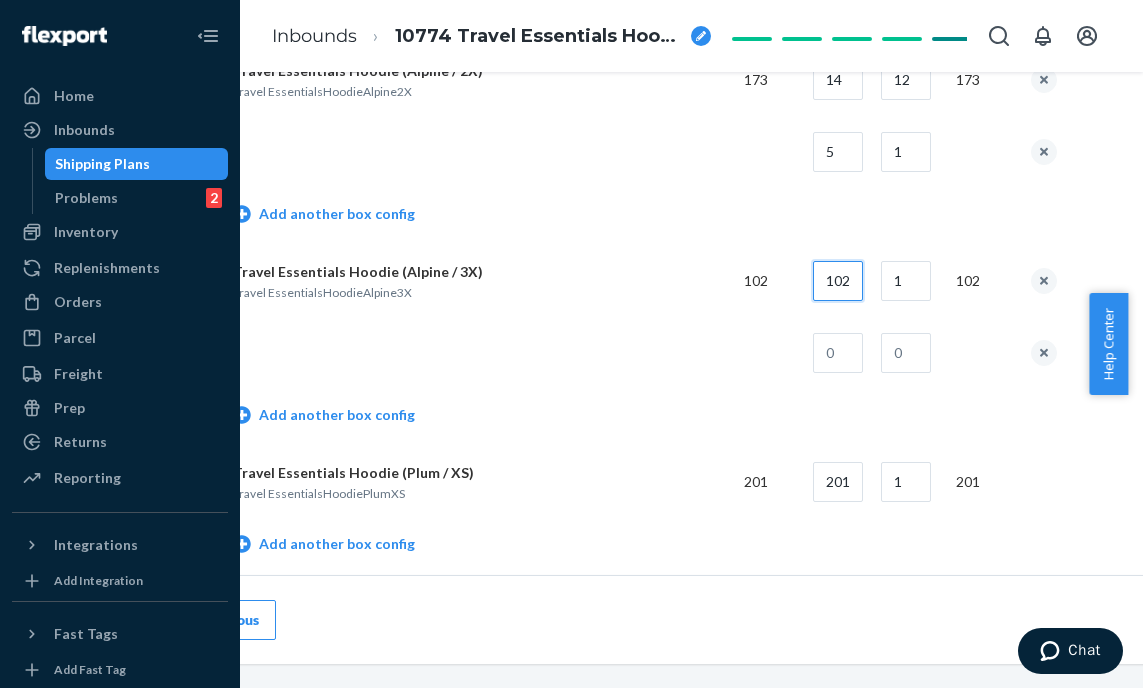 click on "102" at bounding box center (838, 281) 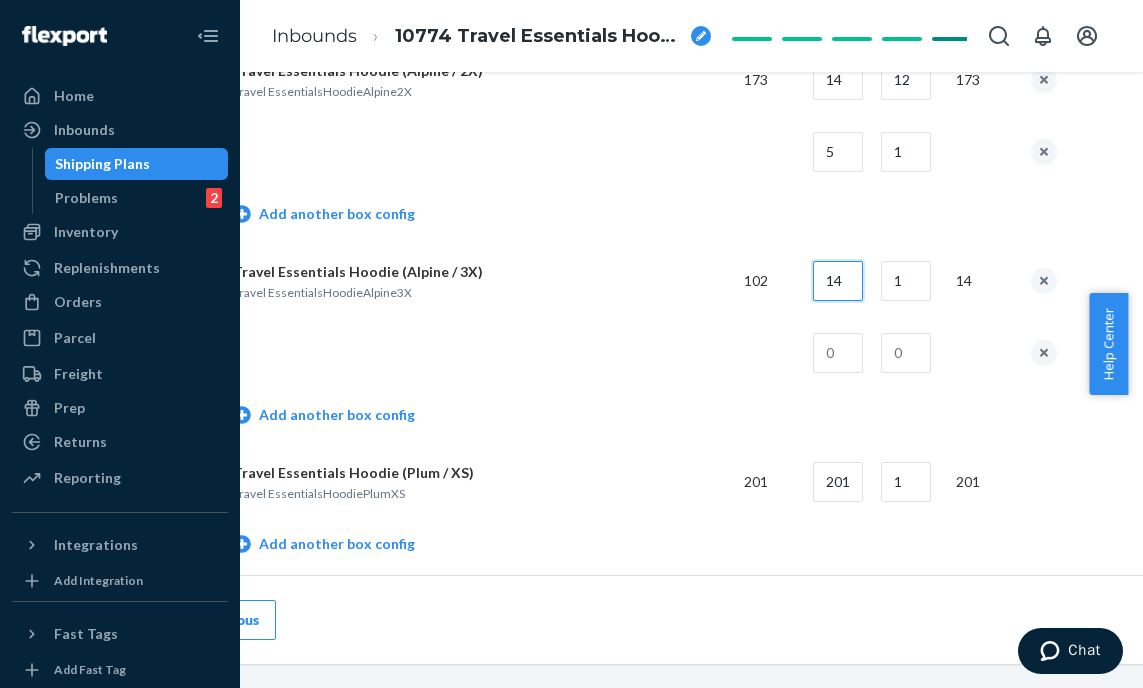 type on "14" 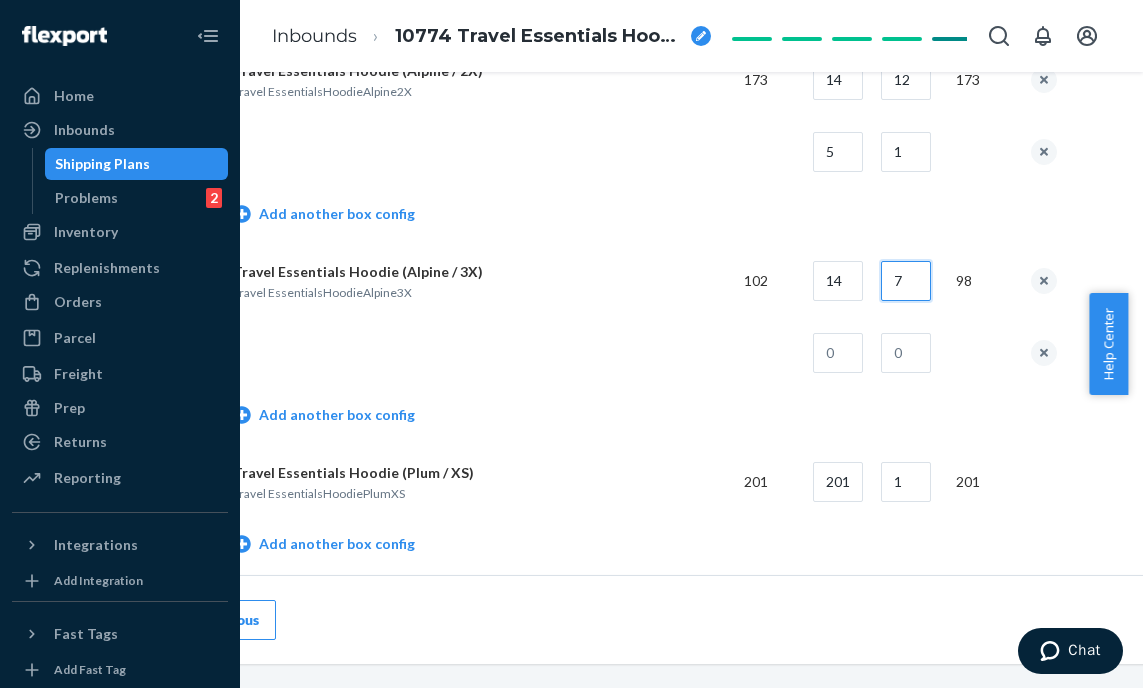type on "7" 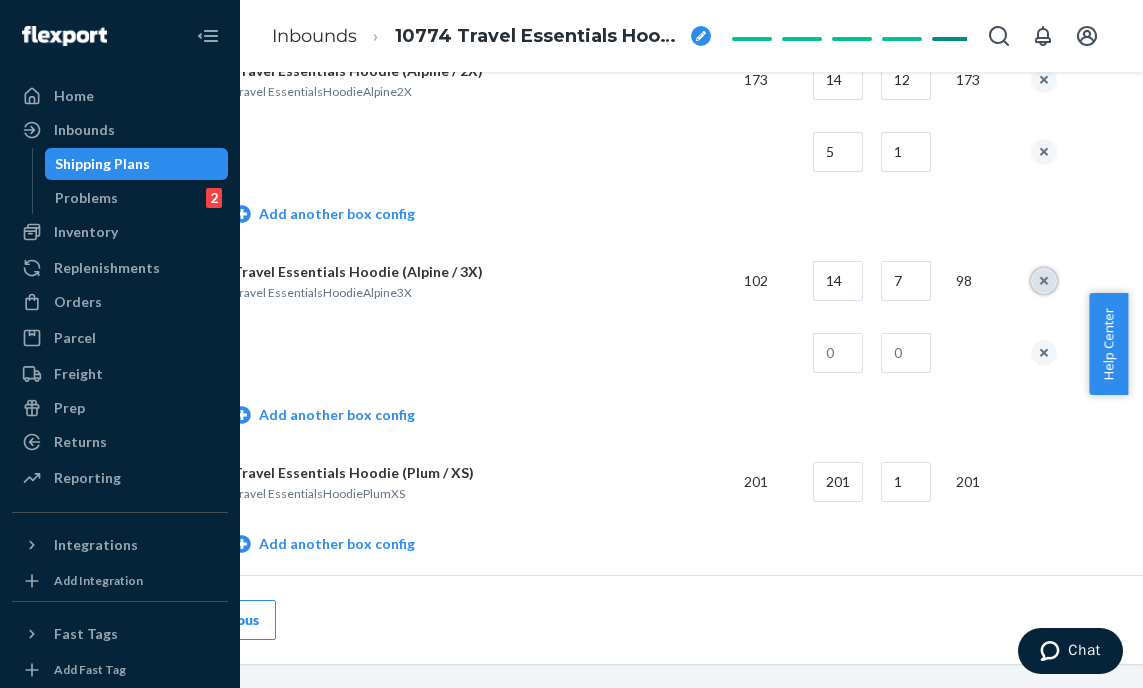 type 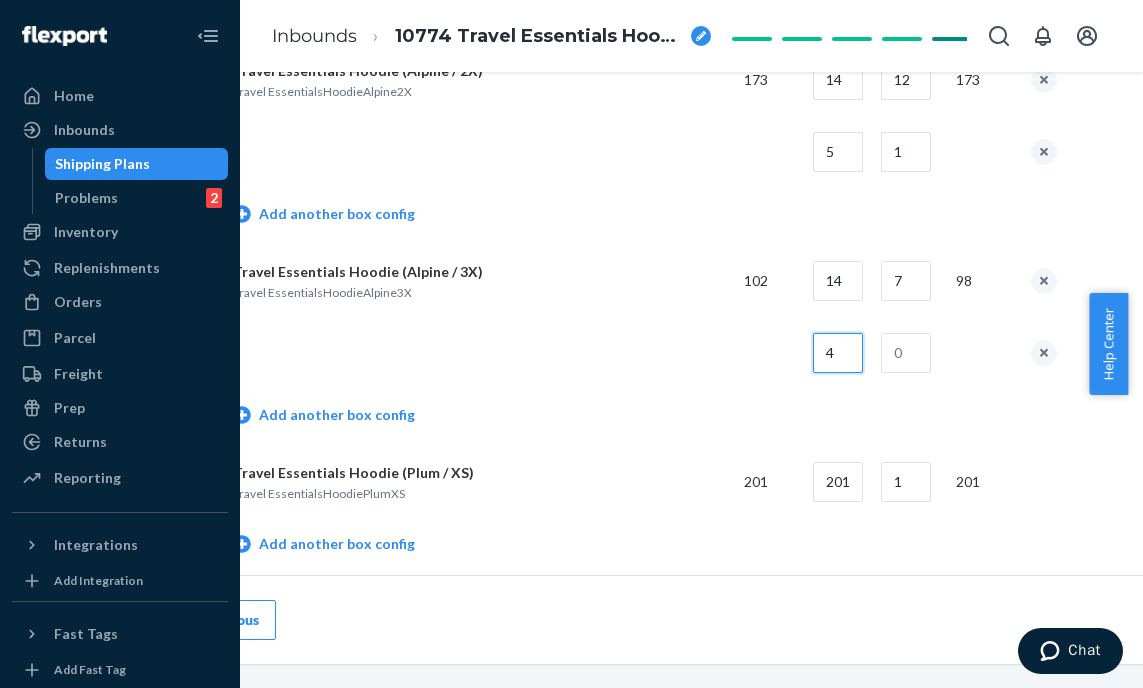 type on "4" 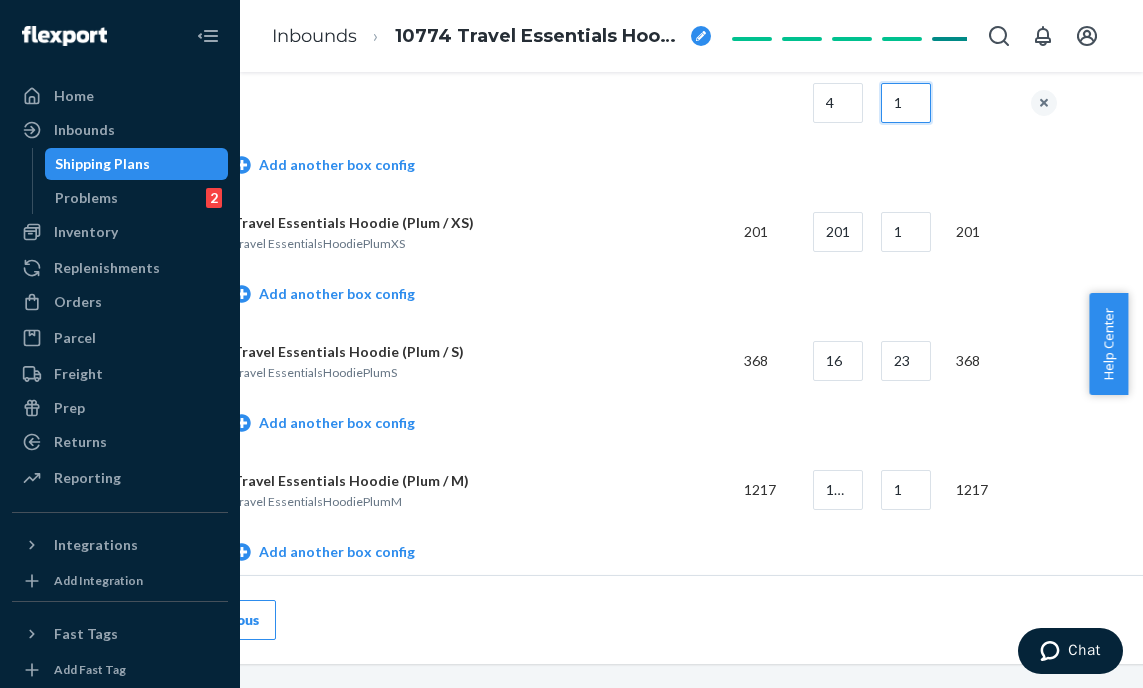 scroll, scrollTop: 2327, scrollLeft: 125, axis: both 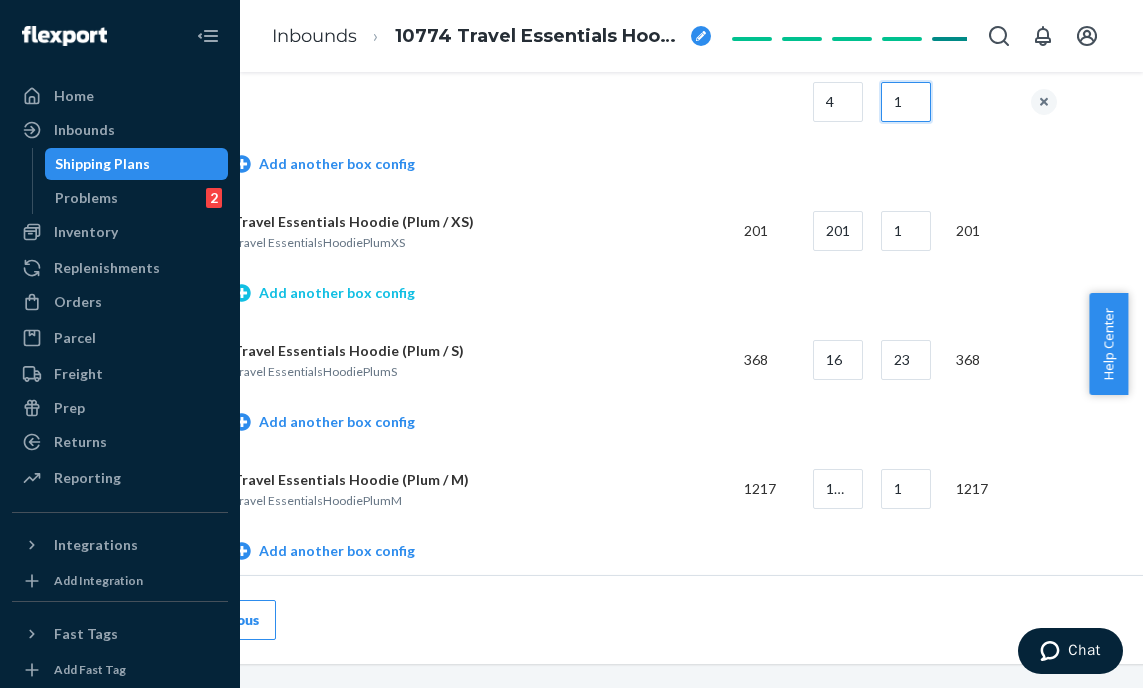 type on "1" 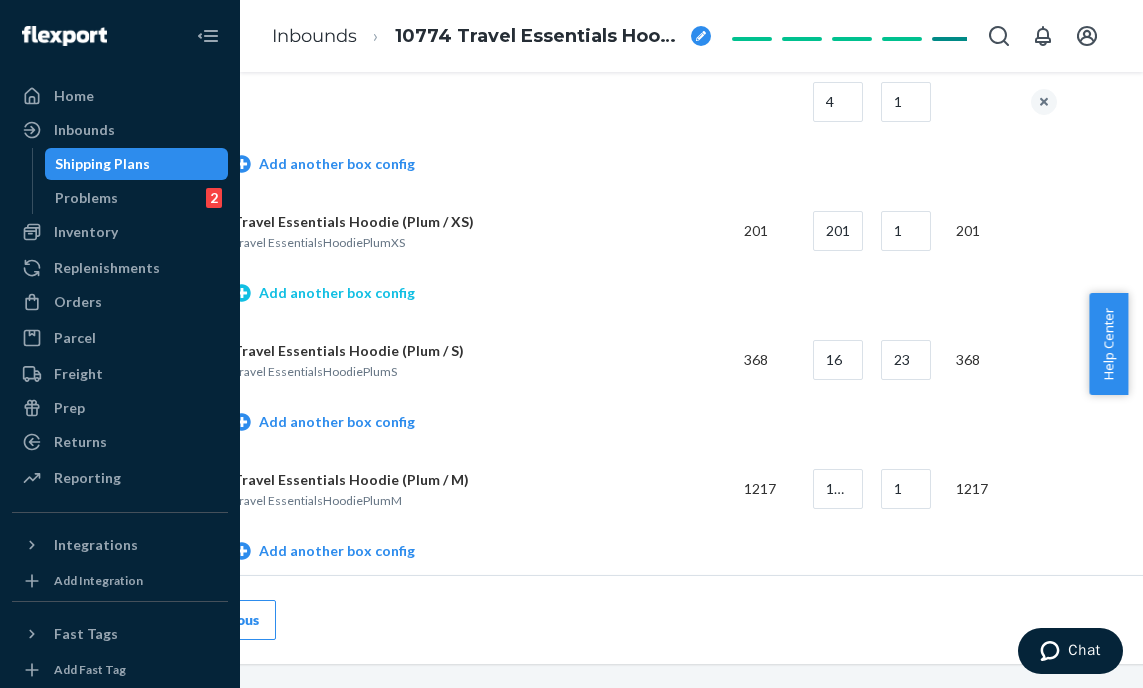 click on "Add another box config" at bounding box center [324, 293] 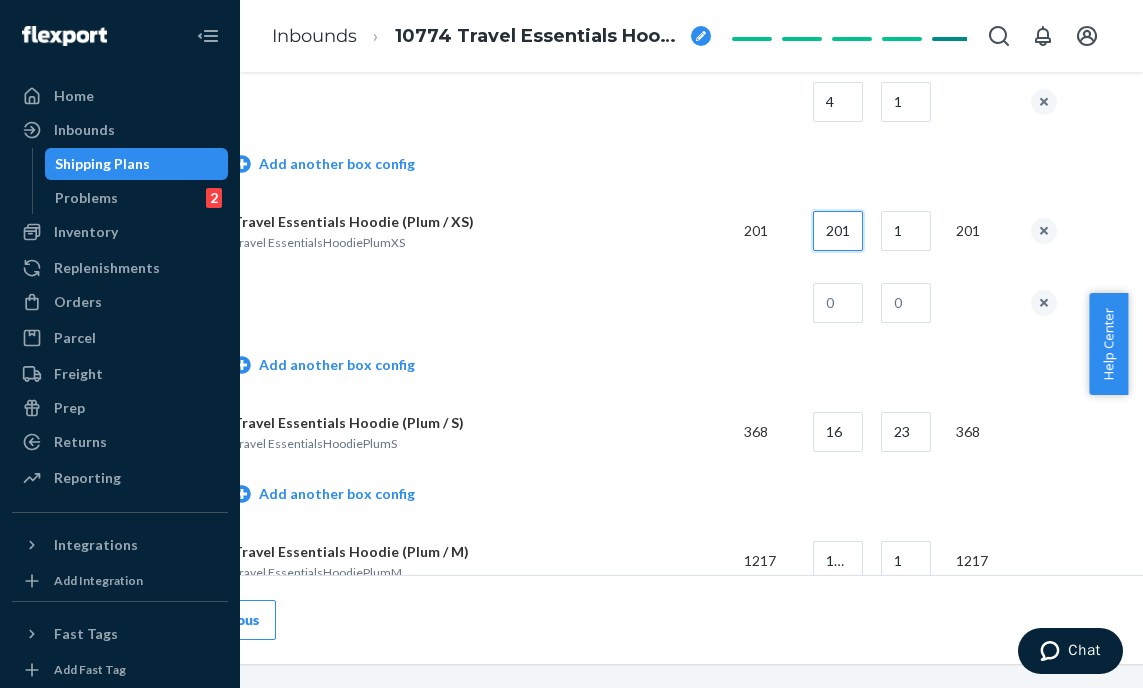 click on "201" at bounding box center [838, 231] 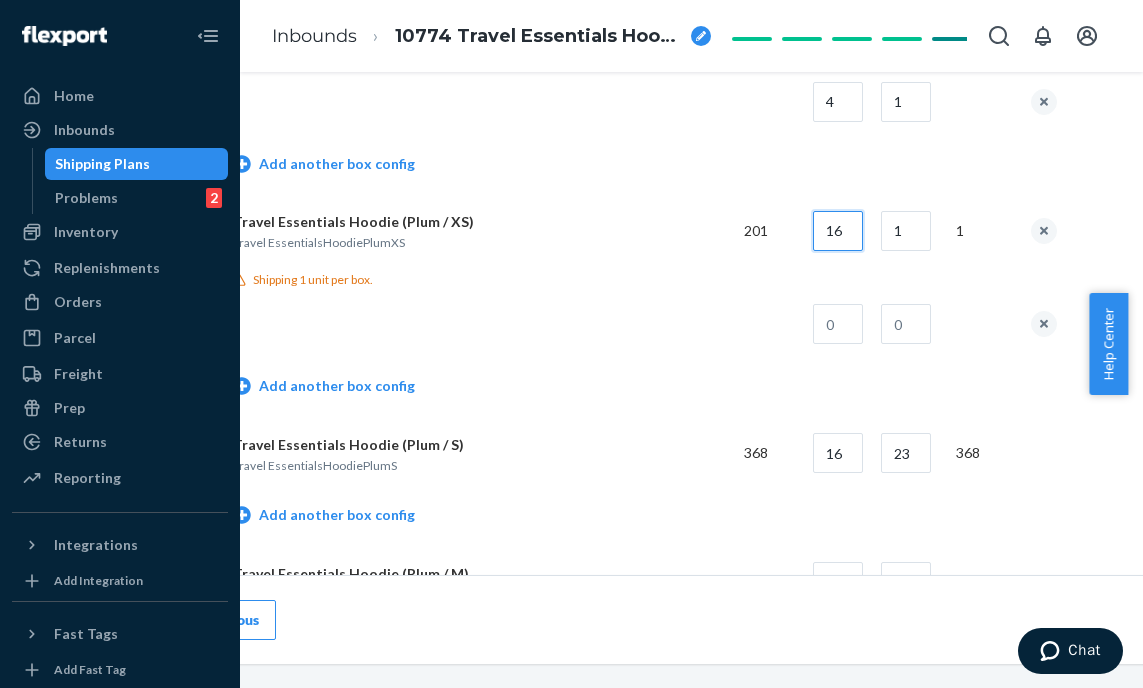 type on "16" 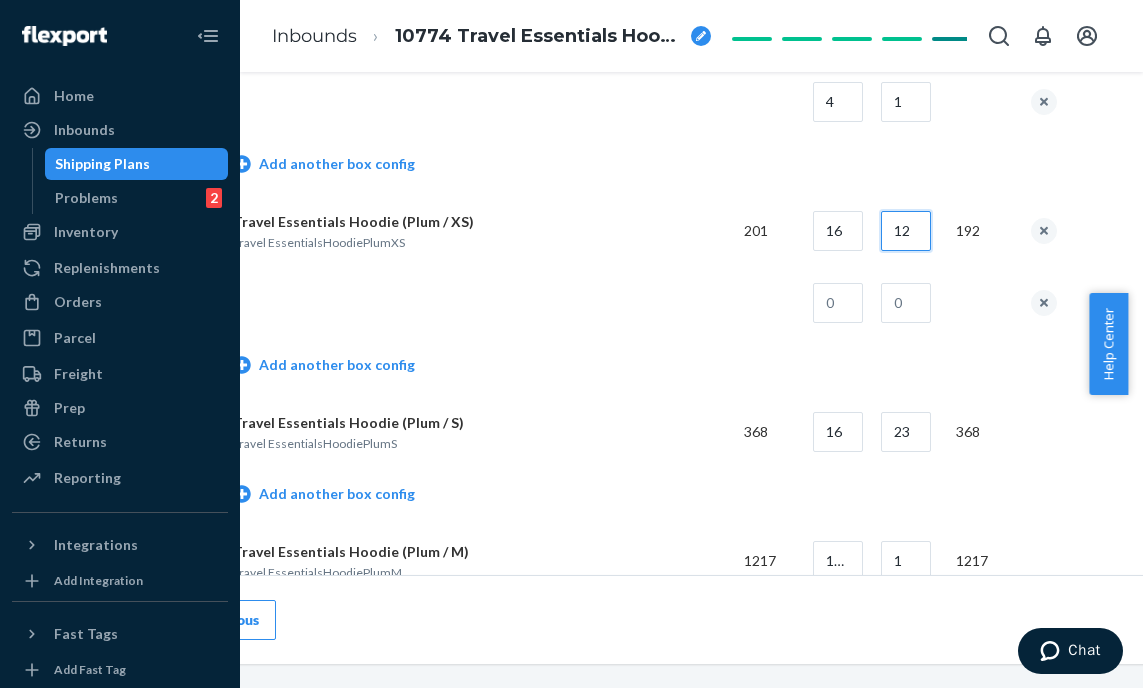 type on "12" 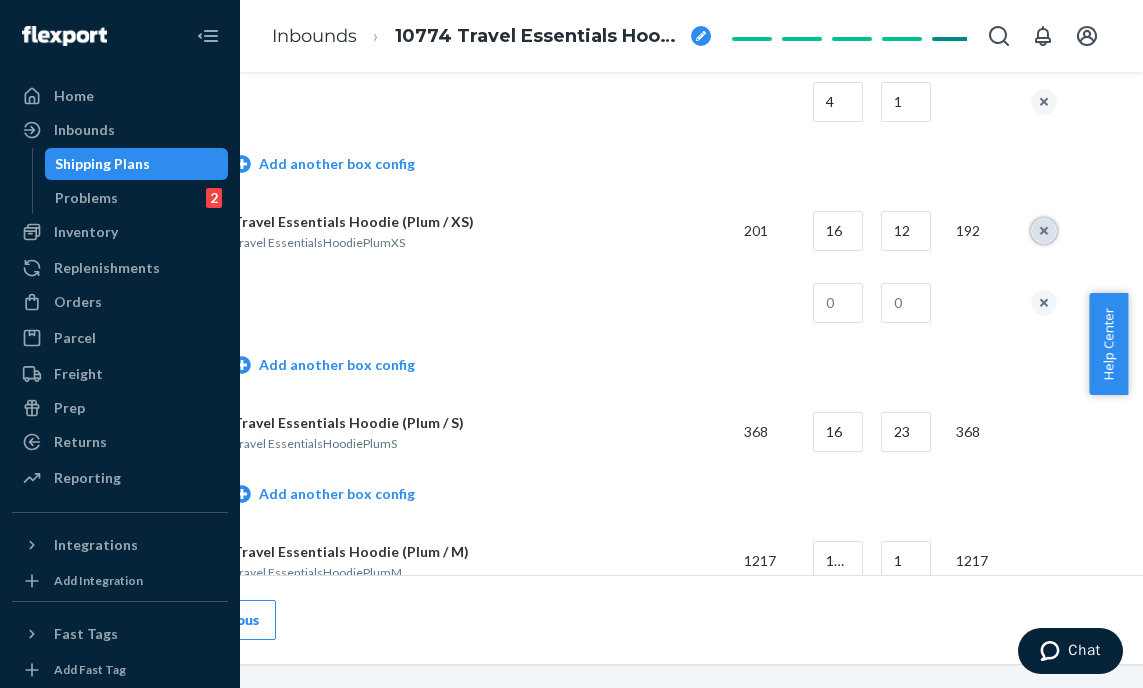 type 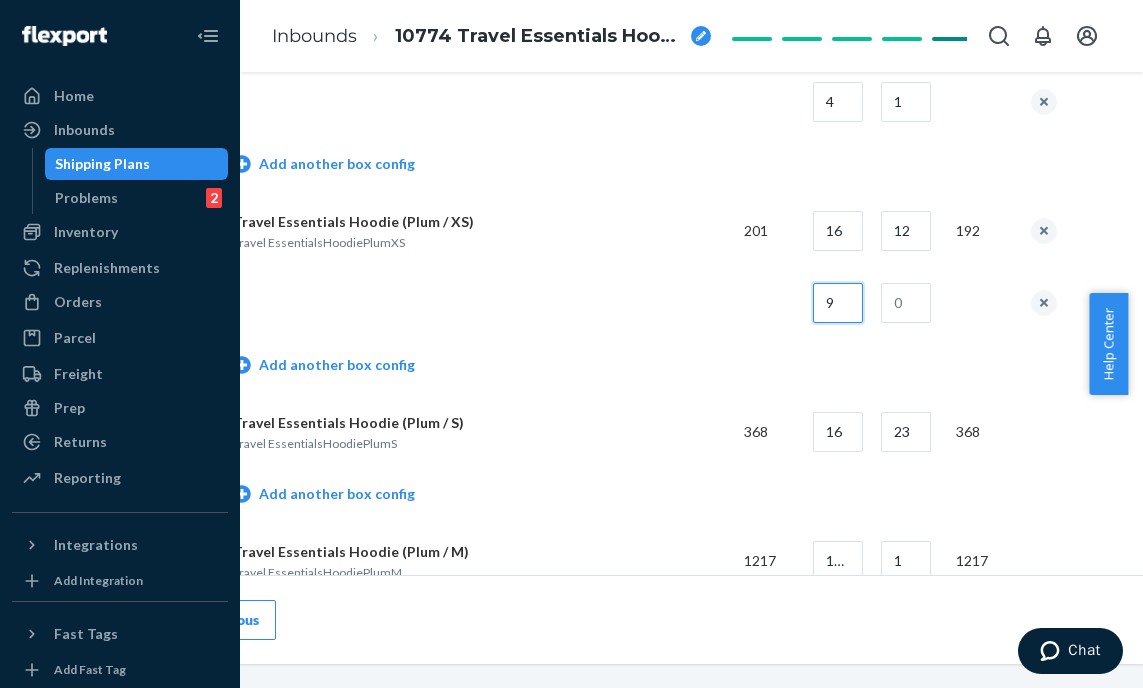 type on "9" 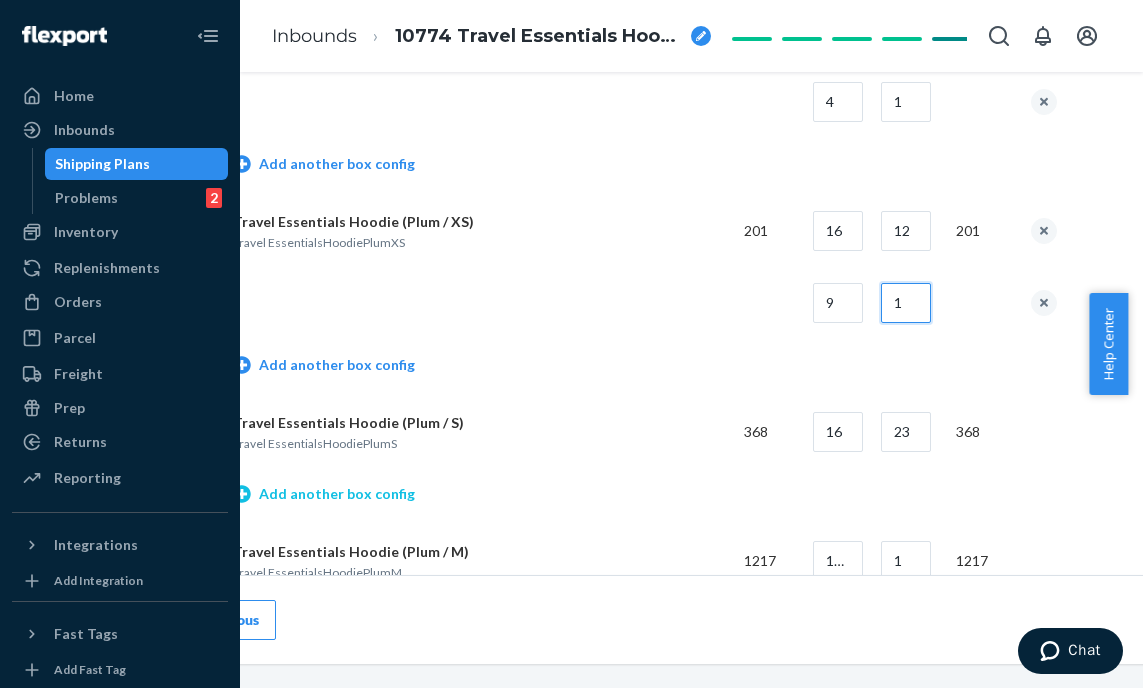 type on "1" 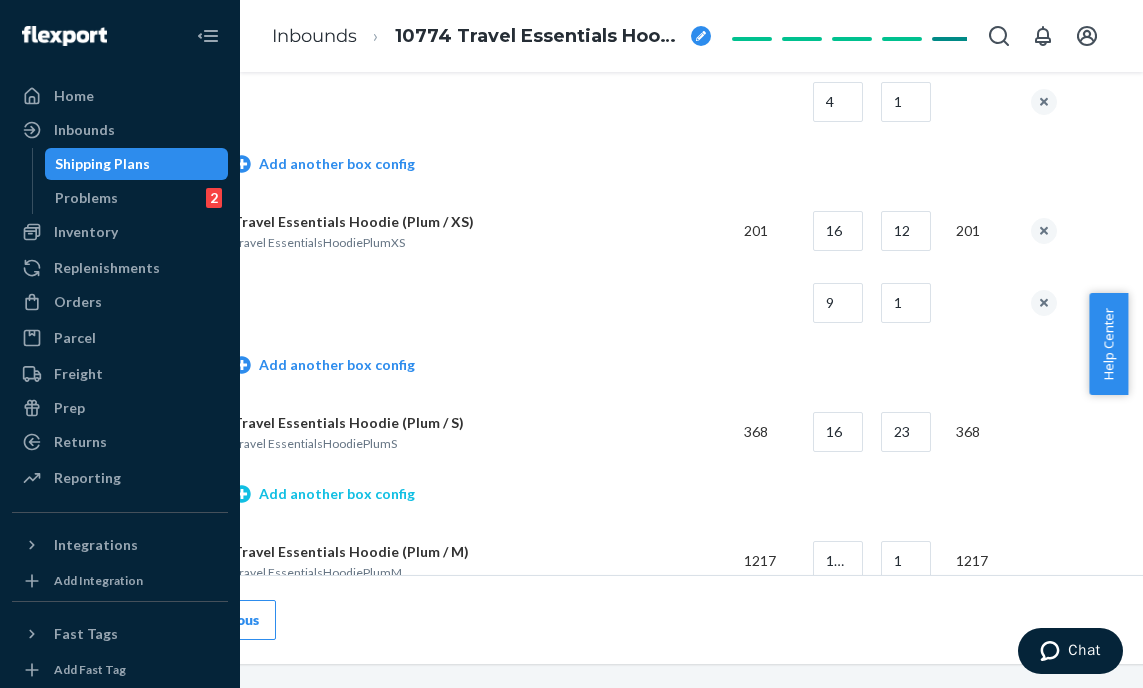 click on "Add another box config" at bounding box center [324, 494] 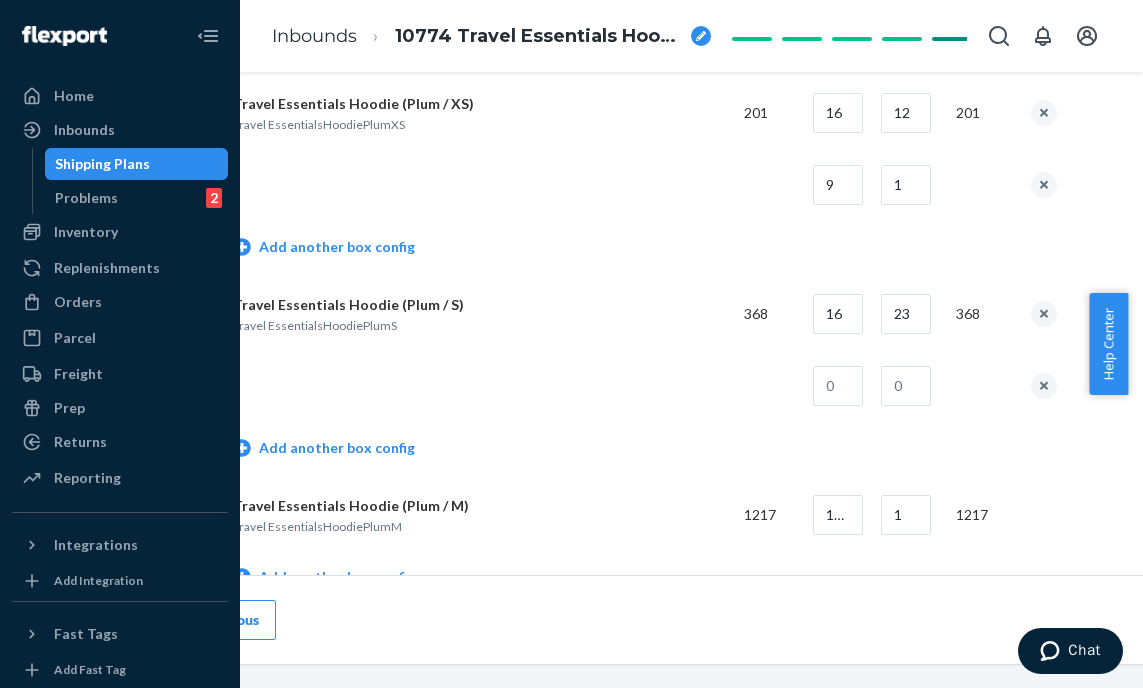 scroll, scrollTop: 2354, scrollLeft: 125, axis: both 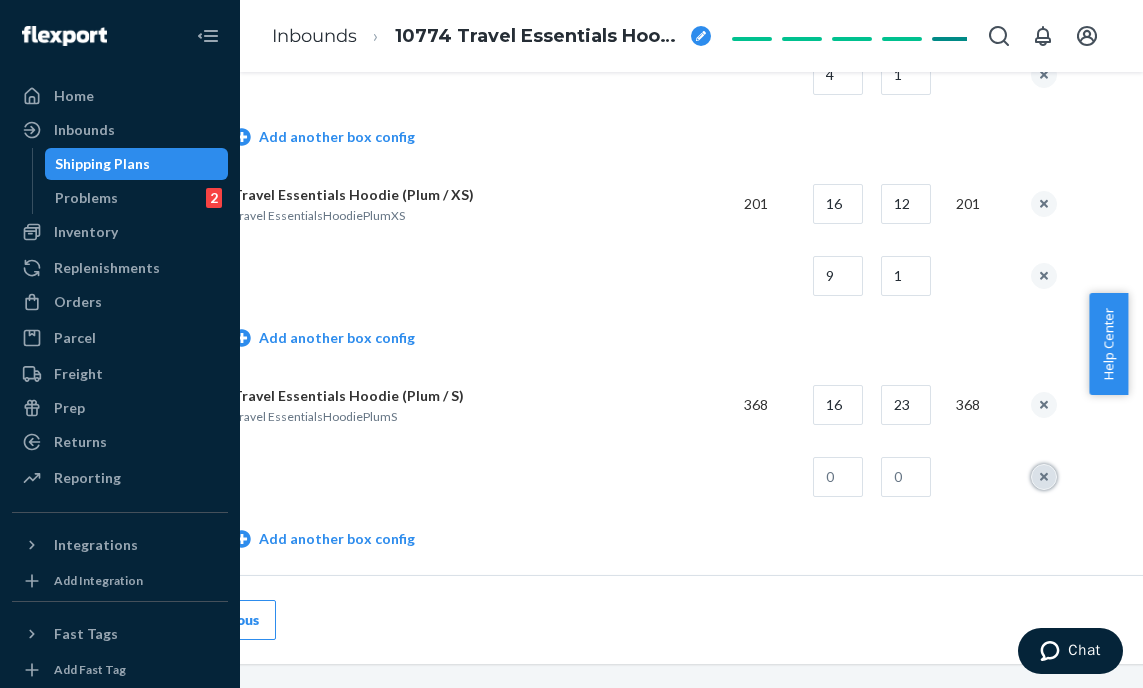 click at bounding box center [1044, 477] 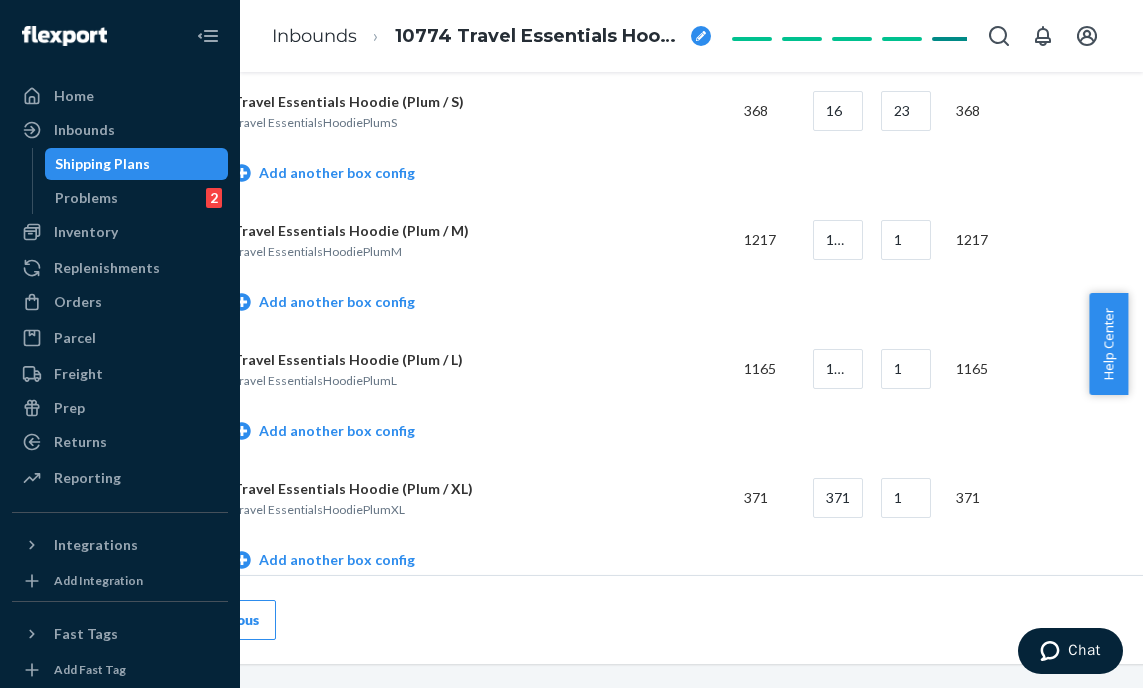 scroll, scrollTop: 2666, scrollLeft: 125, axis: both 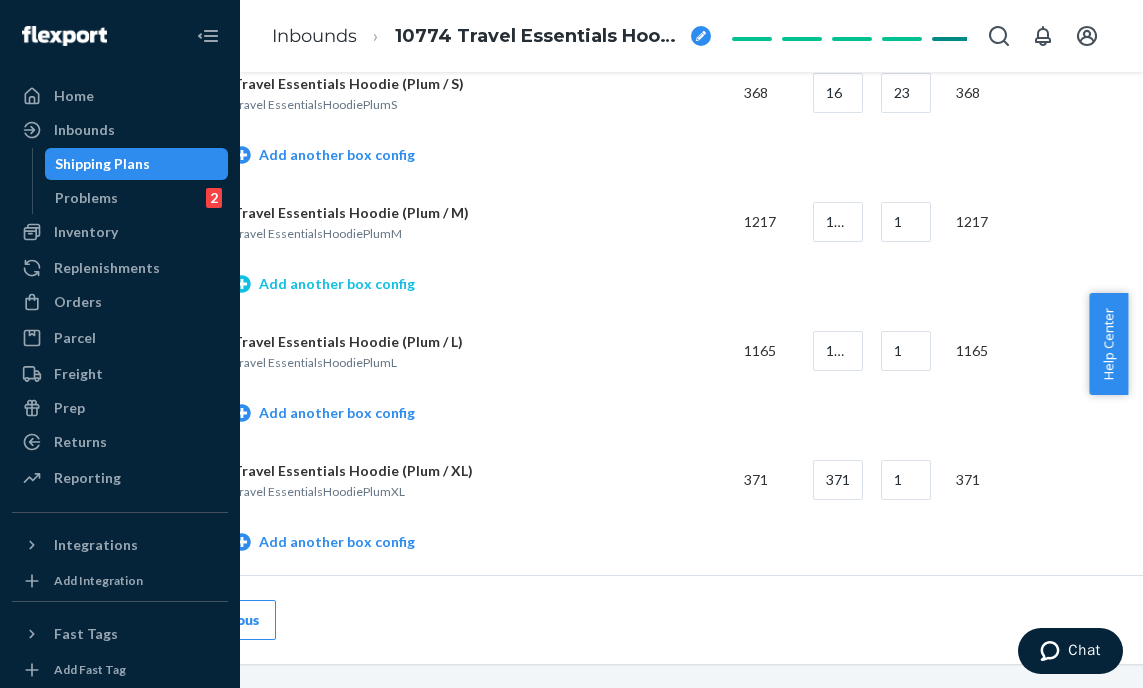 click on "Add another box config" at bounding box center [324, 284] 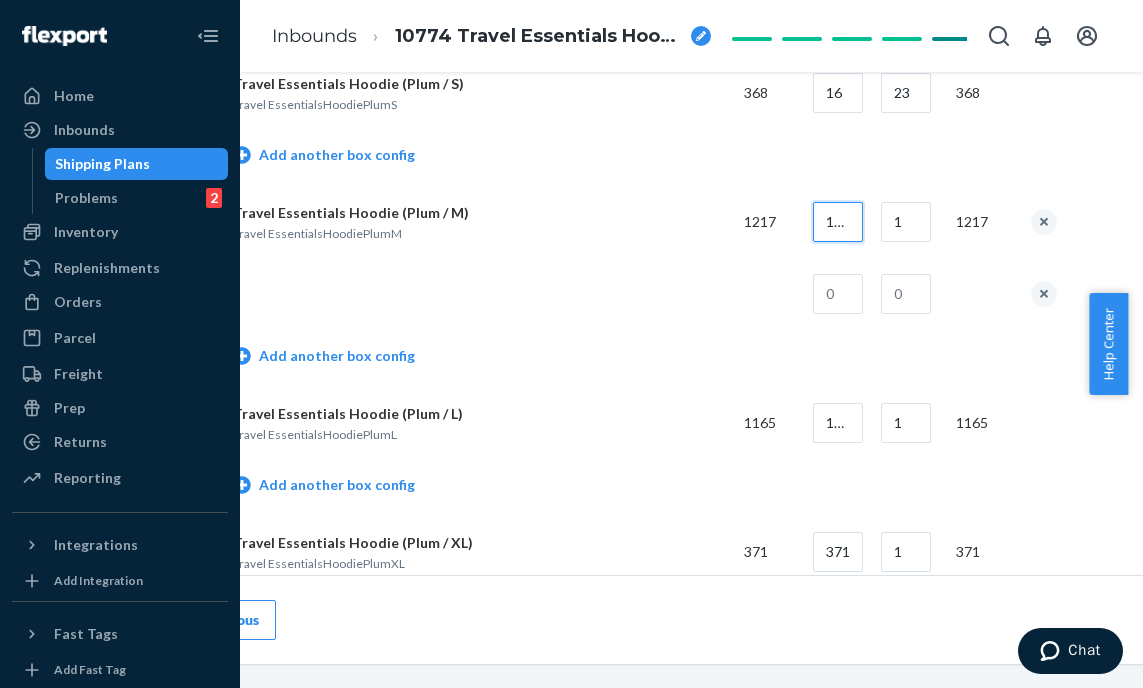 click on "1217" at bounding box center (838, 222) 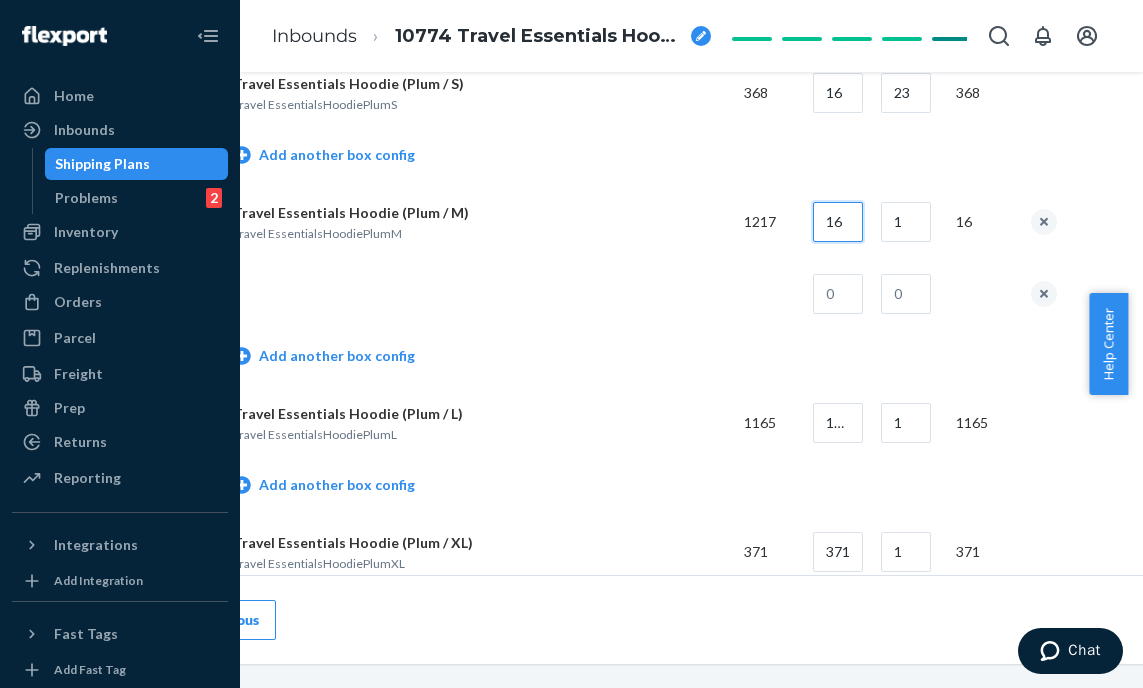 type on "16" 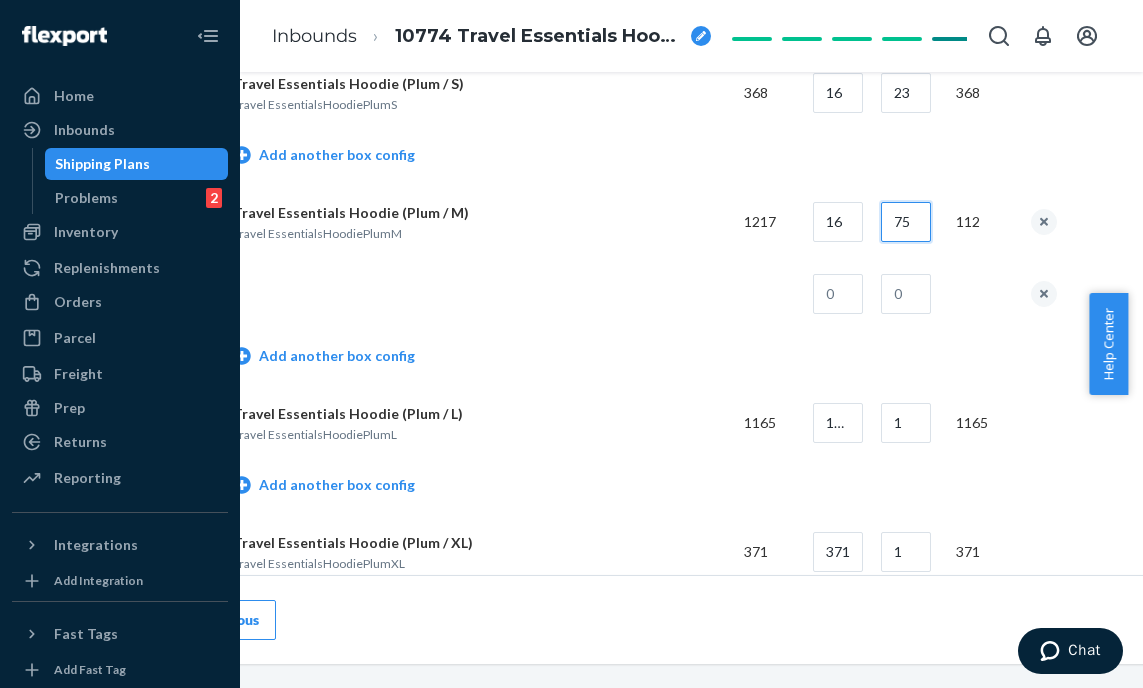 type on "75" 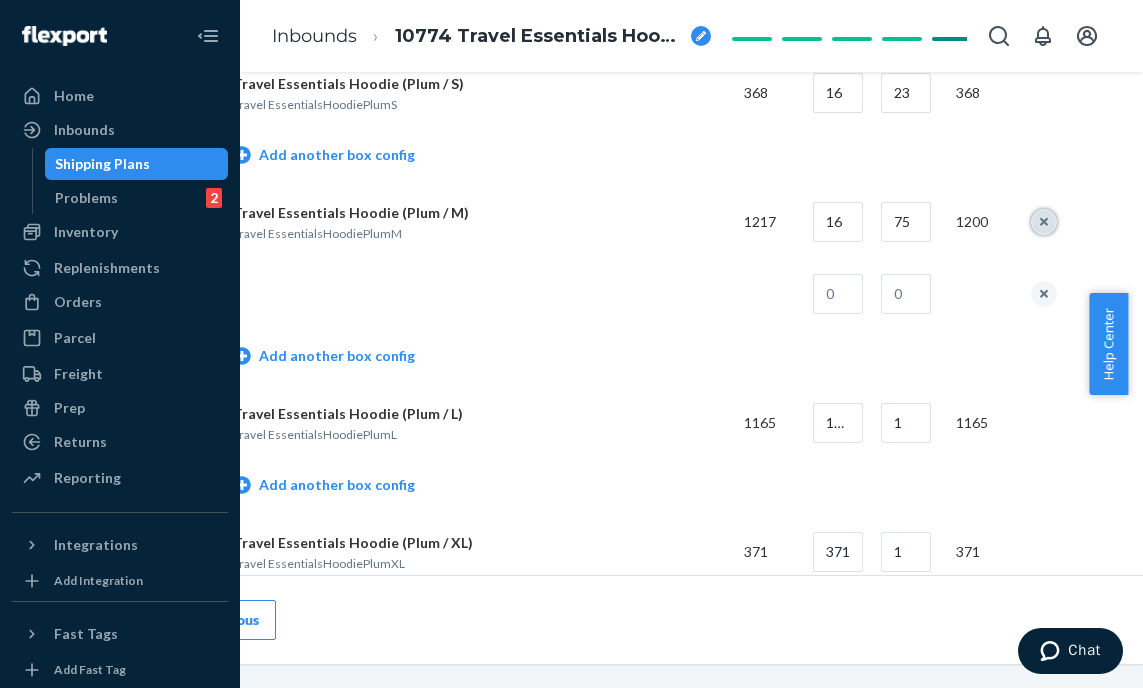 type 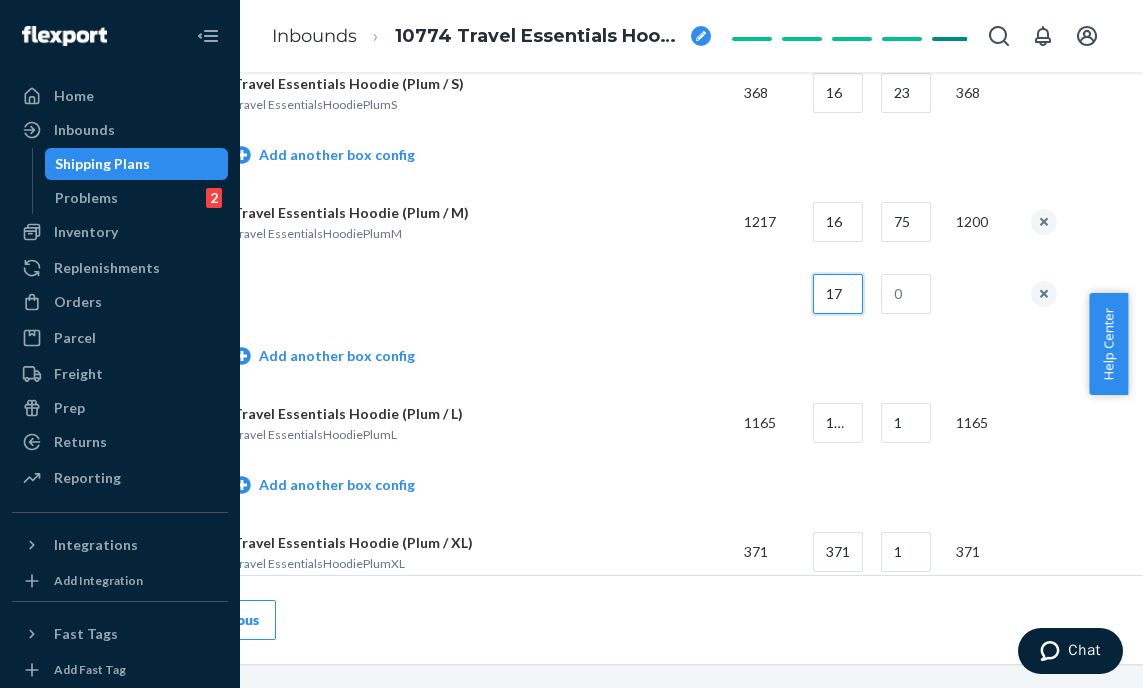 type on "17" 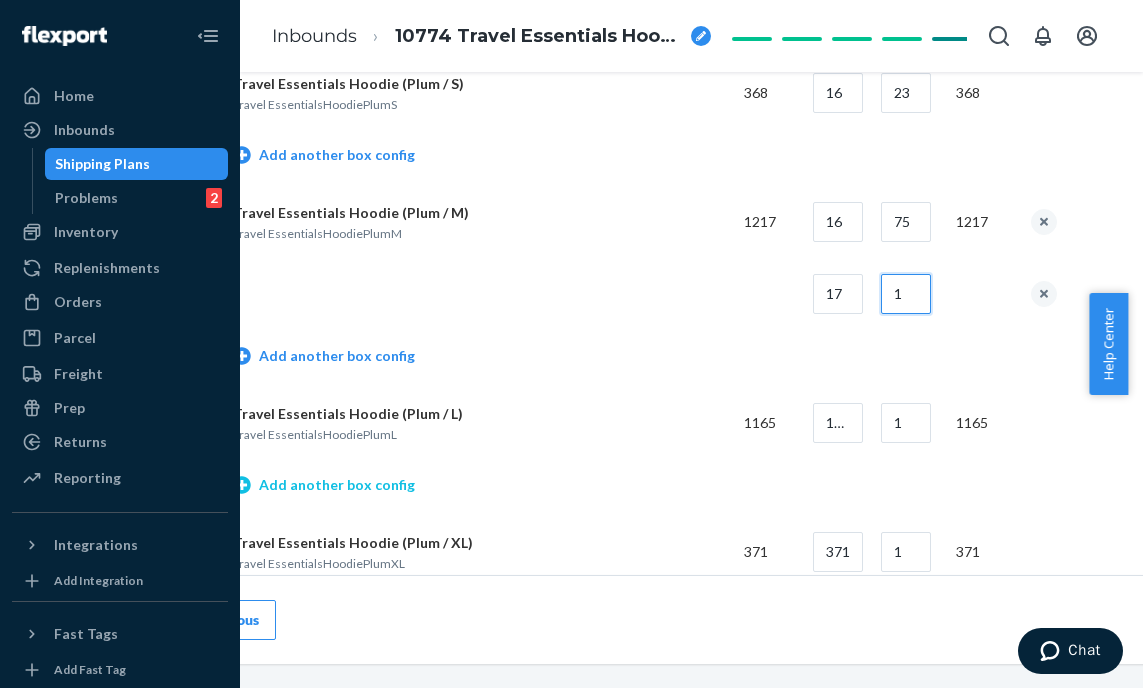 type on "1" 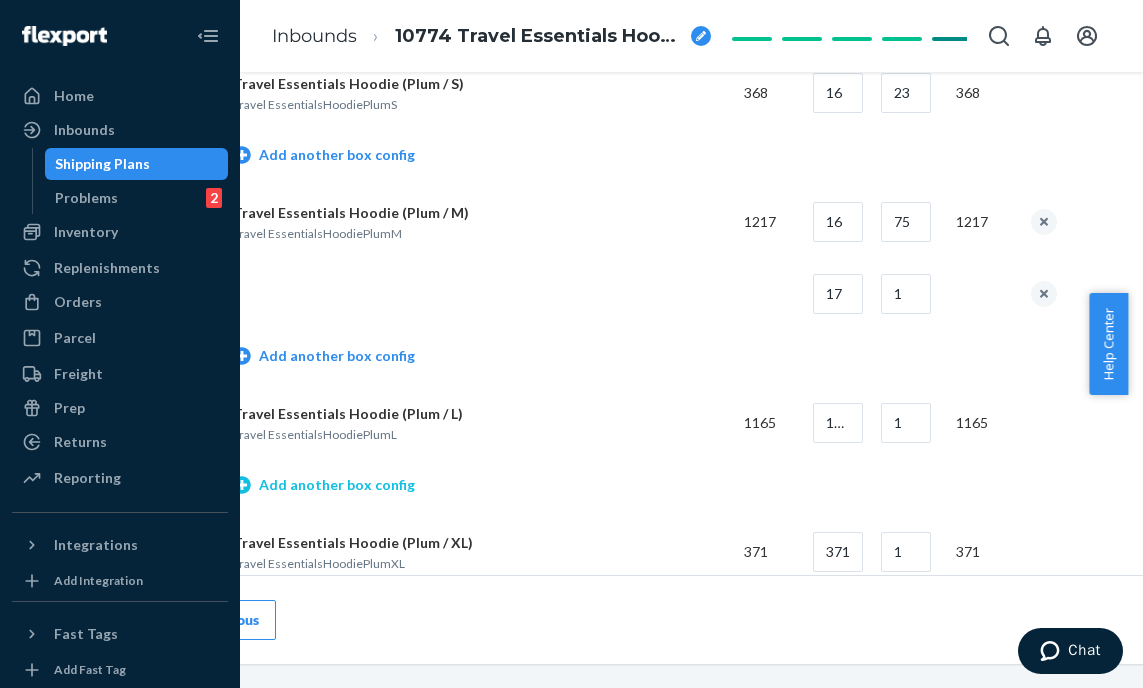 click on "Add another box config" at bounding box center [324, 485] 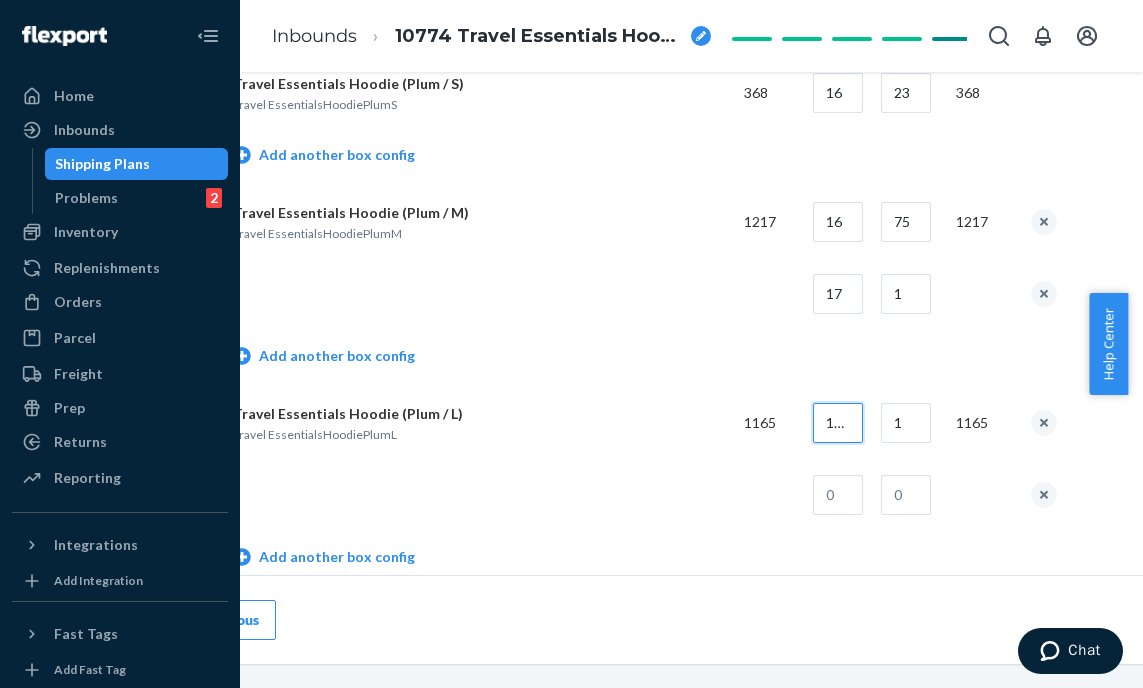 click on "1165" at bounding box center [838, 423] 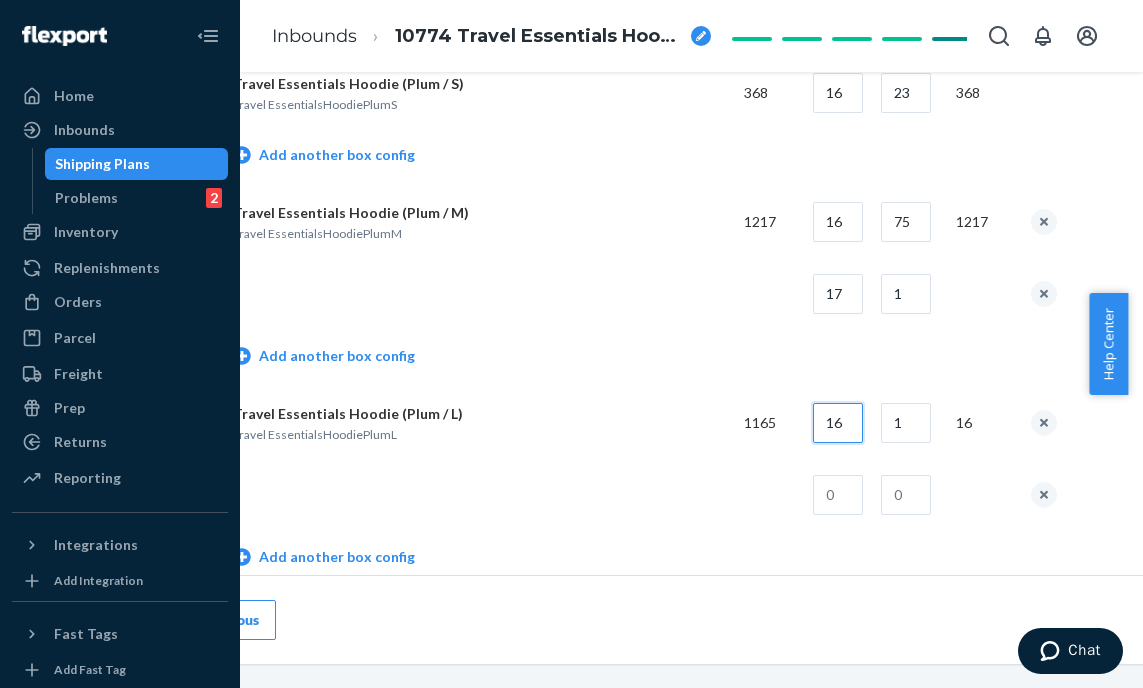 type on "16" 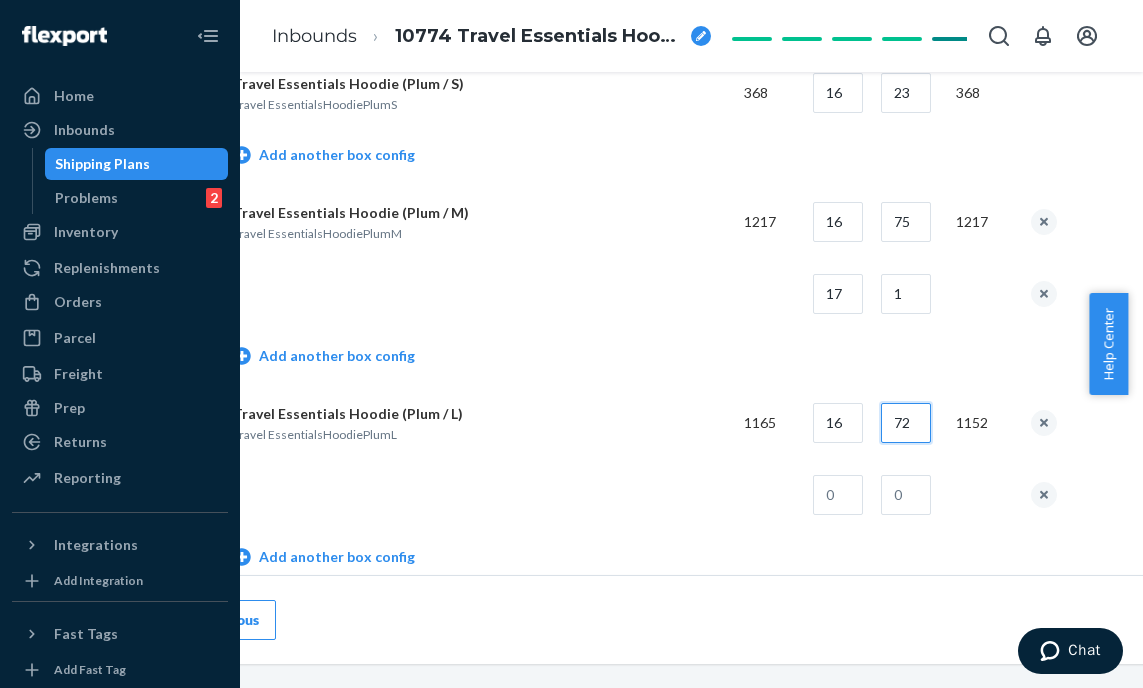 type on "72" 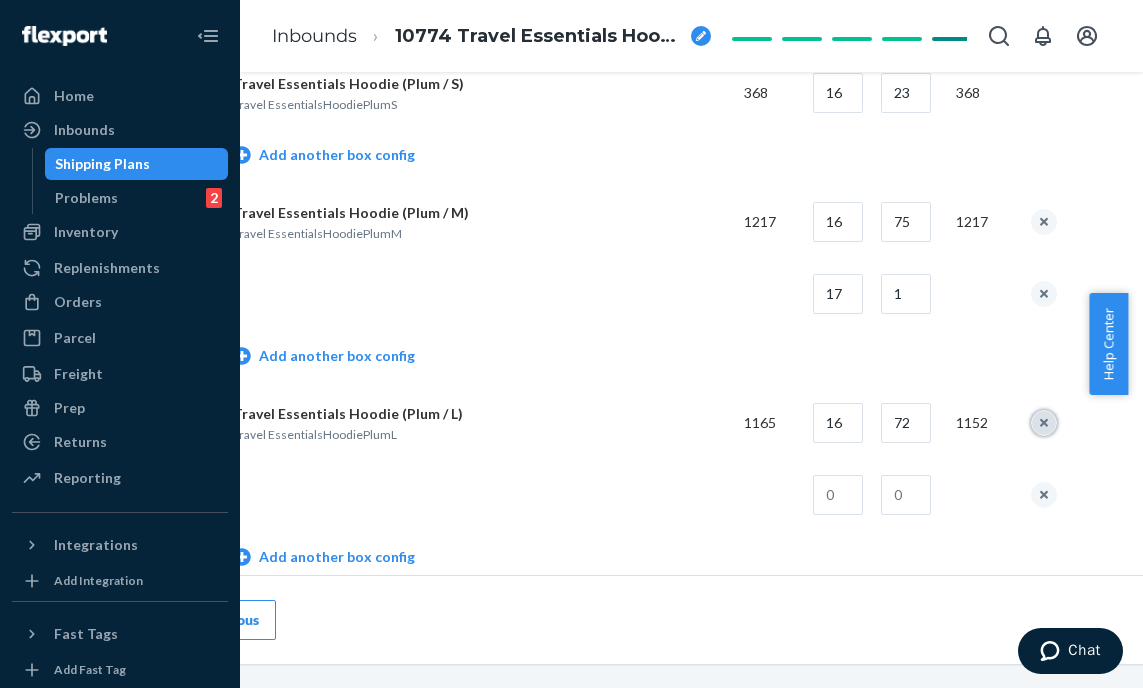 type 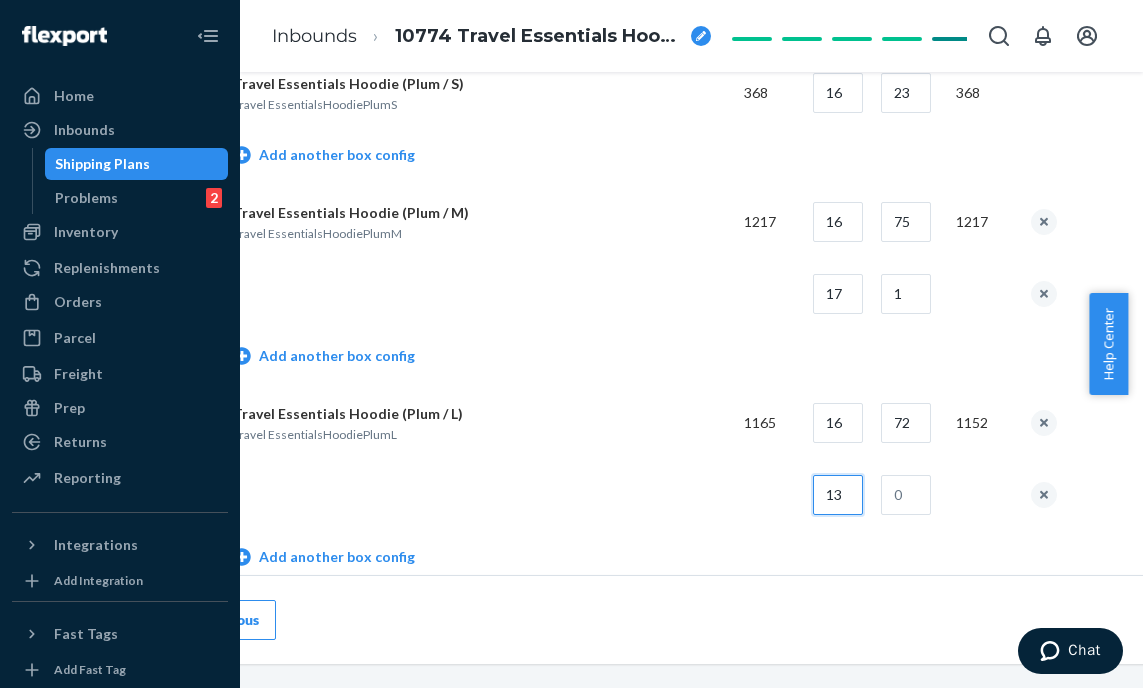 type on "13" 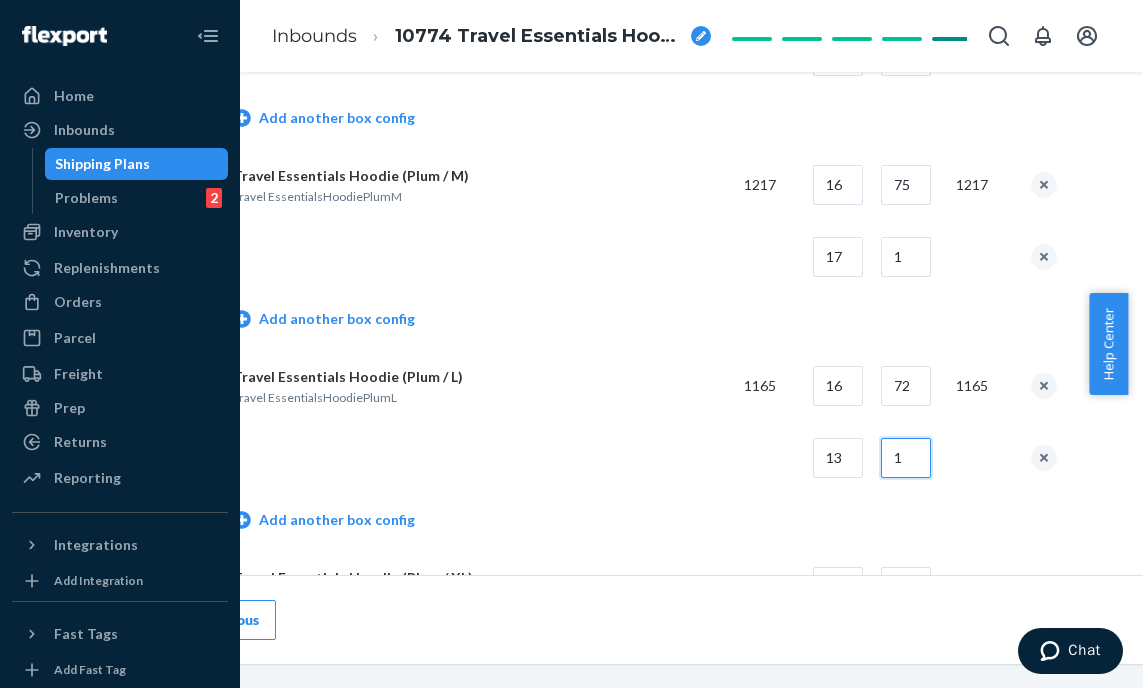 scroll, scrollTop: 2816, scrollLeft: 125, axis: both 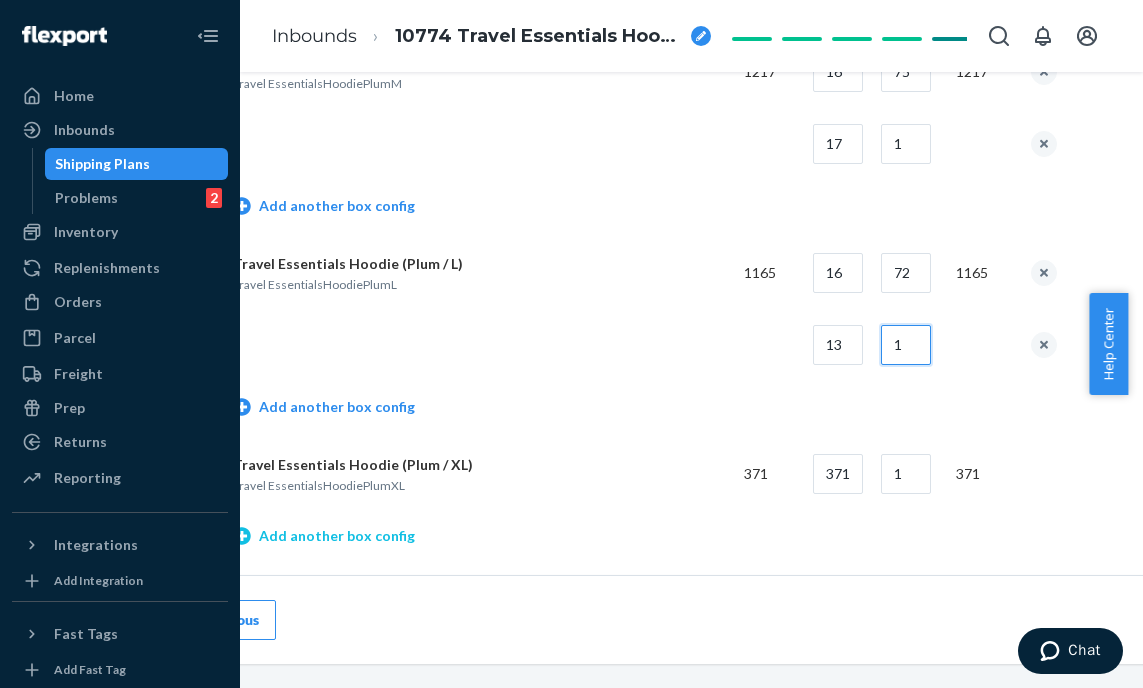 type on "1" 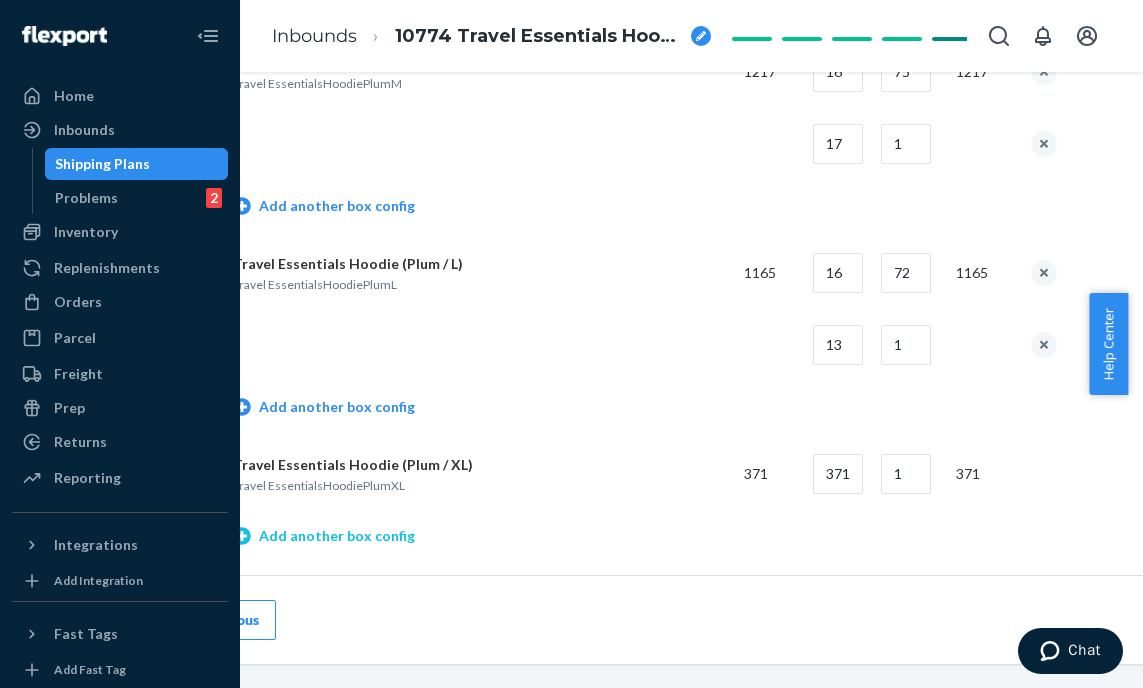 click on "Add another box config" at bounding box center [324, 536] 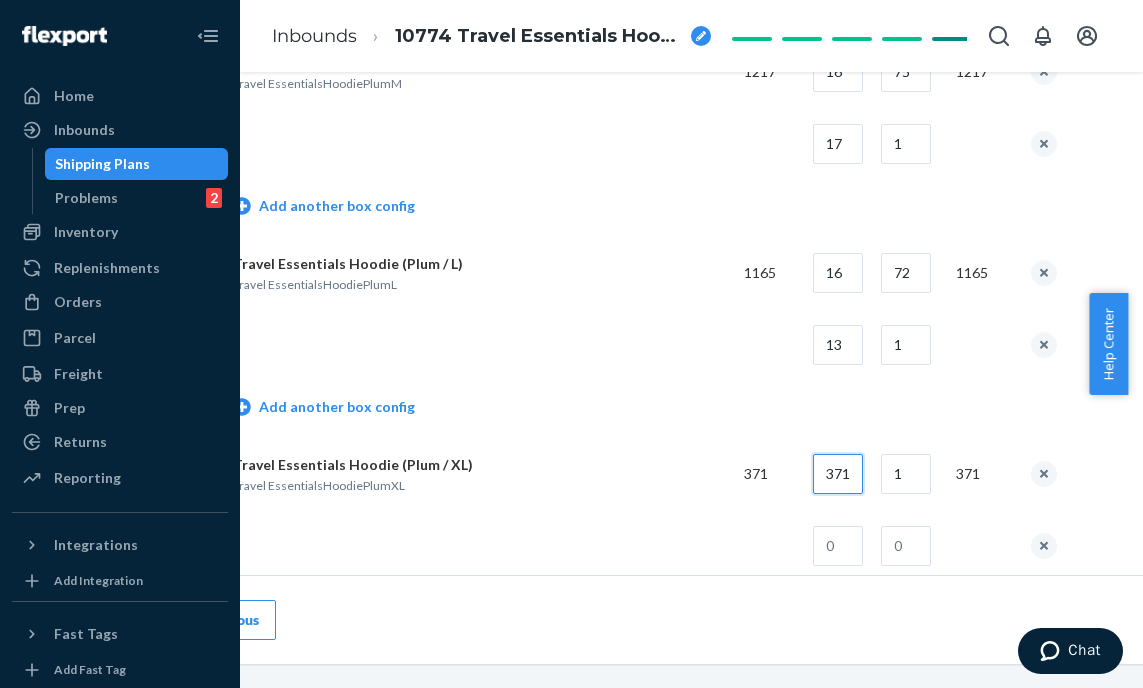 click on "371" at bounding box center (838, 474) 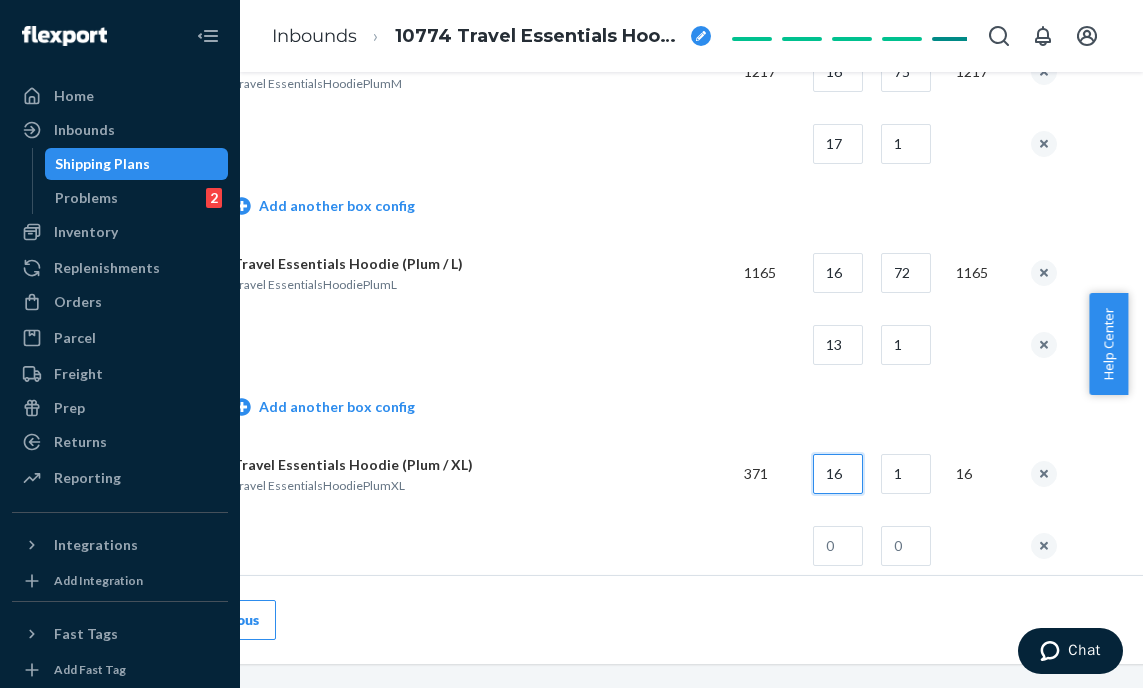 type on "16" 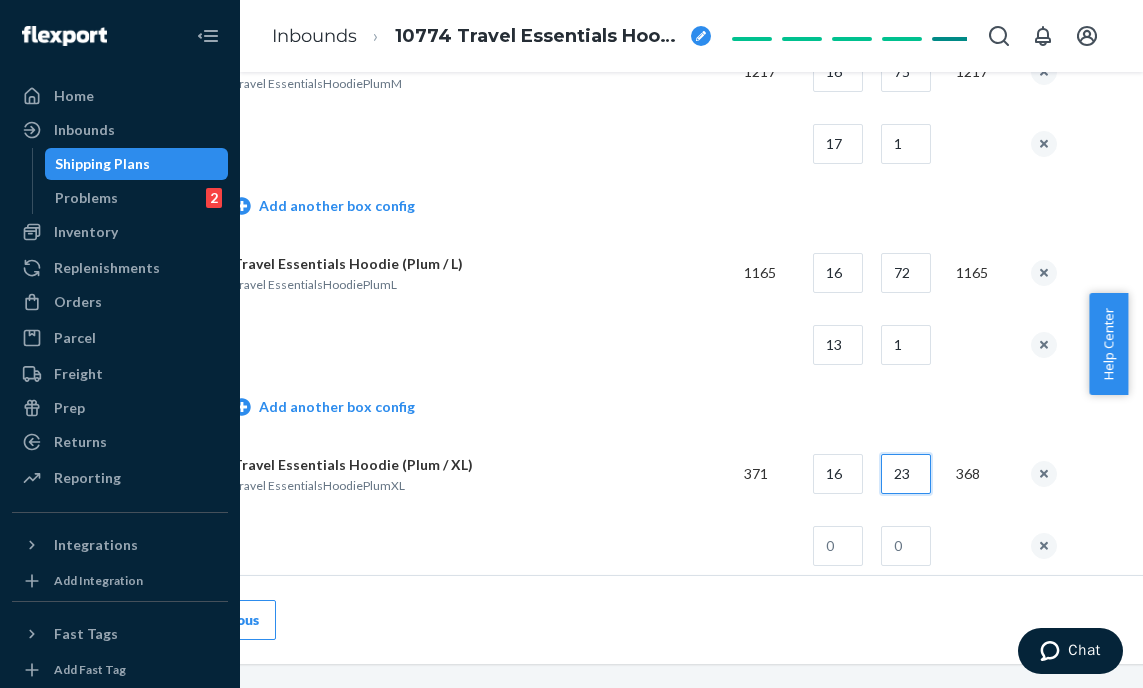 type on "23" 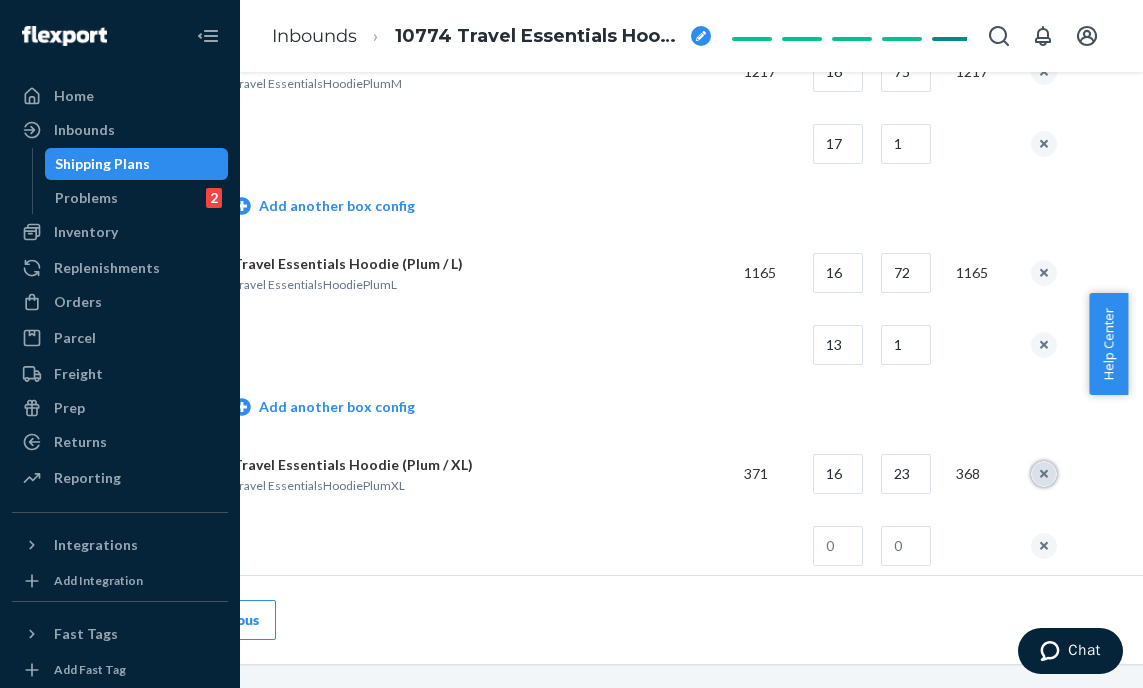 type 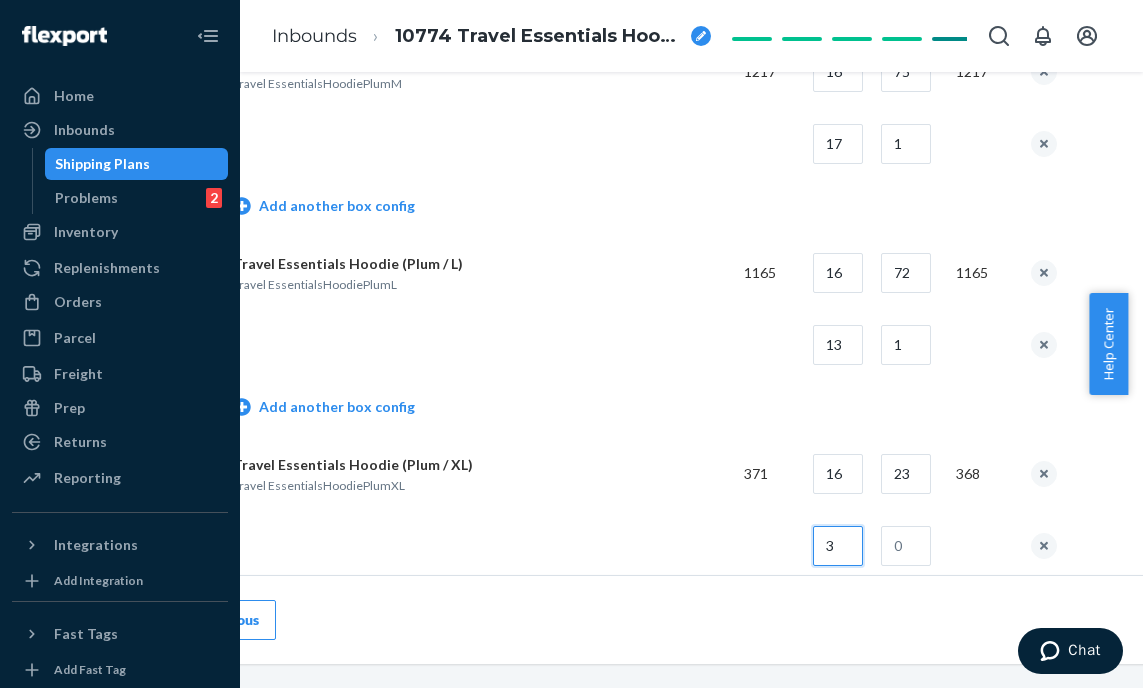type on "3" 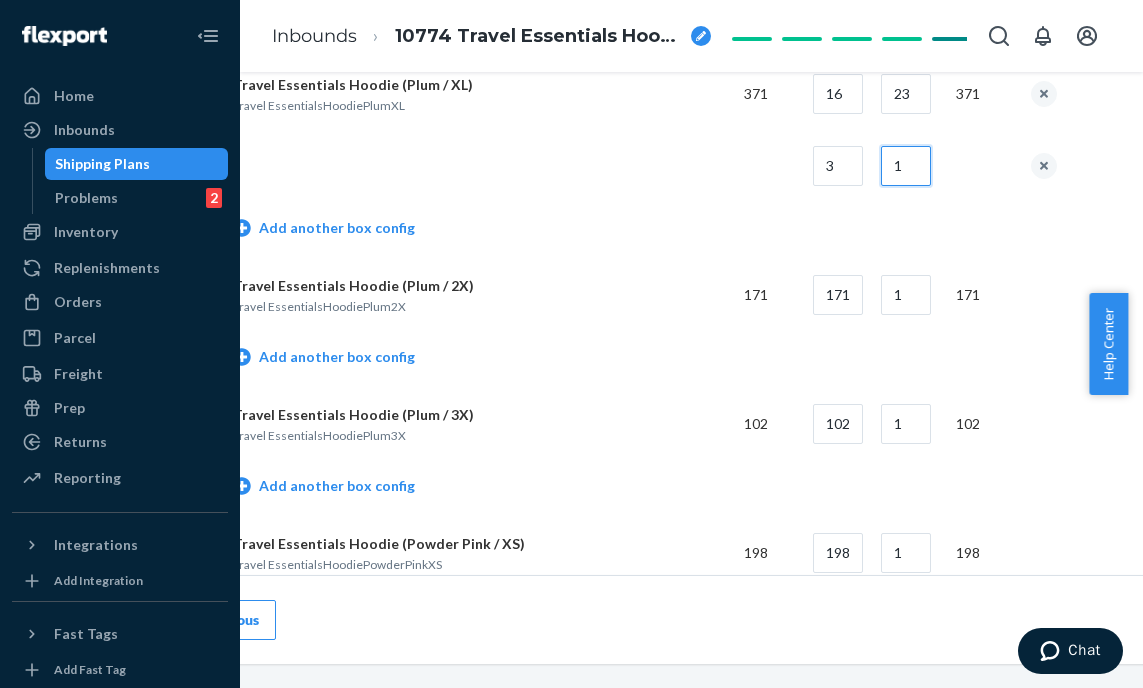 scroll, scrollTop: 3196, scrollLeft: 125, axis: both 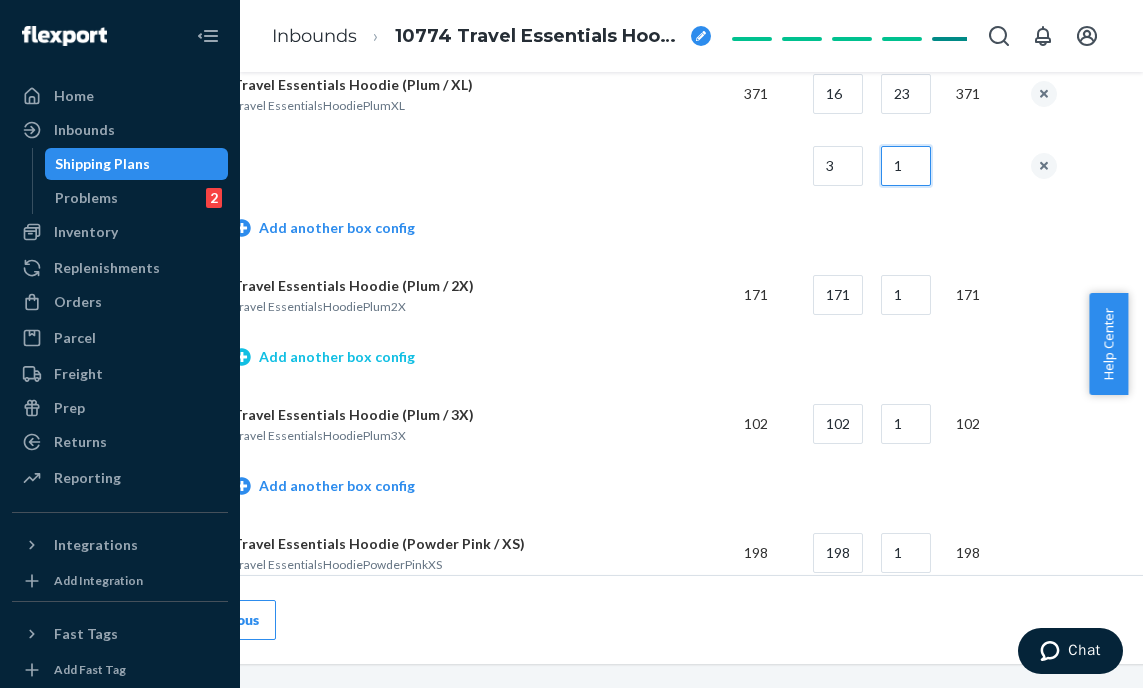 type on "1" 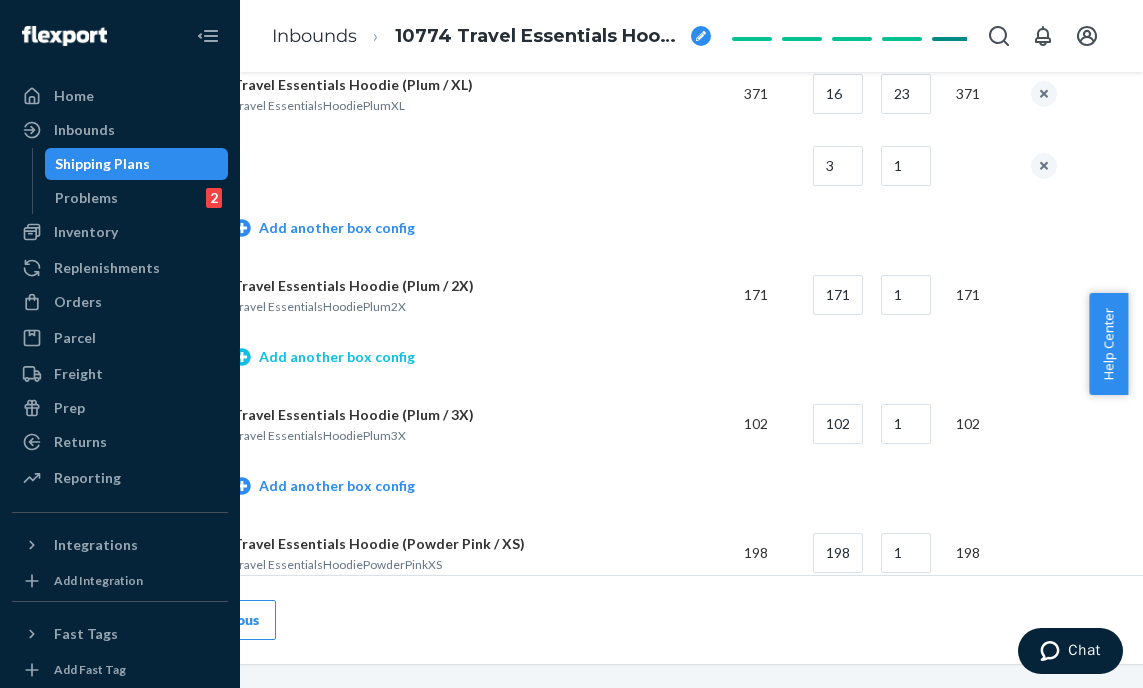 click on "Add another box config" at bounding box center (324, 357) 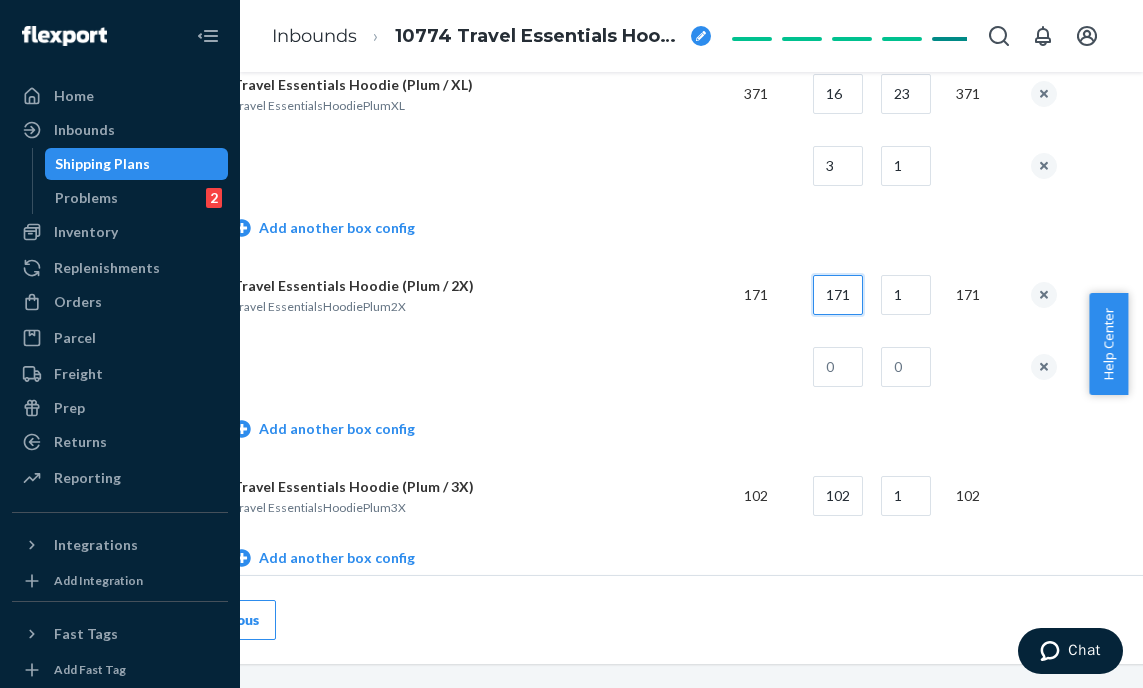 click on "171" at bounding box center [838, 295] 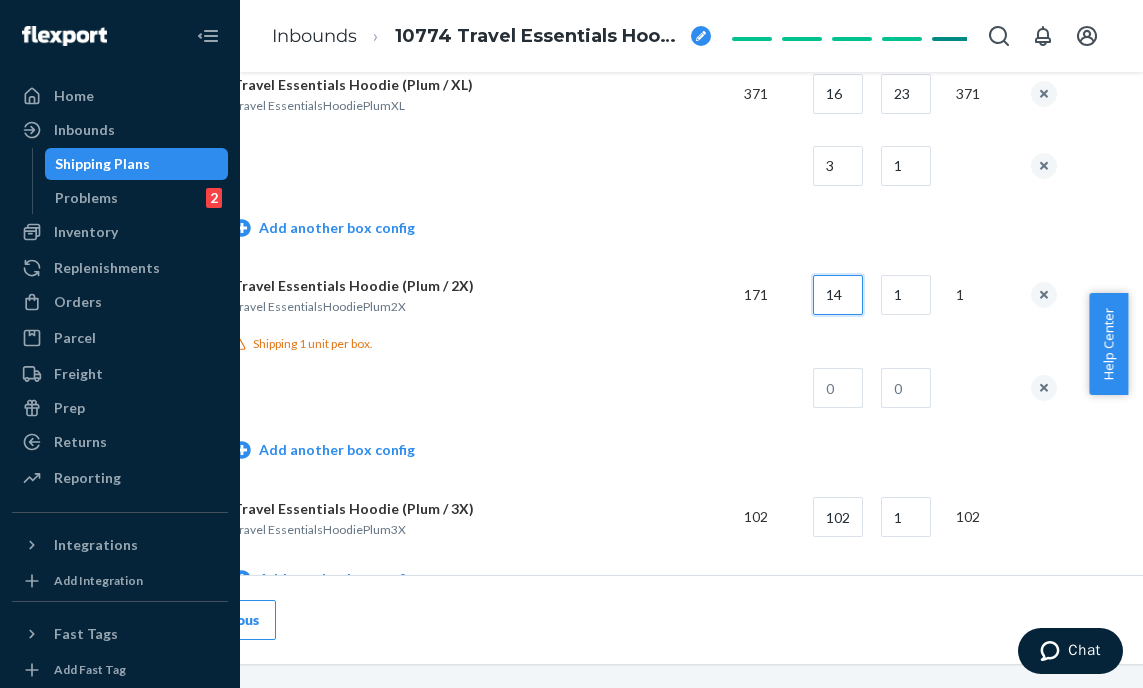 type on "14" 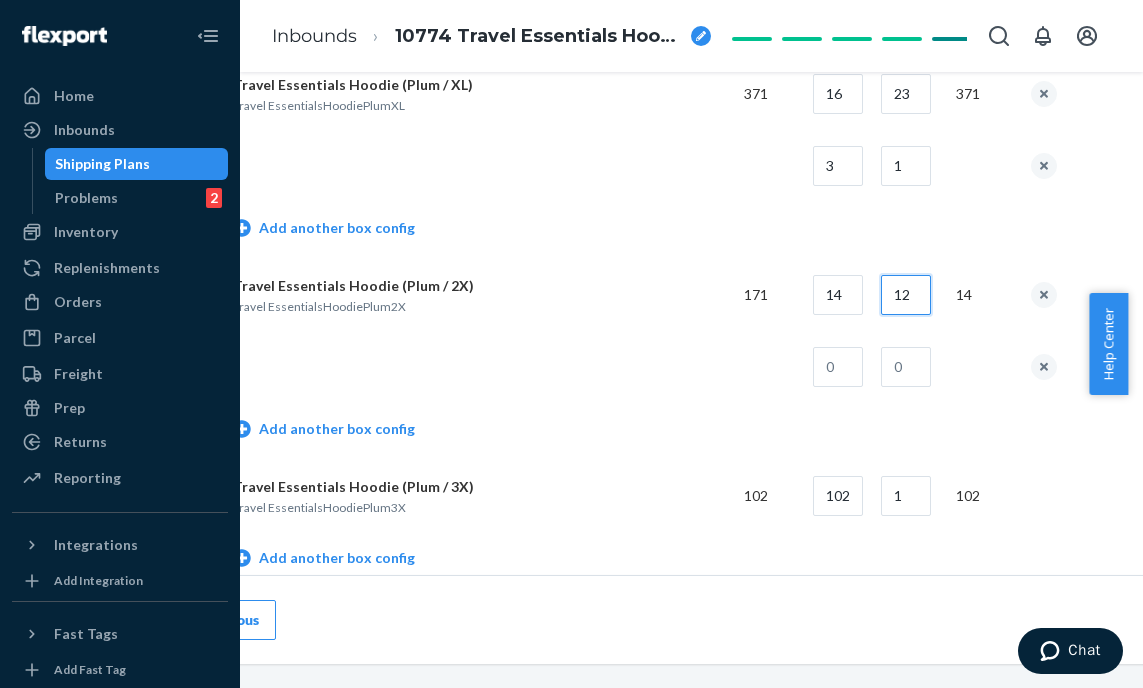 type on "12" 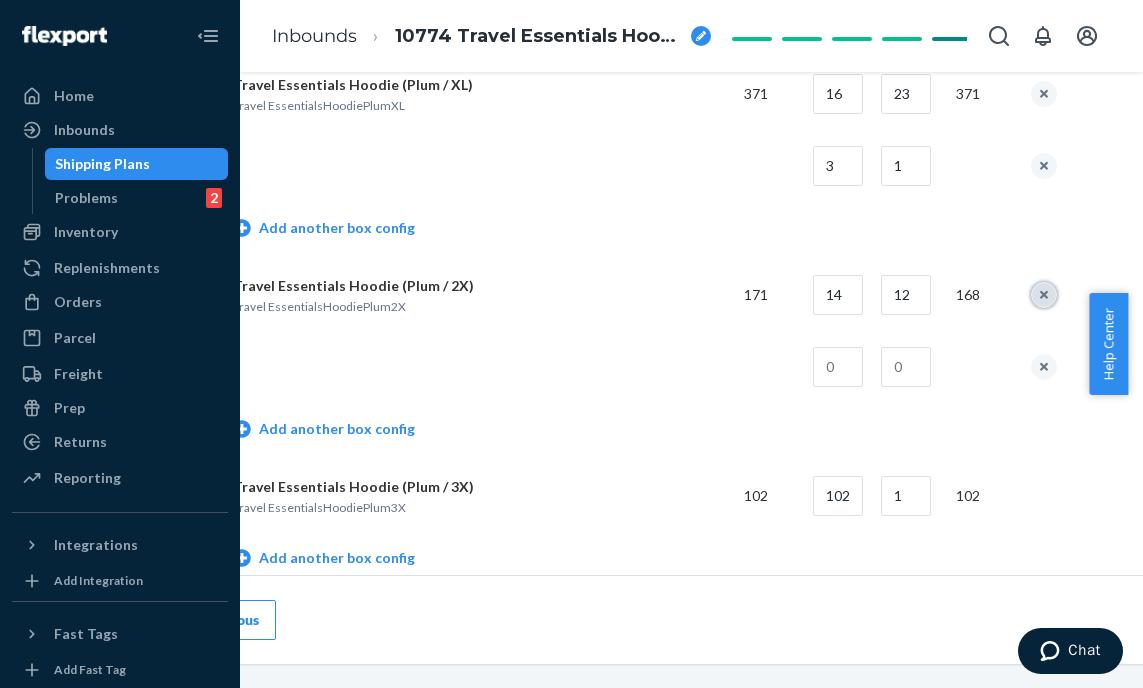 type 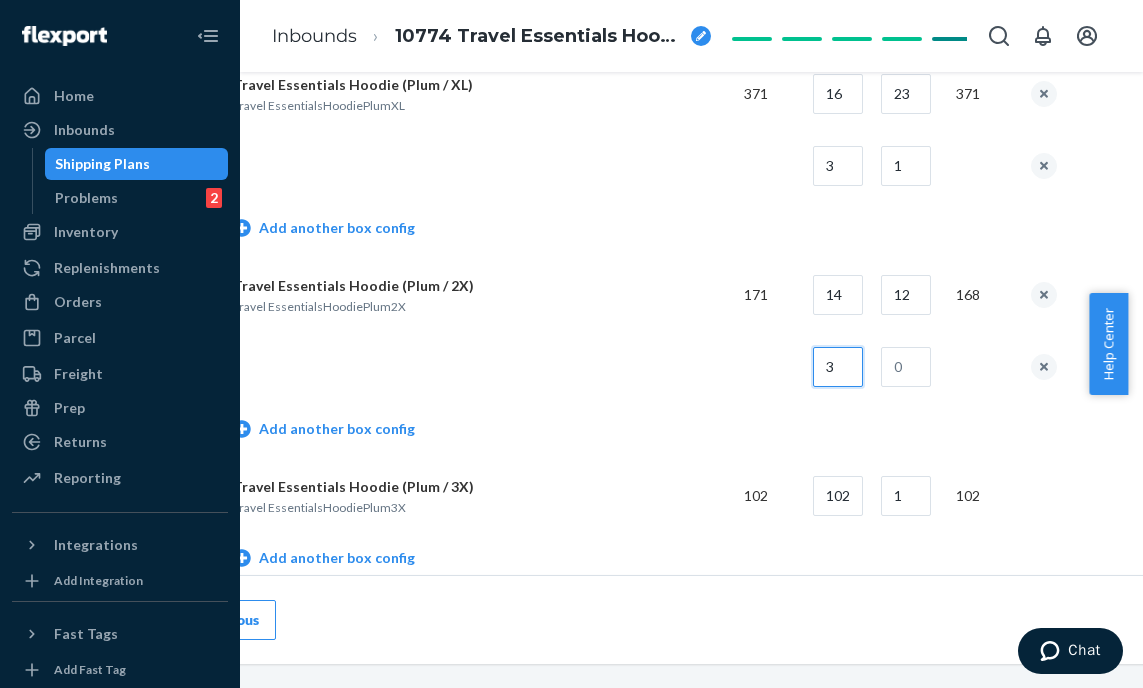 type on "3" 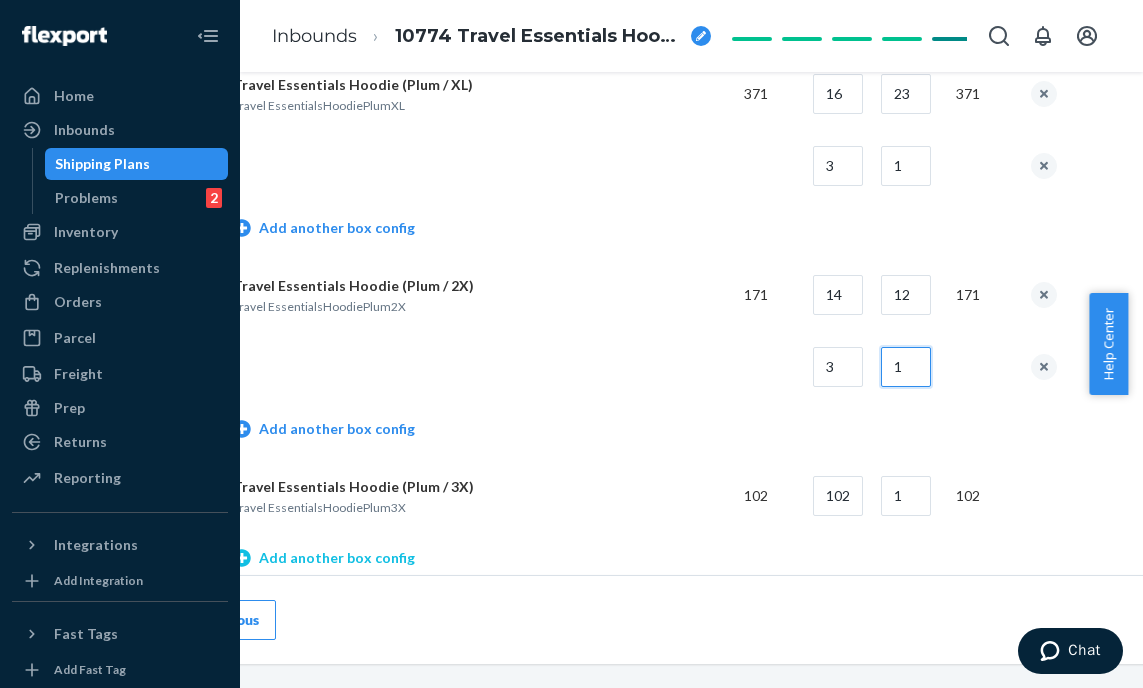 type on "1" 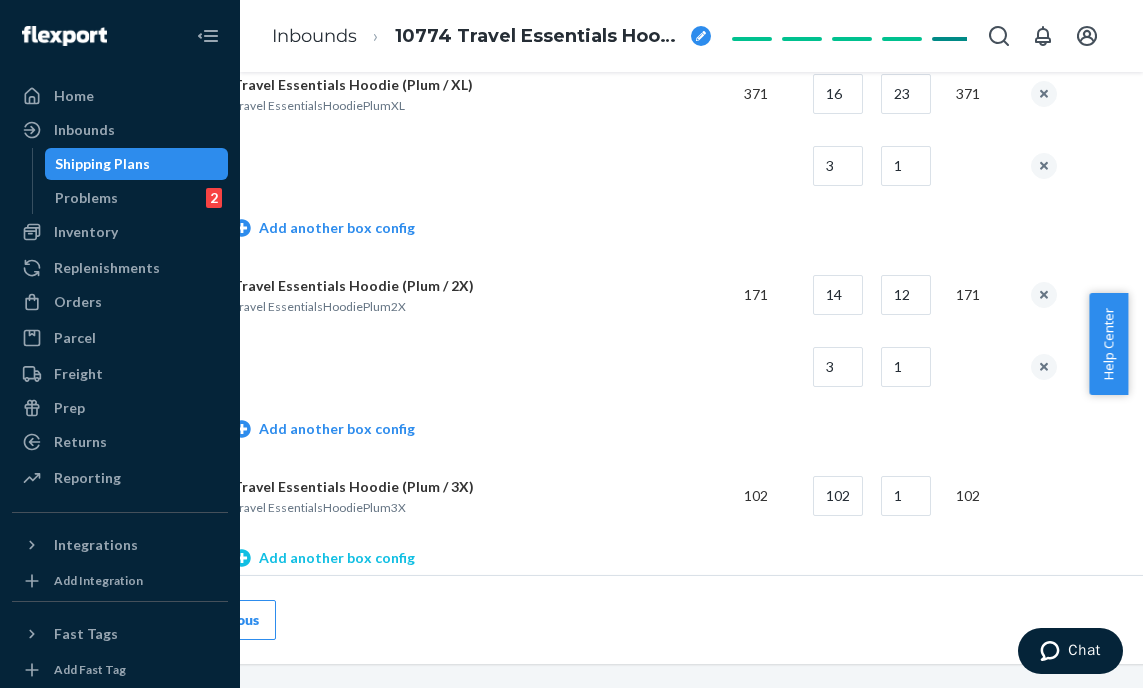 click on "Add another box config" at bounding box center (324, 558) 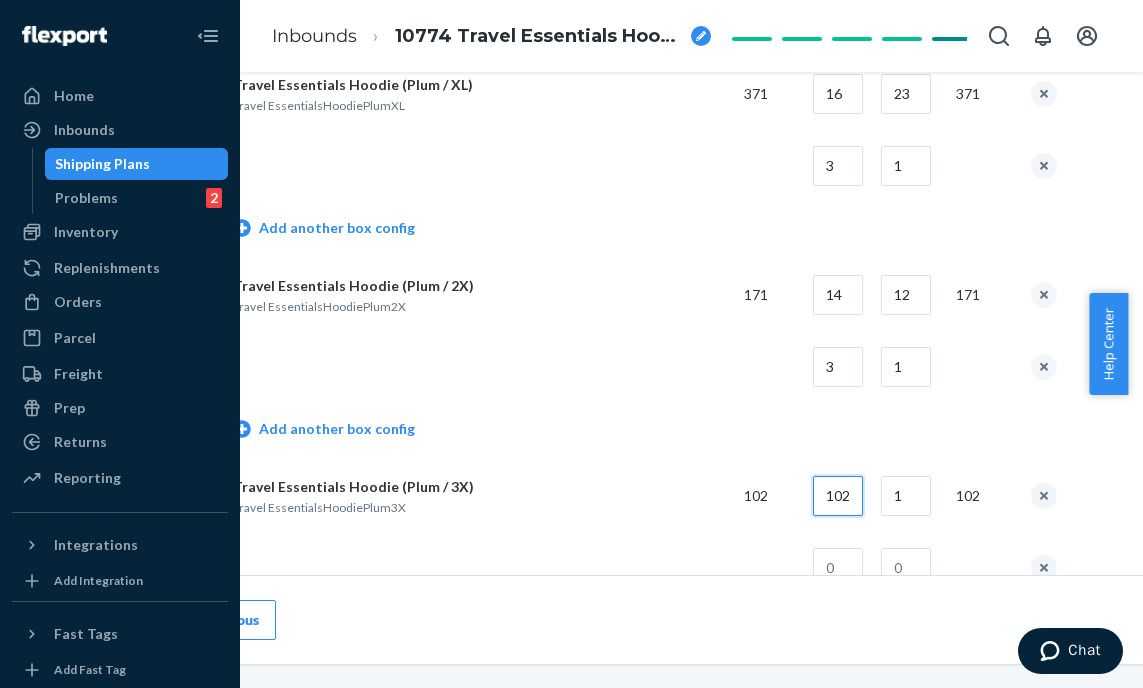 click on "102" at bounding box center [838, 496] 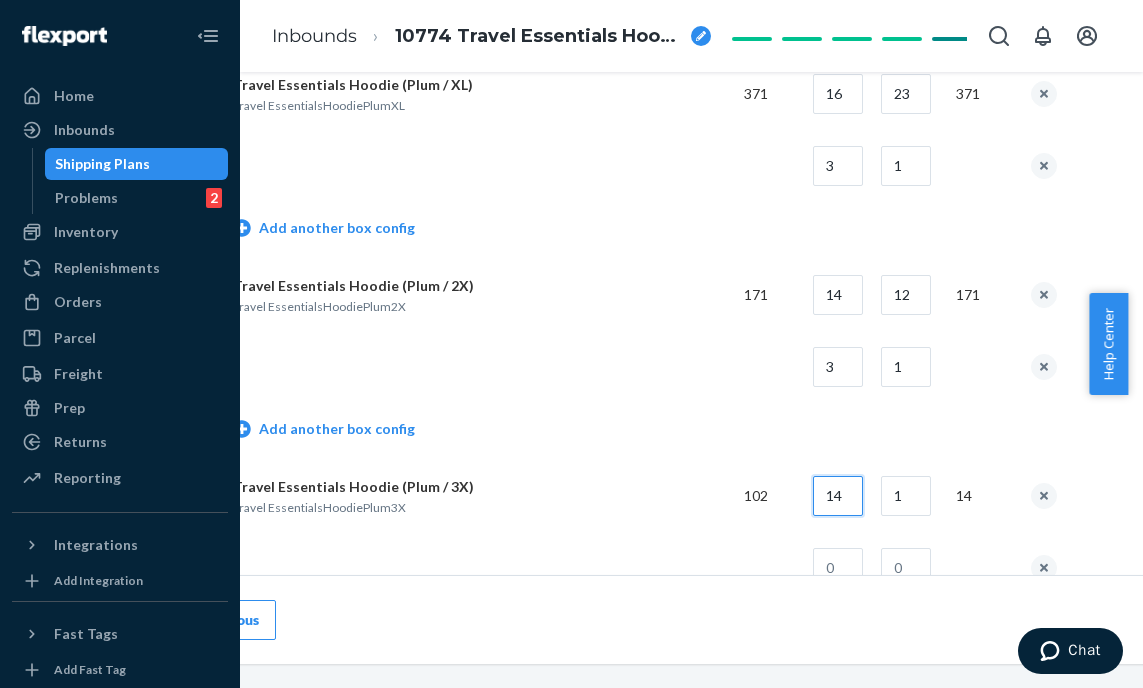 type on "14" 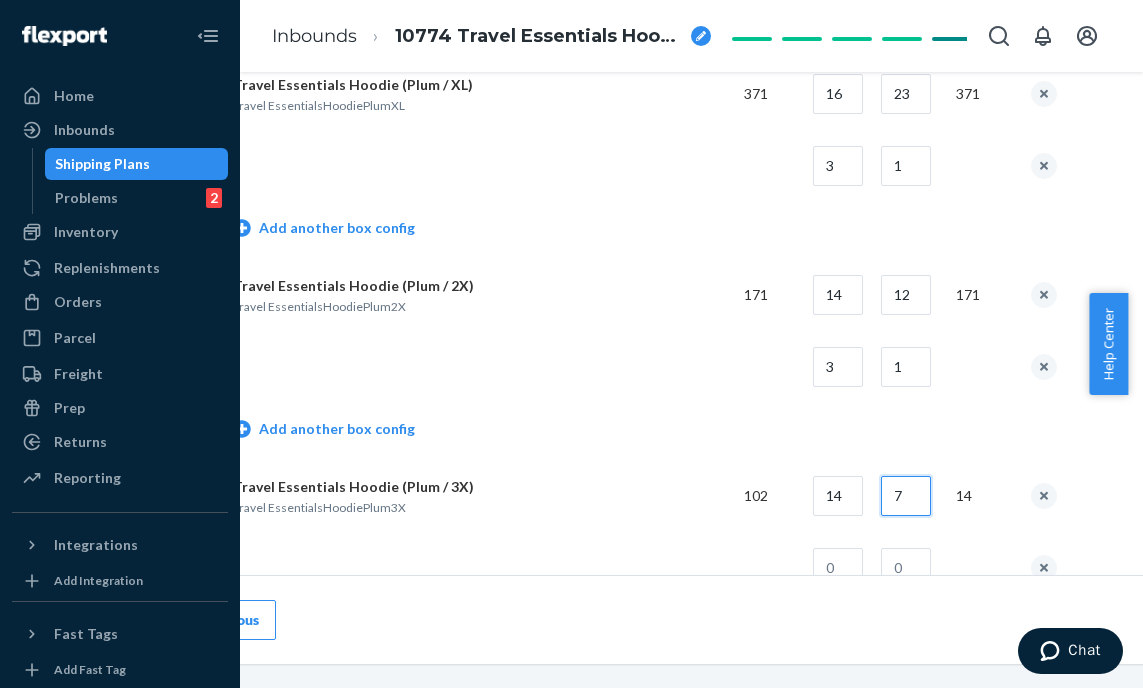 type on "7" 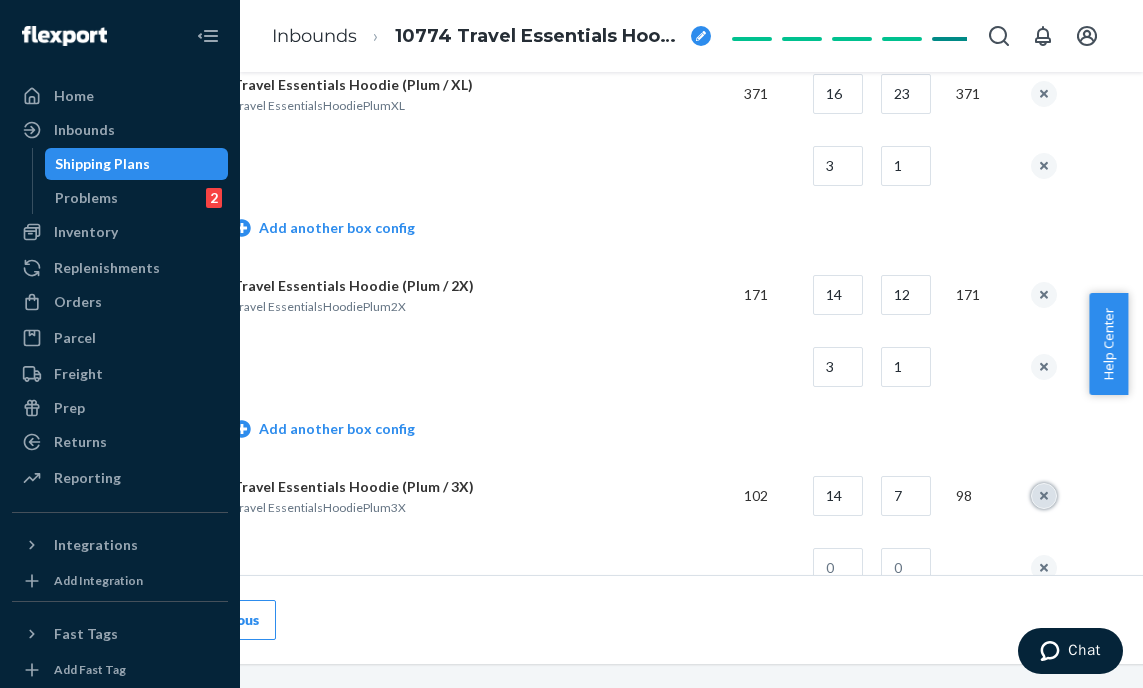 type 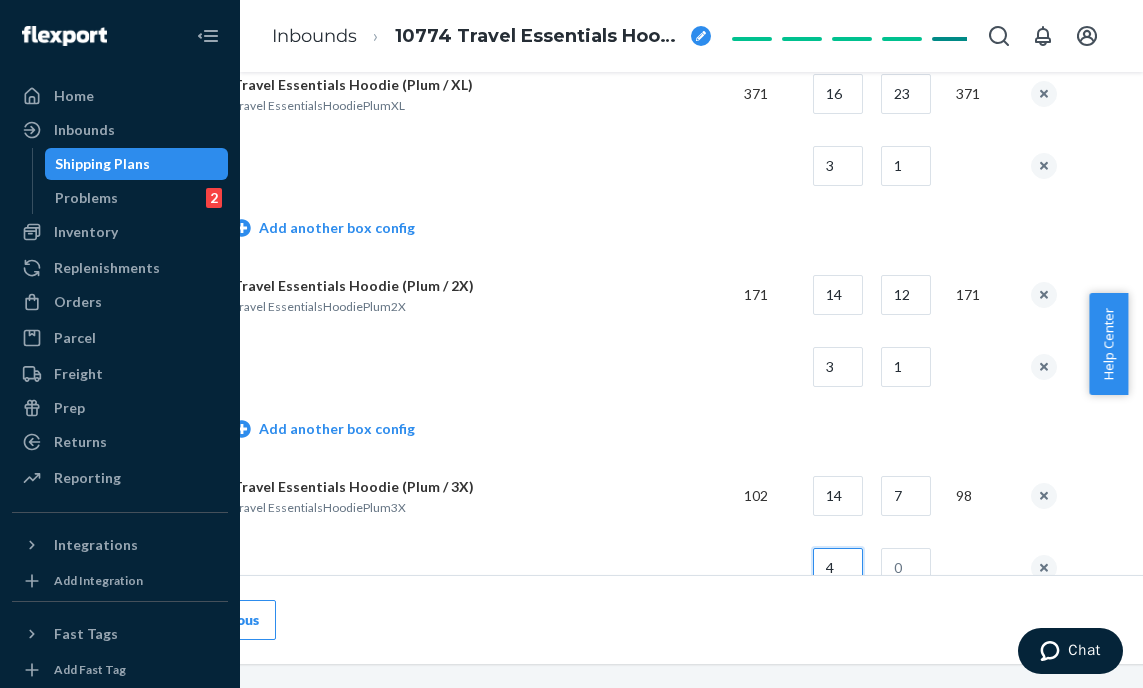 type on "4" 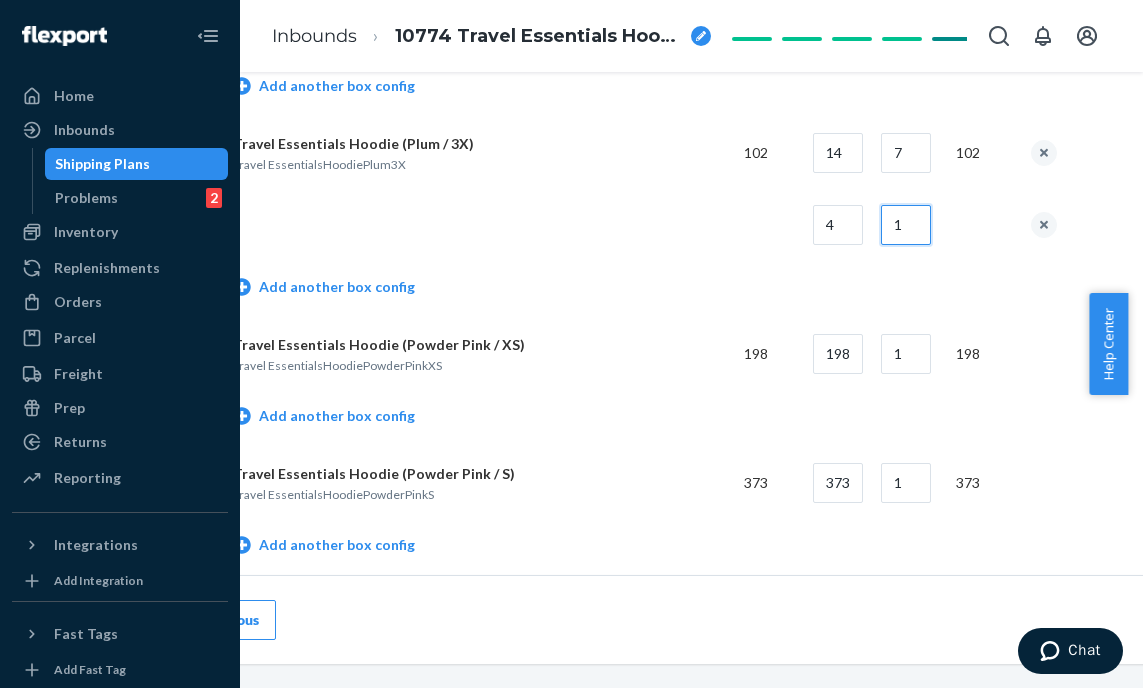 scroll, scrollTop: 3541, scrollLeft: 125, axis: both 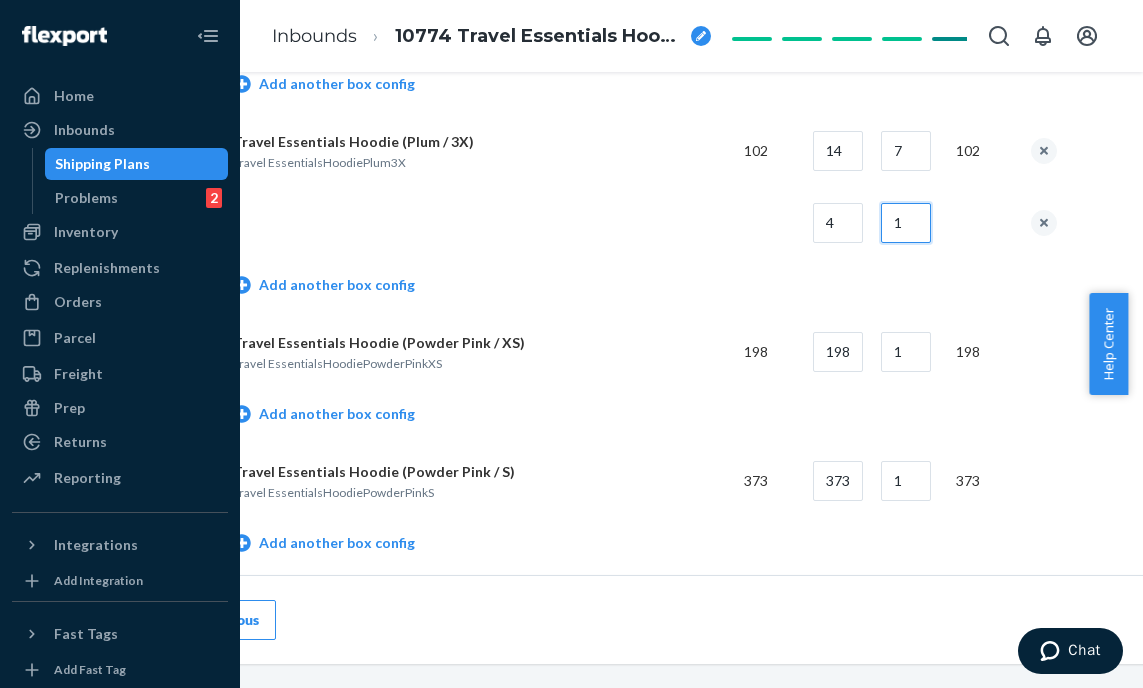 type on "1" 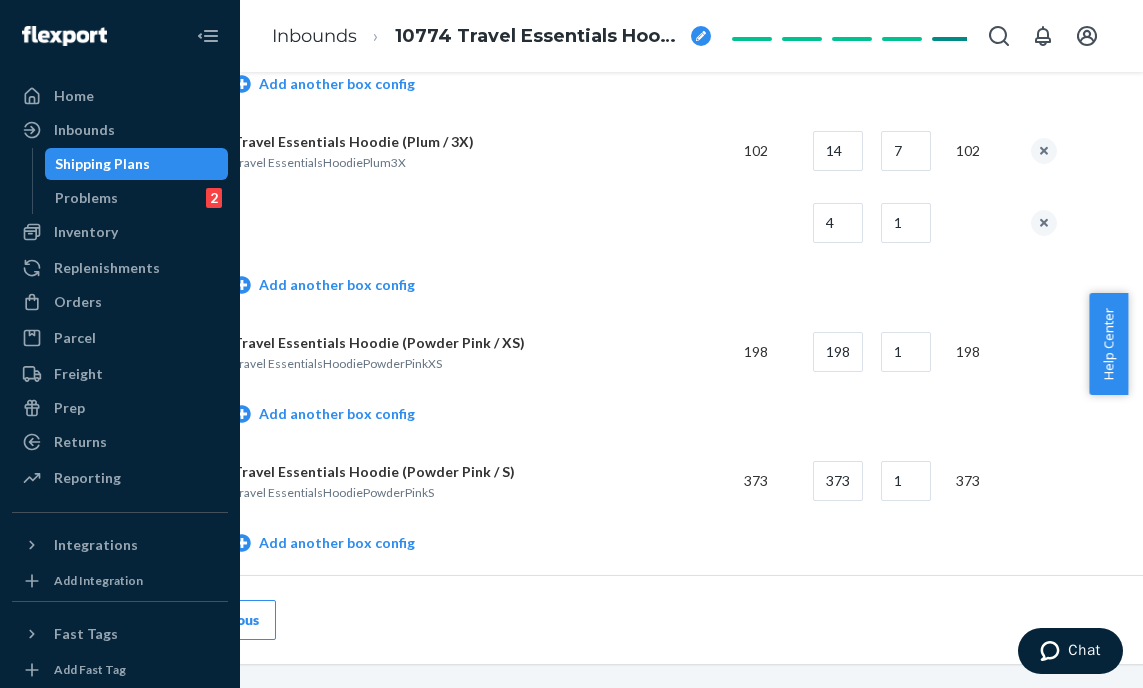 click on "Add another box config" at bounding box center (645, 416) 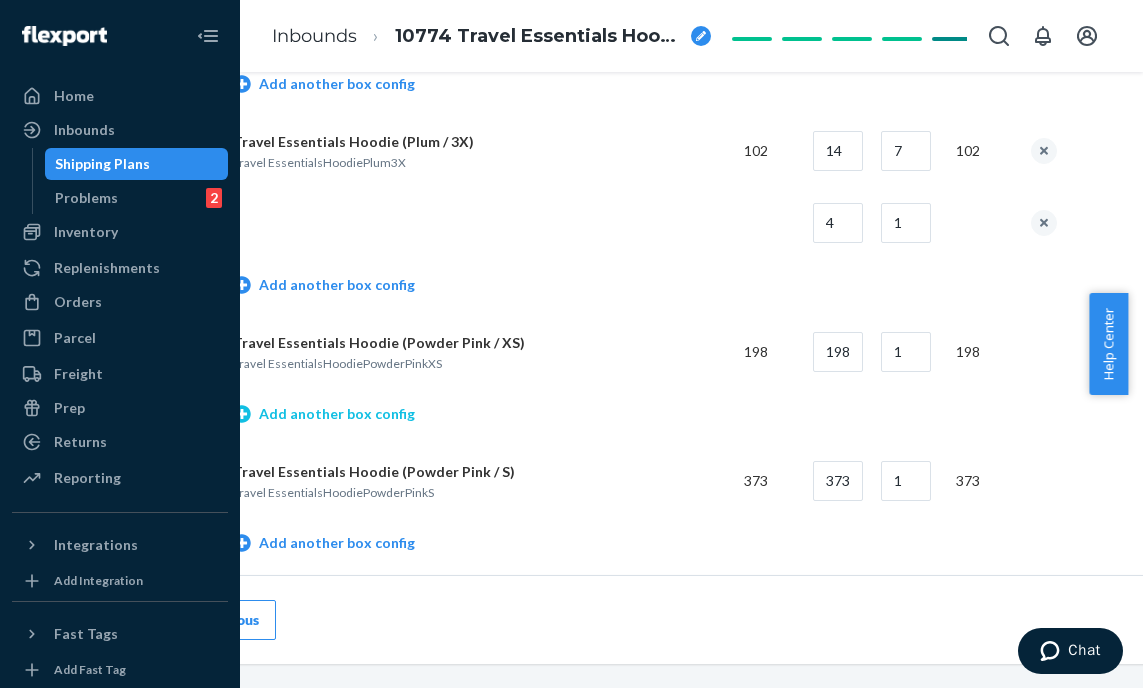 click on "Add another box config" at bounding box center (324, 414) 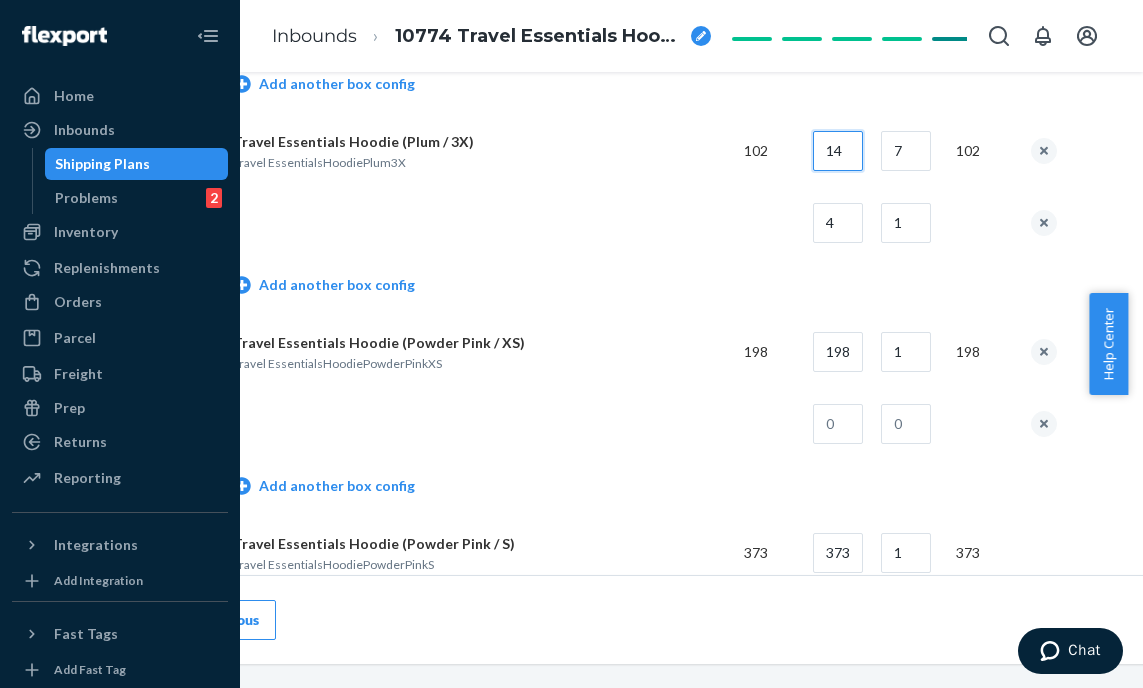 click on "14" at bounding box center (838, 151) 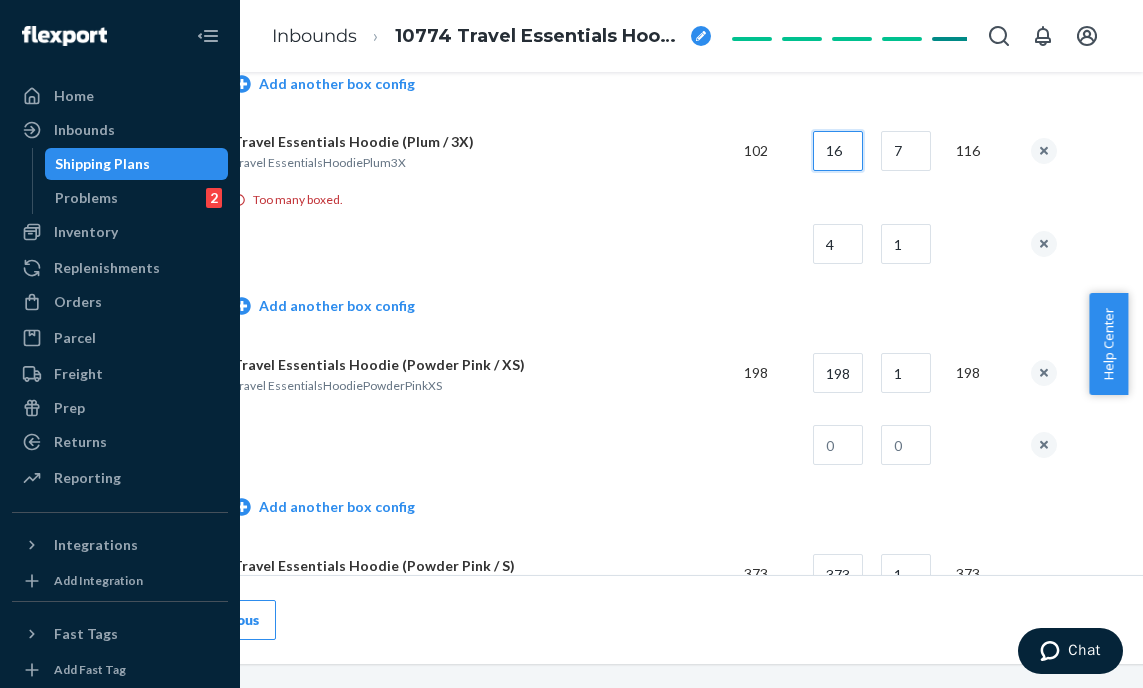 type on "16" 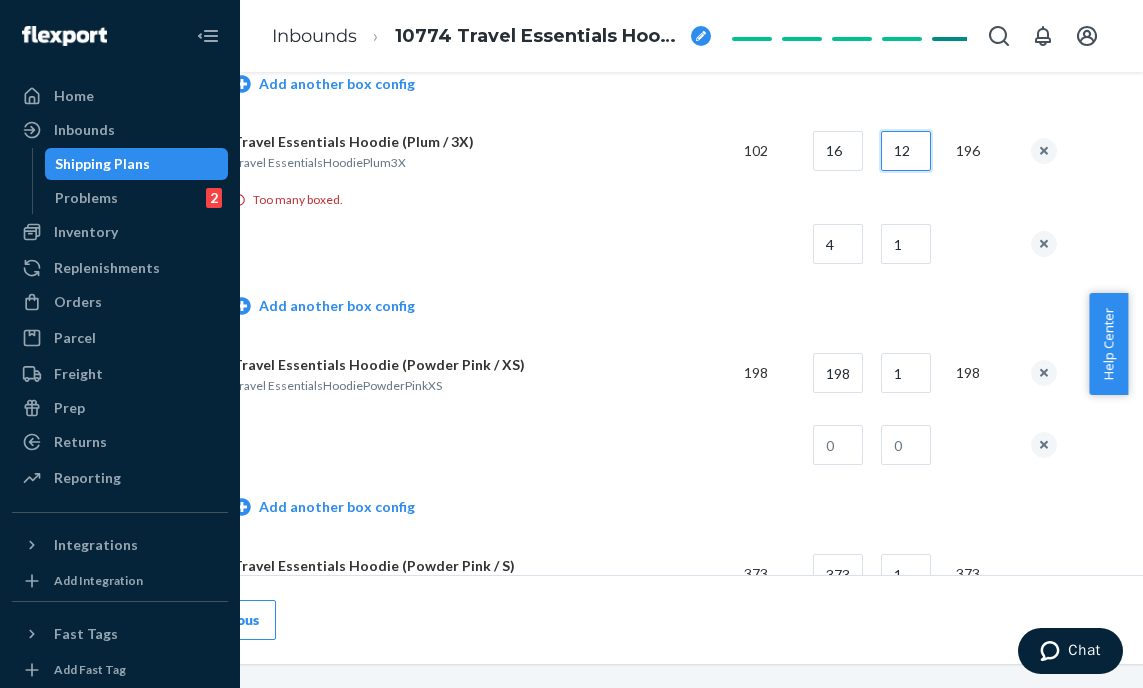 type on "12" 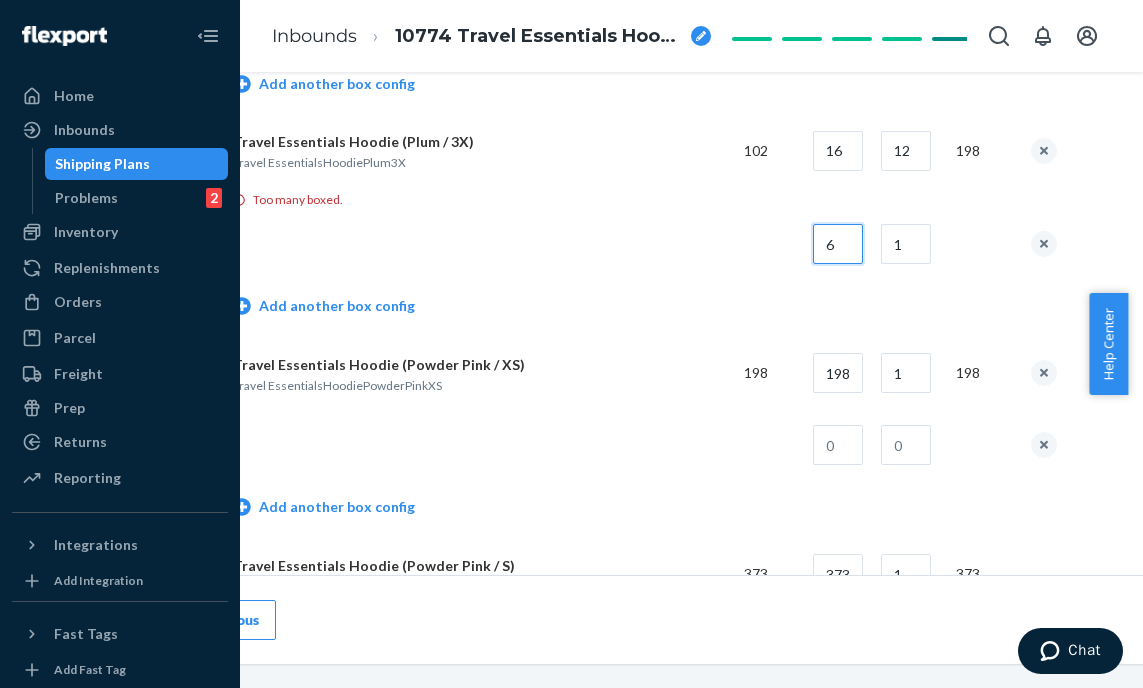 type on "6" 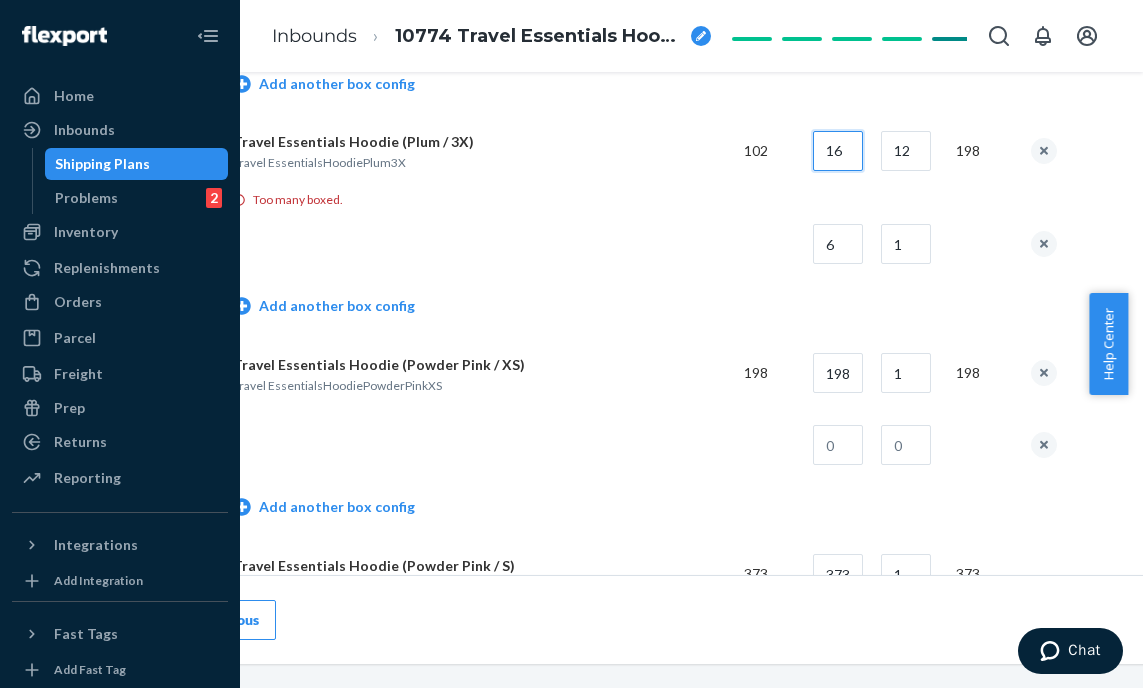 click on "16" at bounding box center (838, 151) 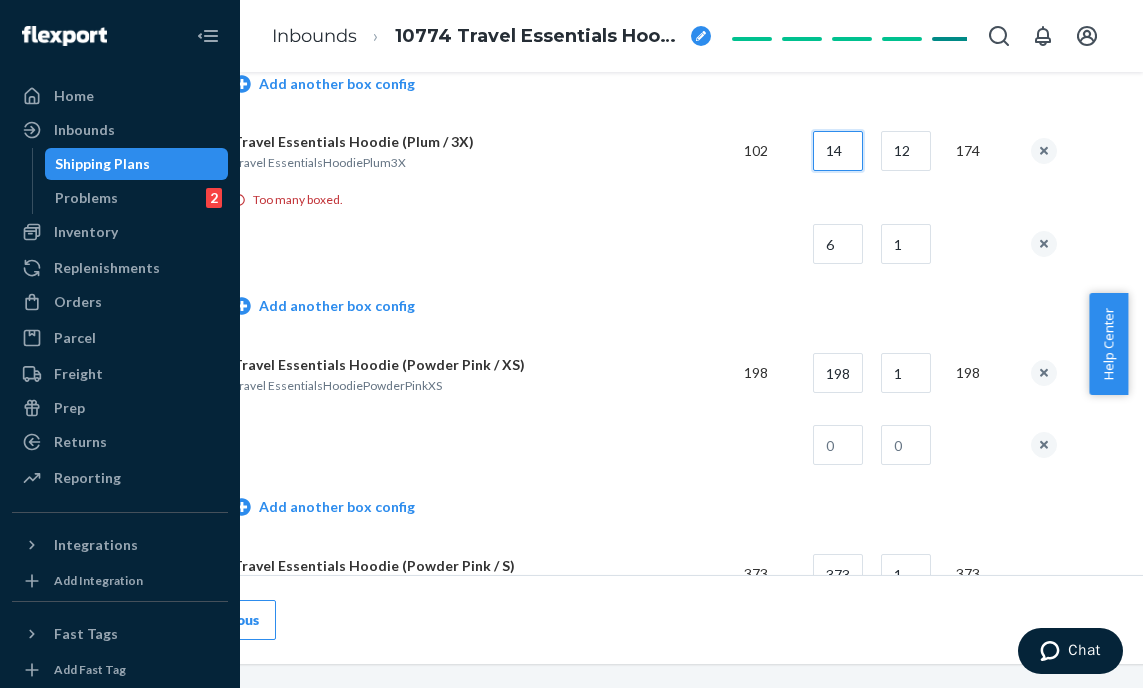 type on "14" 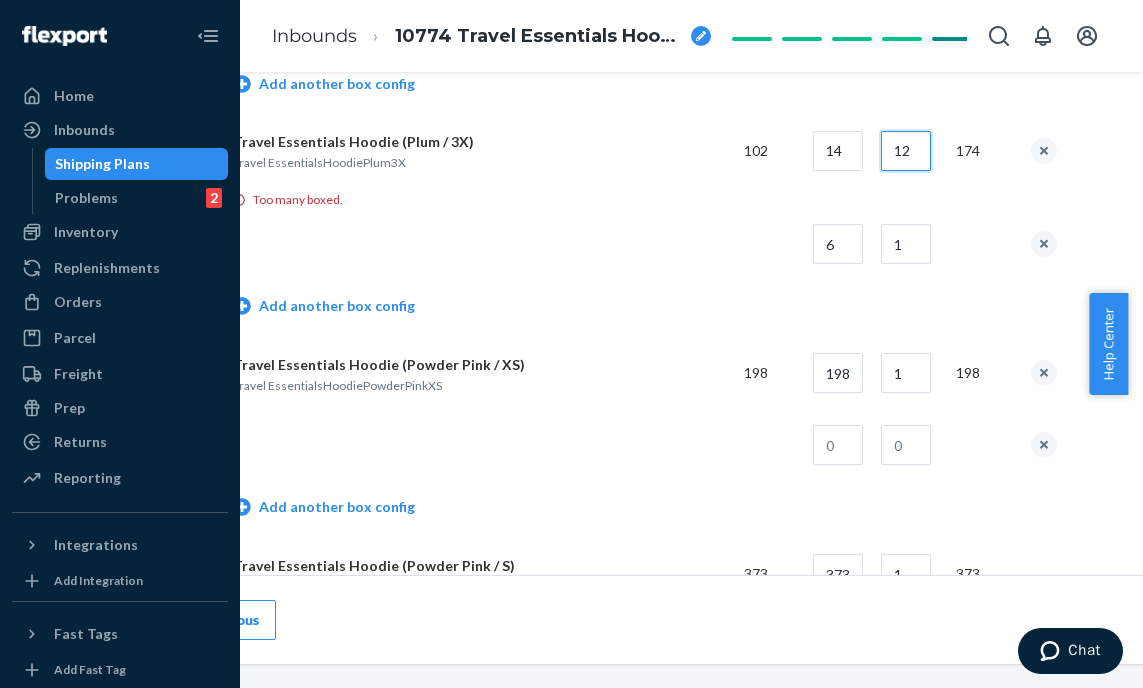 click on "12" at bounding box center (906, 151) 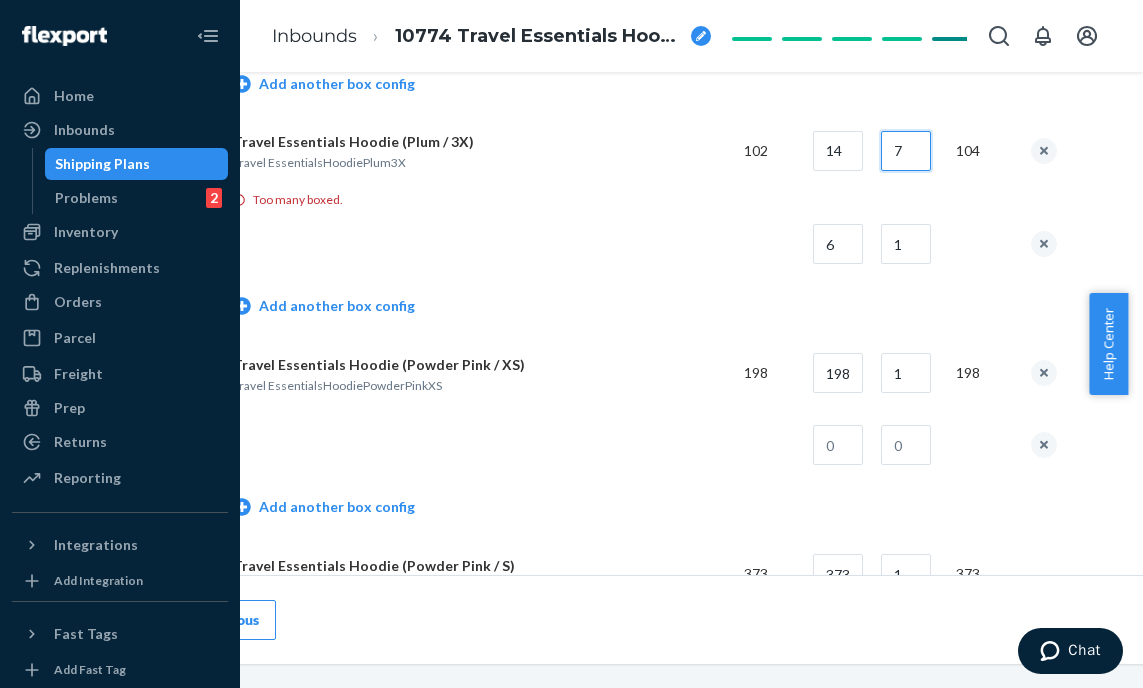 type on "7" 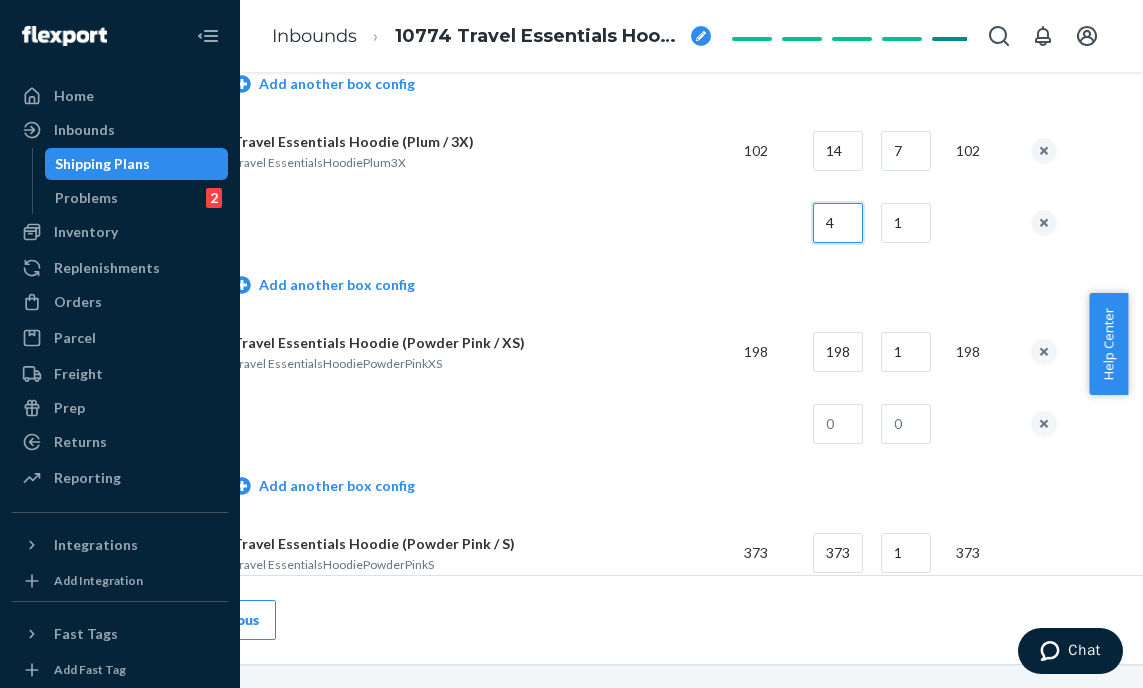 type on "4" 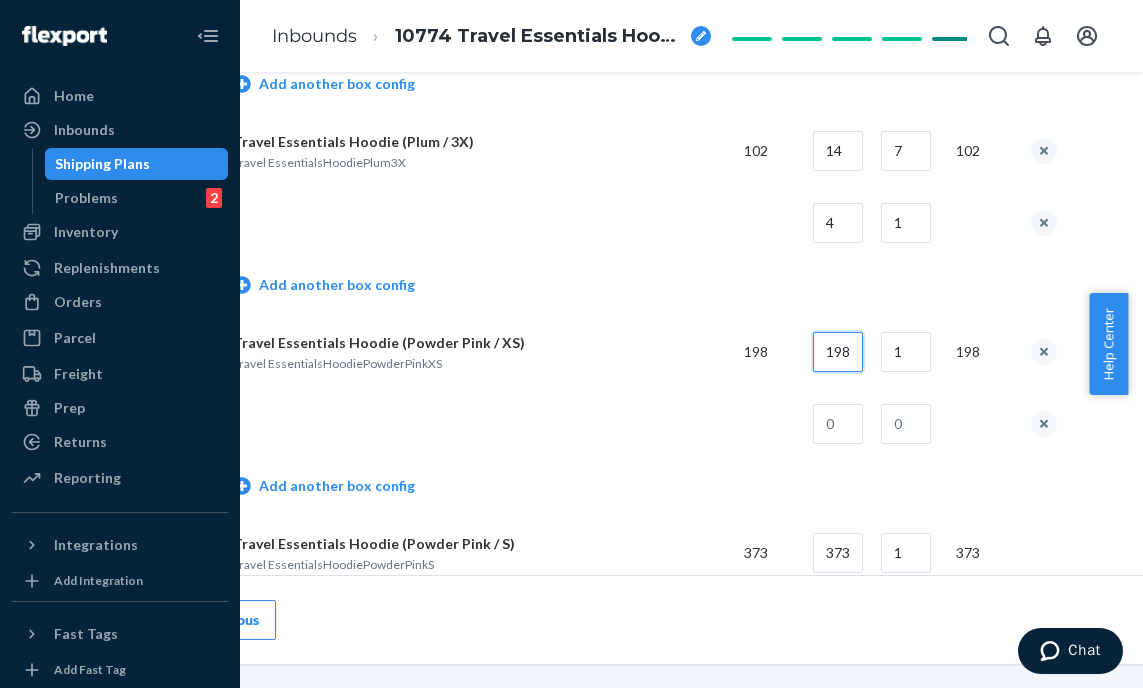 click on "198" at bounding box center [838, 352] 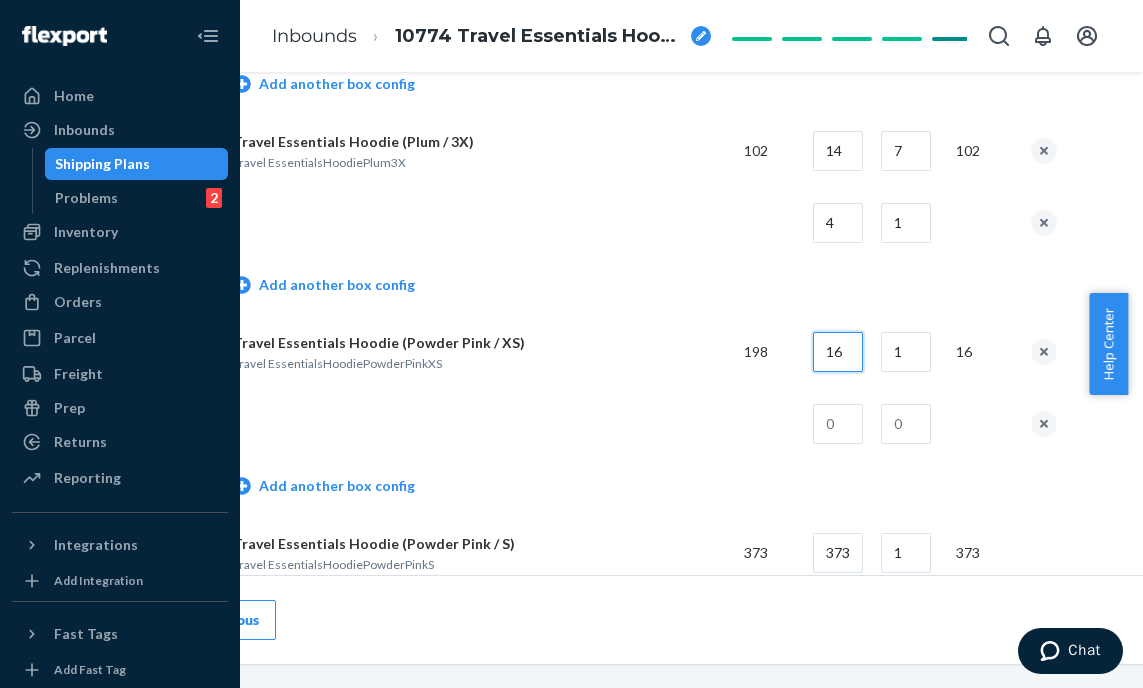 type on "16" 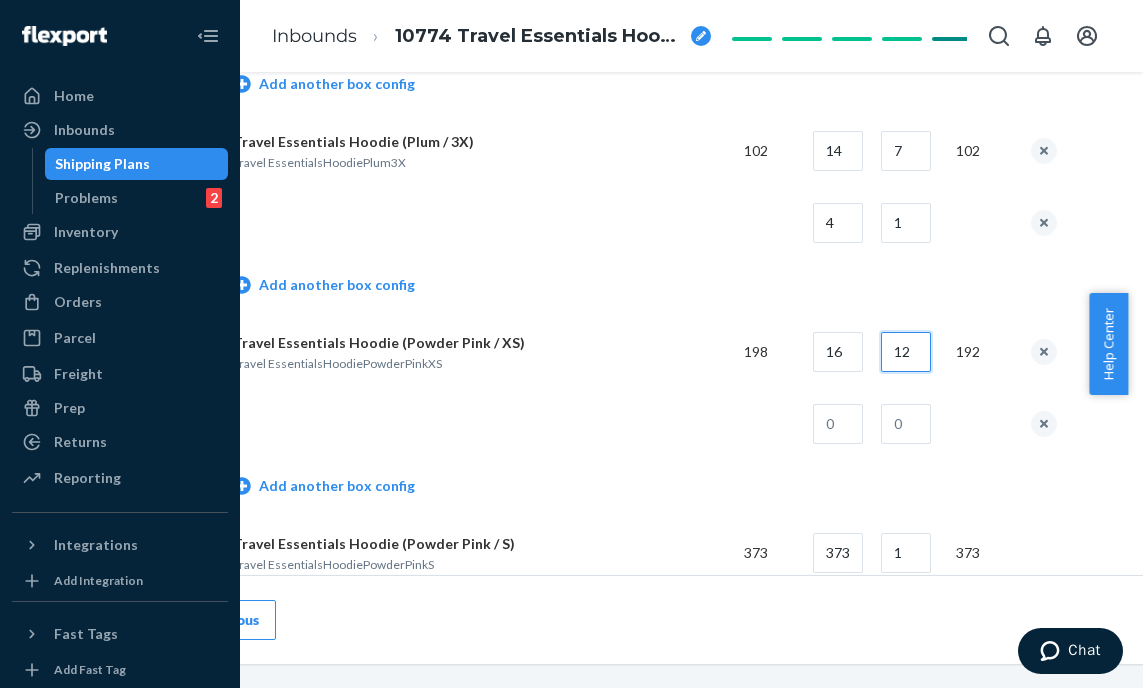 type on "12" 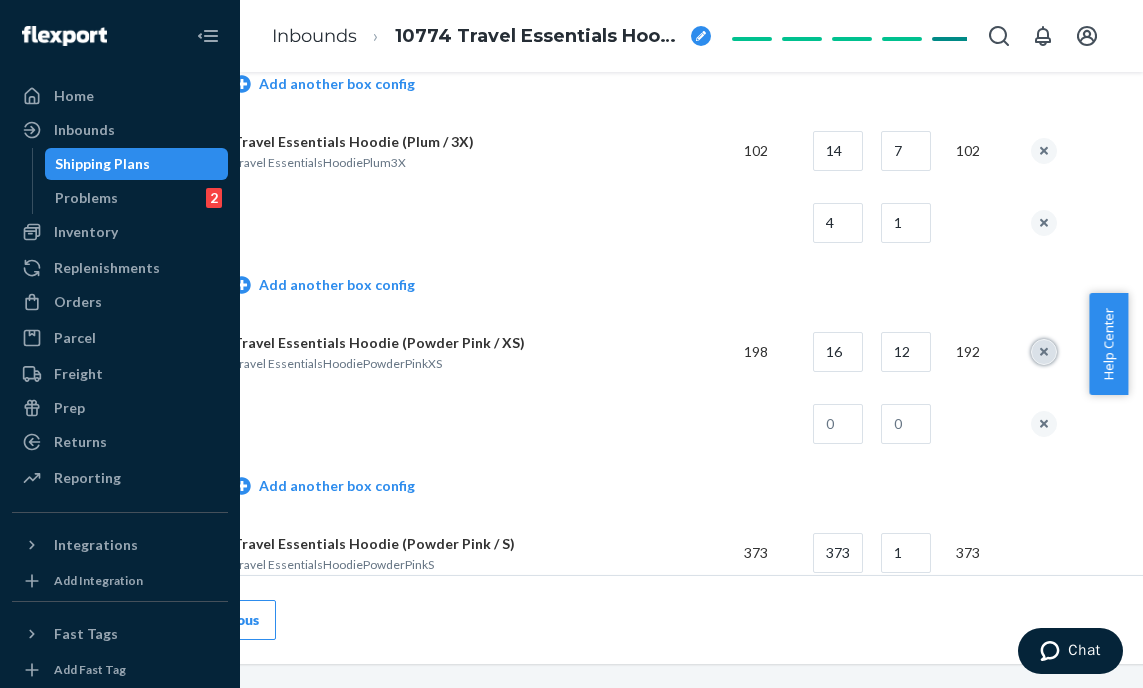 type 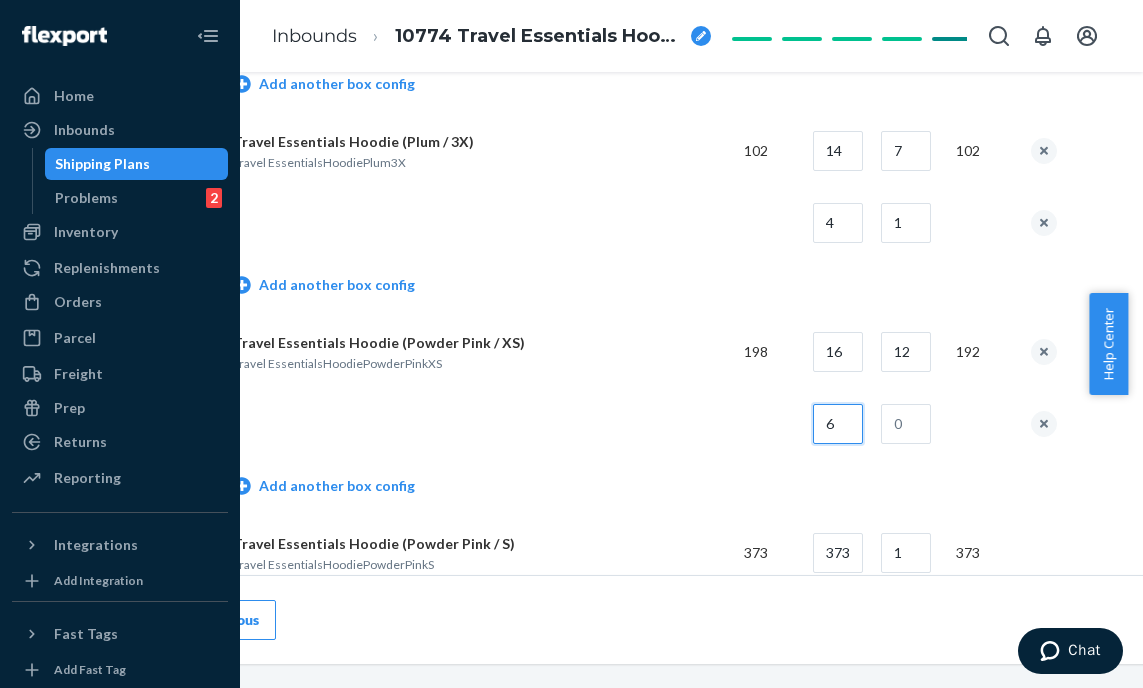 type on "6" 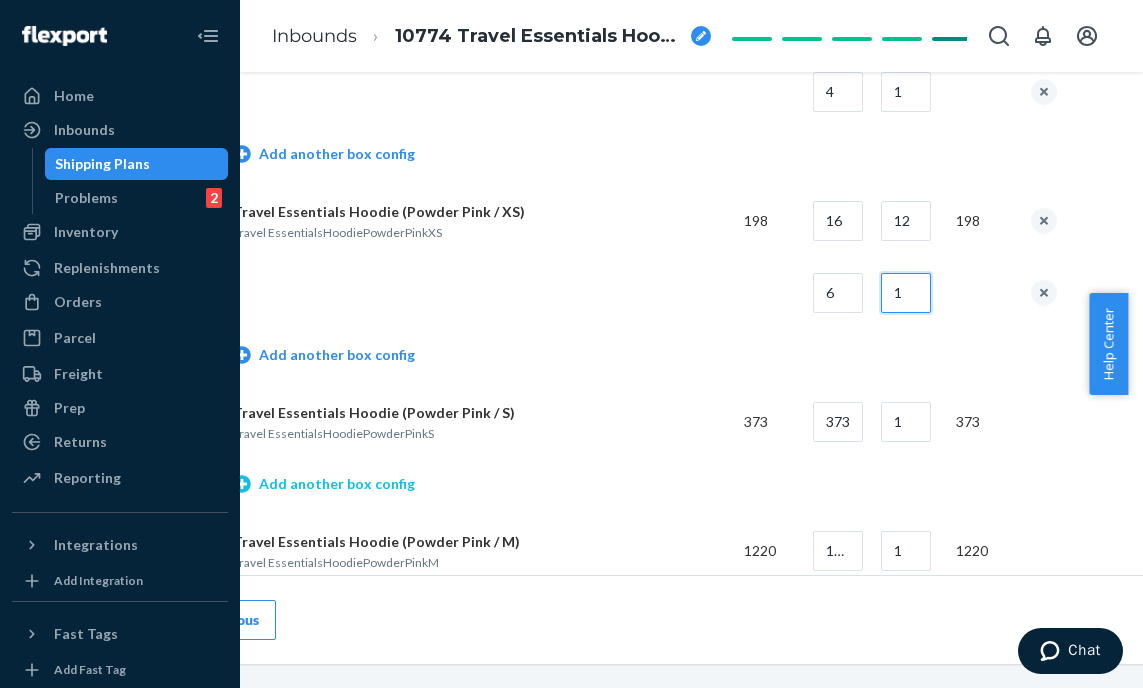 scroll, scrollTop: 3673, scrollLeft: 125, axis: both 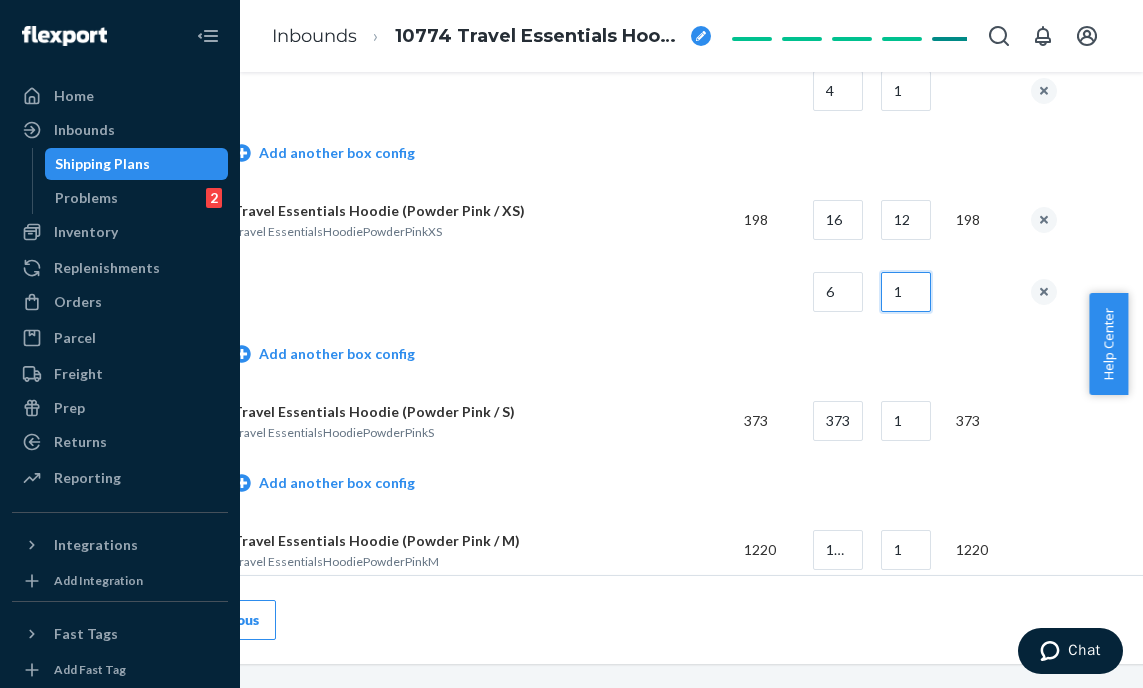 type on "1" 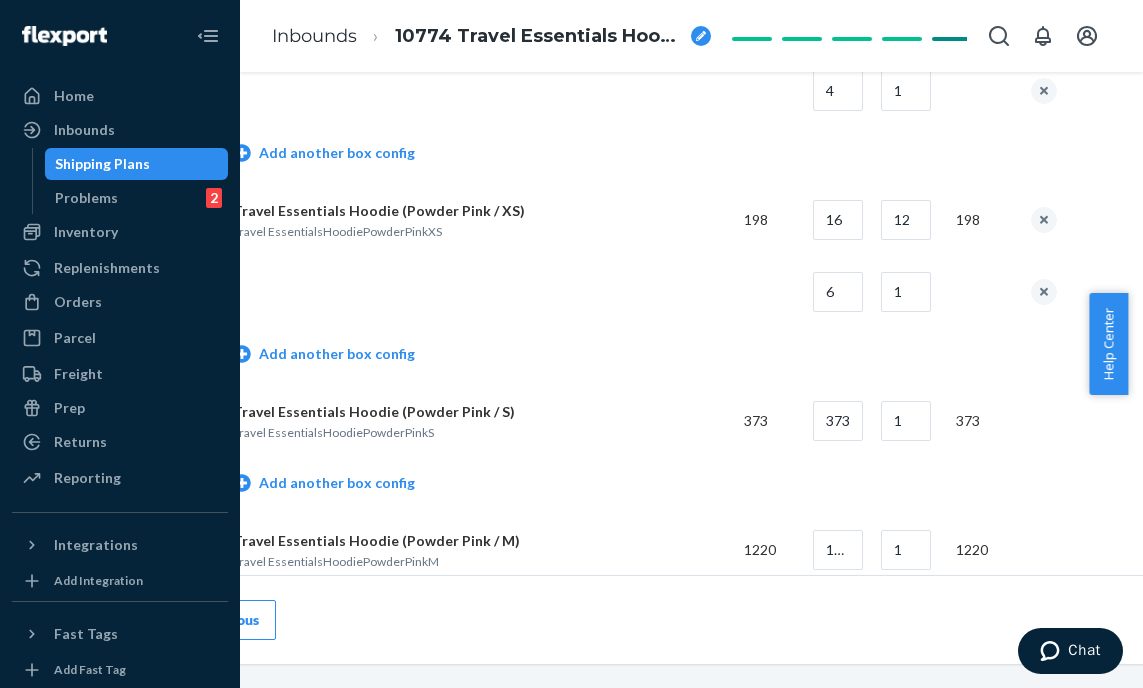click on "Add another box config" at bounding box center [645, 485] 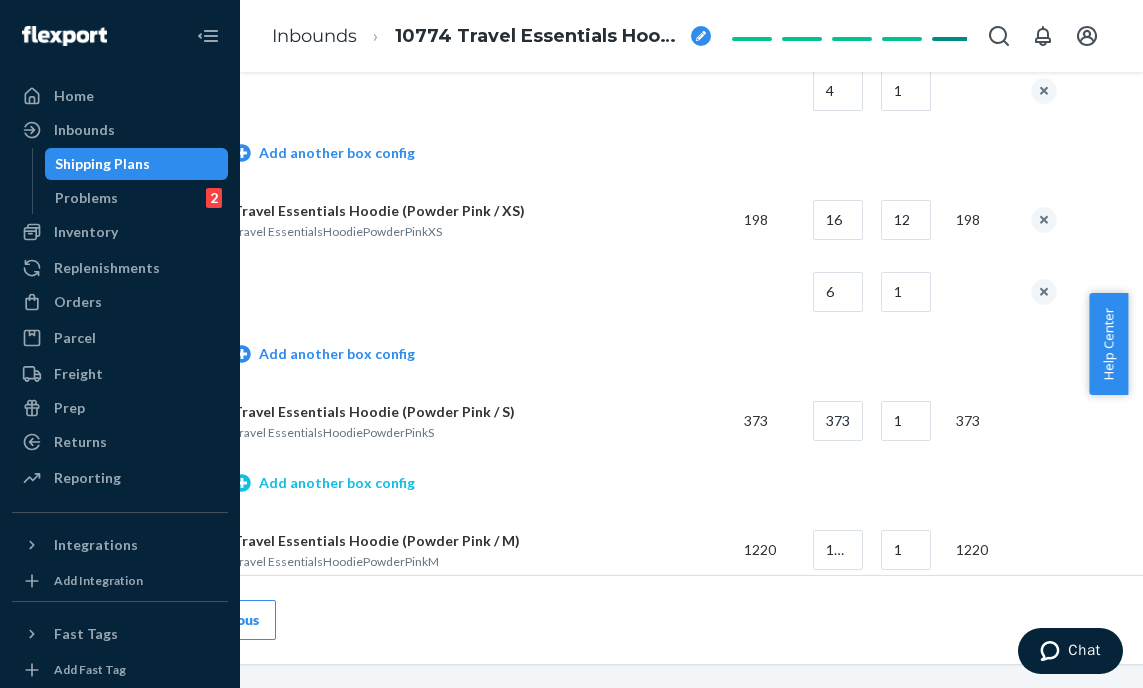click on "Add another box config" at bounding box center [324, 483] 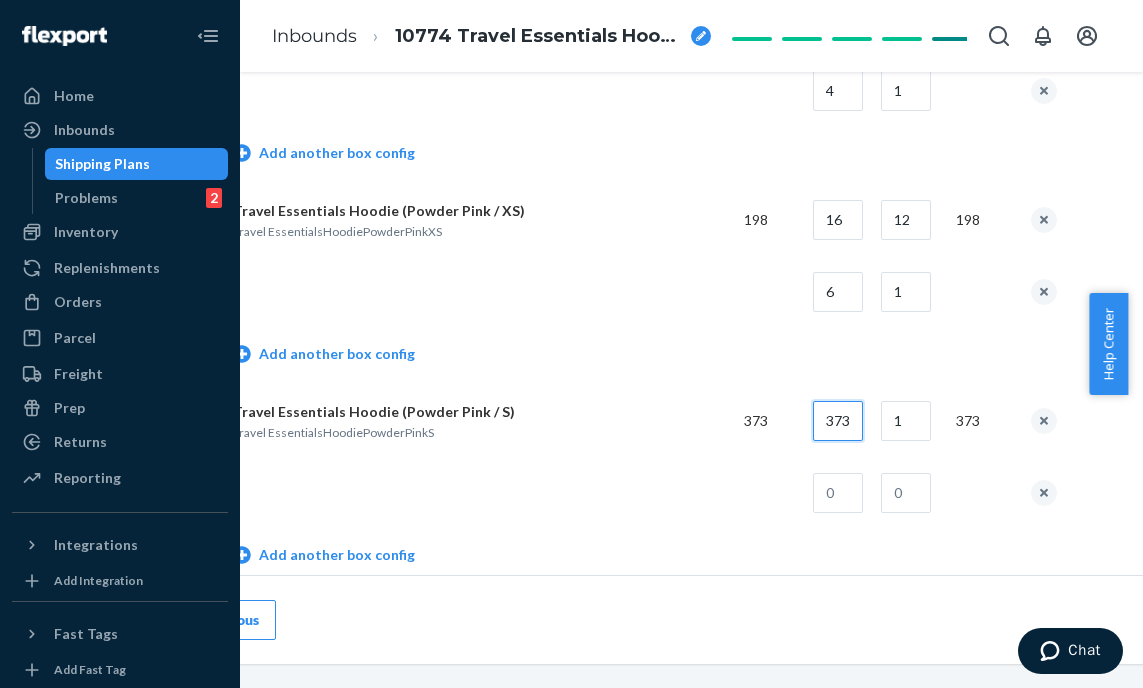 click on "373" at bounding box center (838, 421) 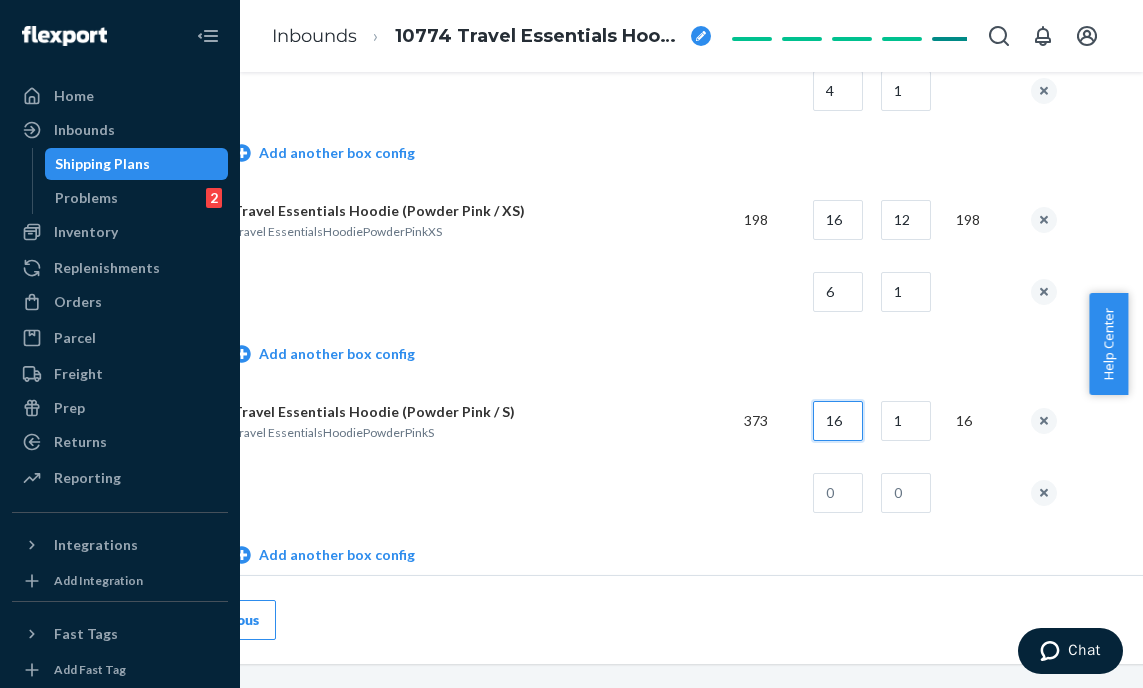 type on "16" 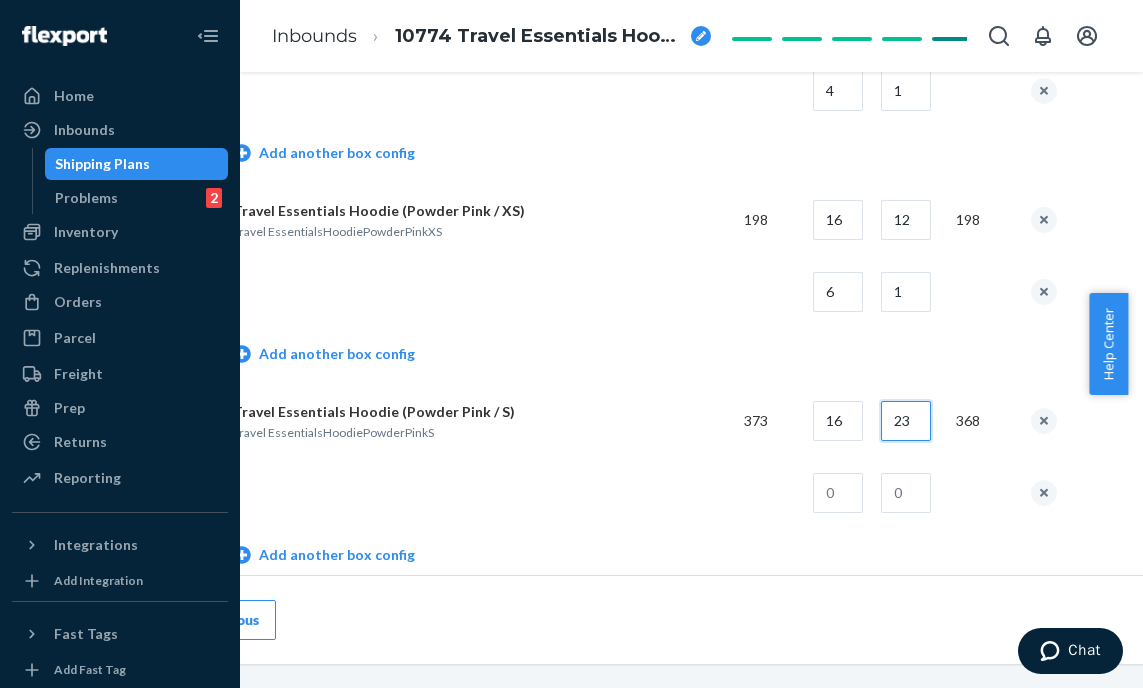 type on "23" 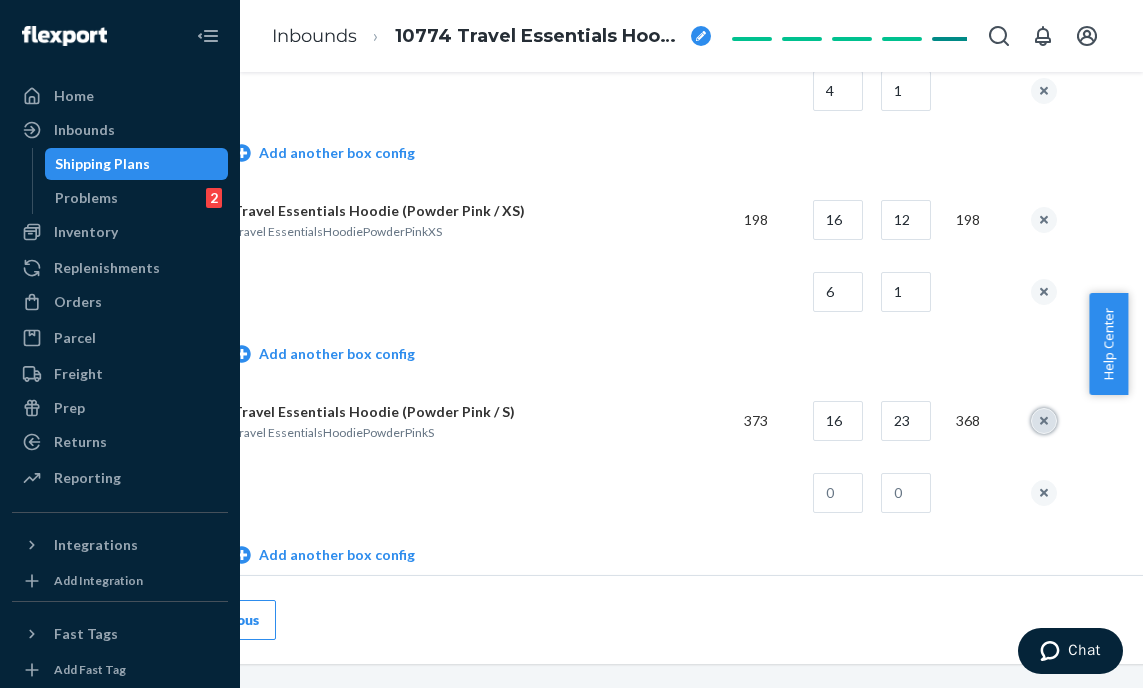 type 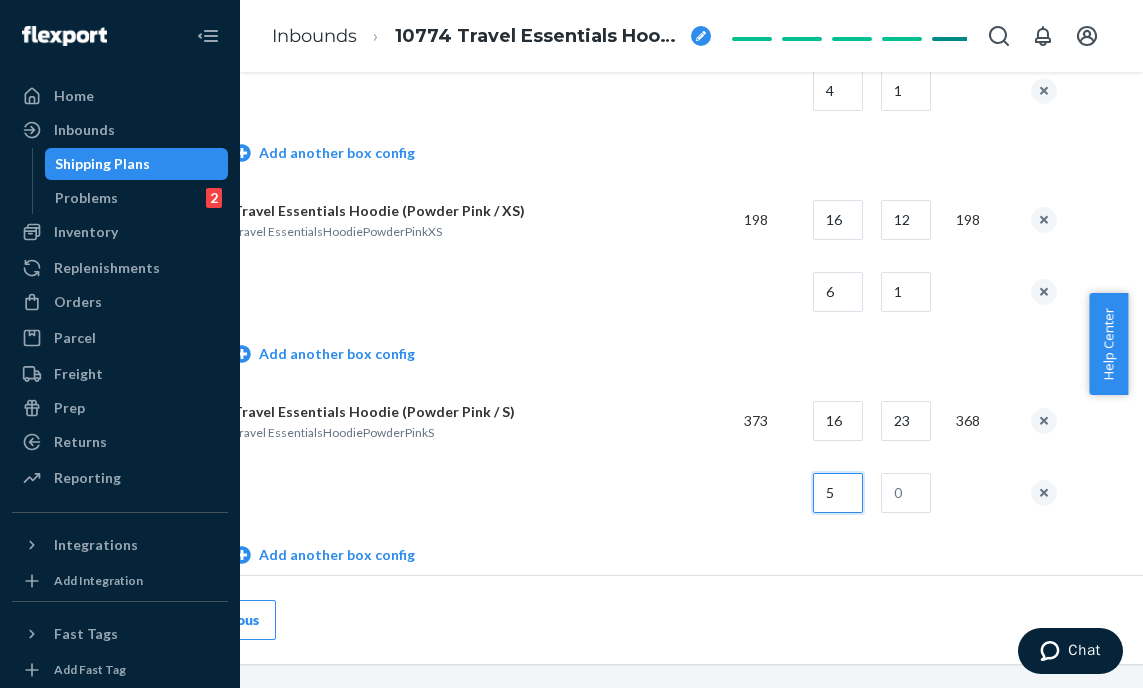 type on "5" 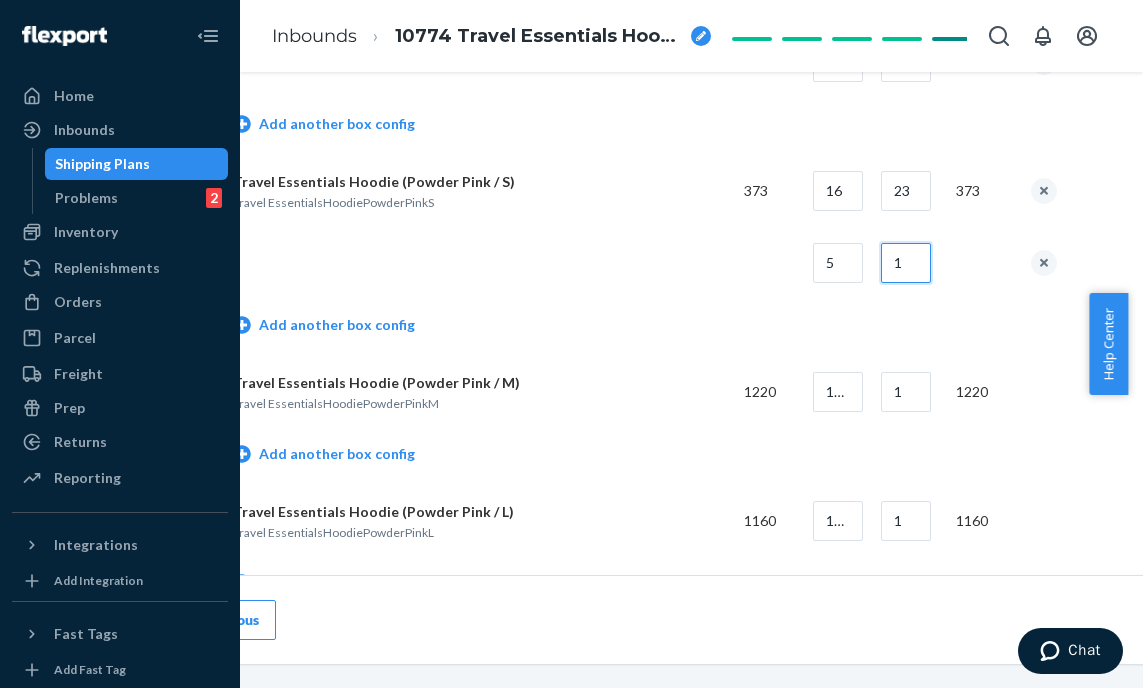 scroll, scrollTop: 3918, scrollLeft: 125, axis: both 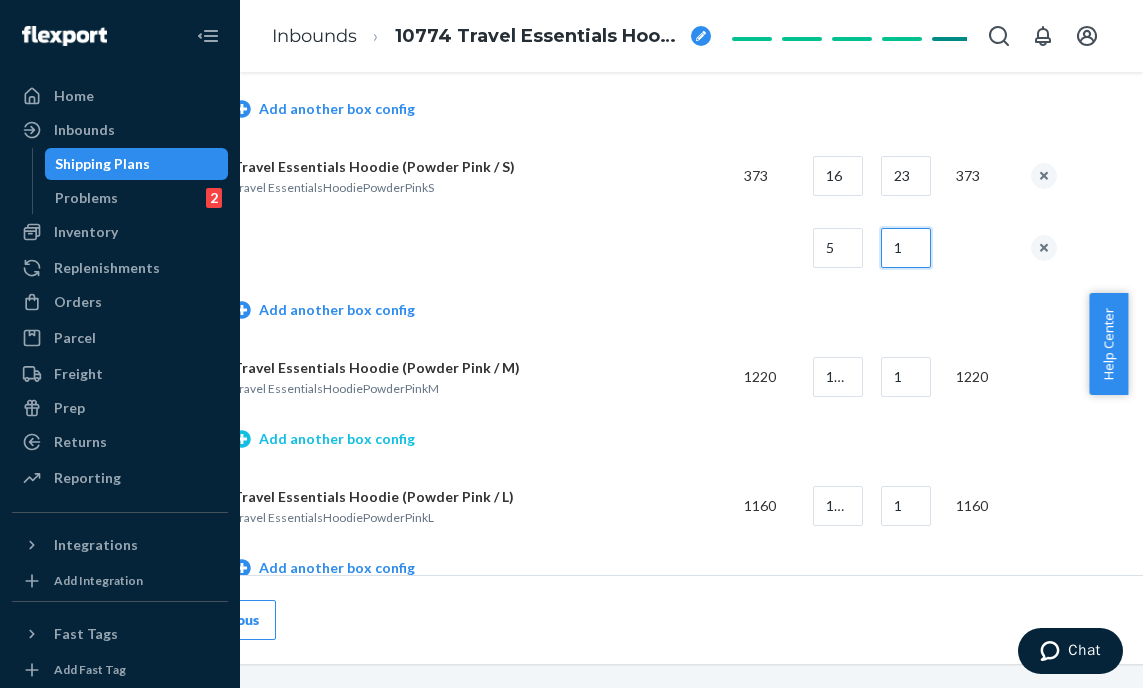 type on "1" 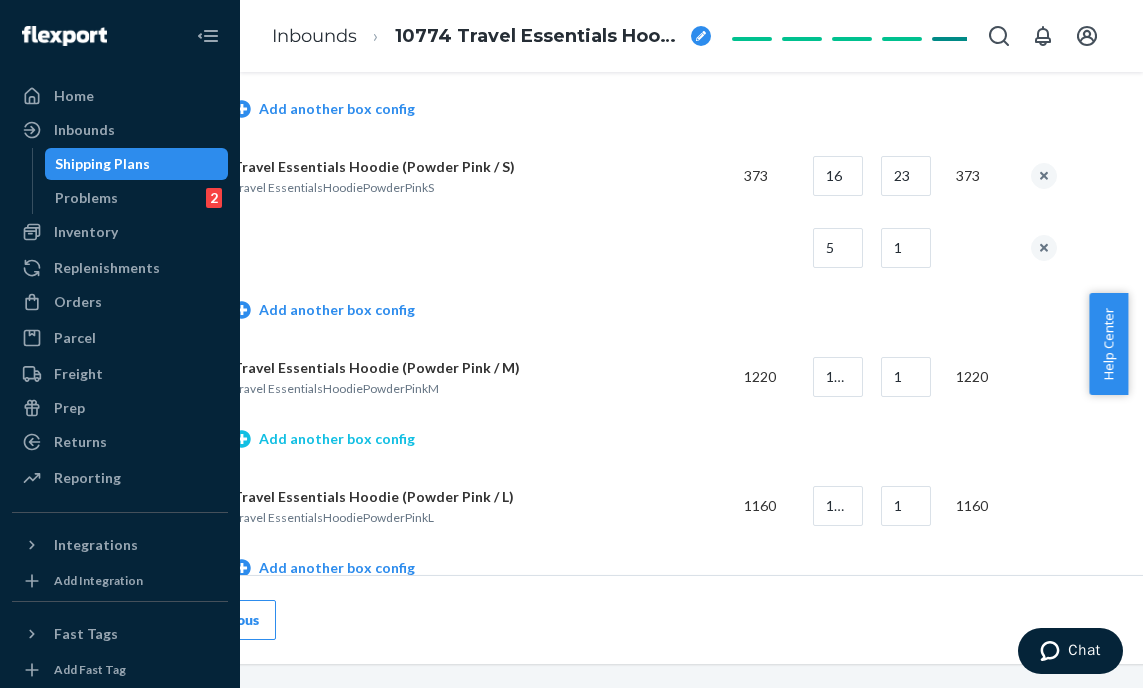 click on "Add another box config" at bounding box center (324, 439) 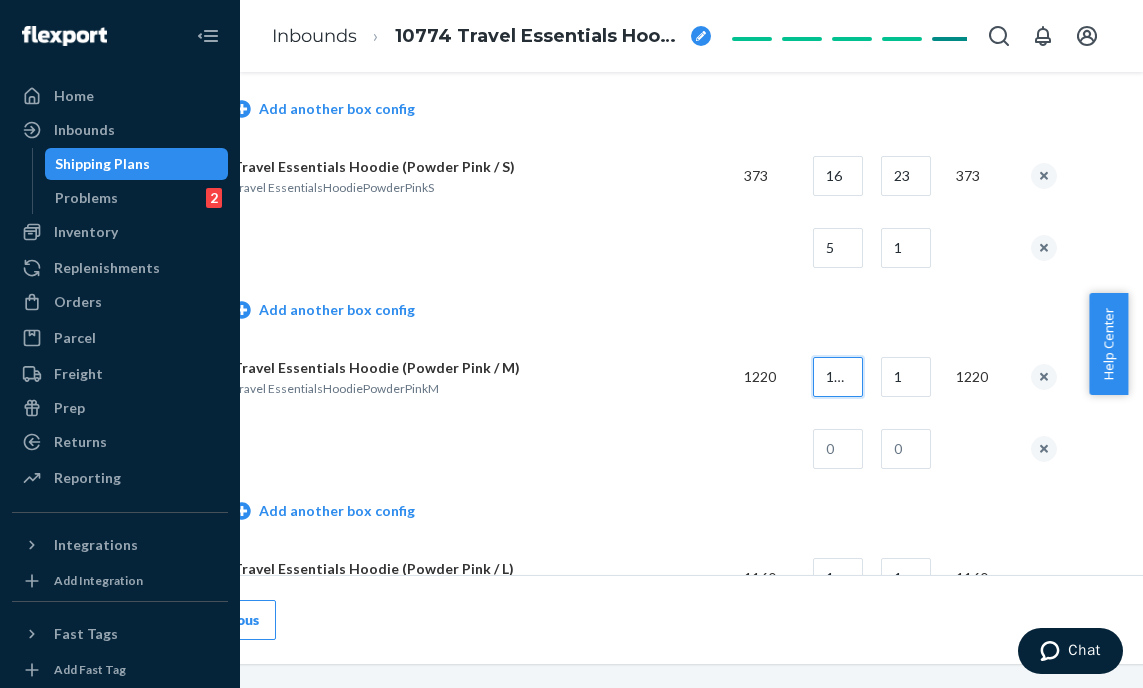 click on "1220" at bounding box center (838, 377) 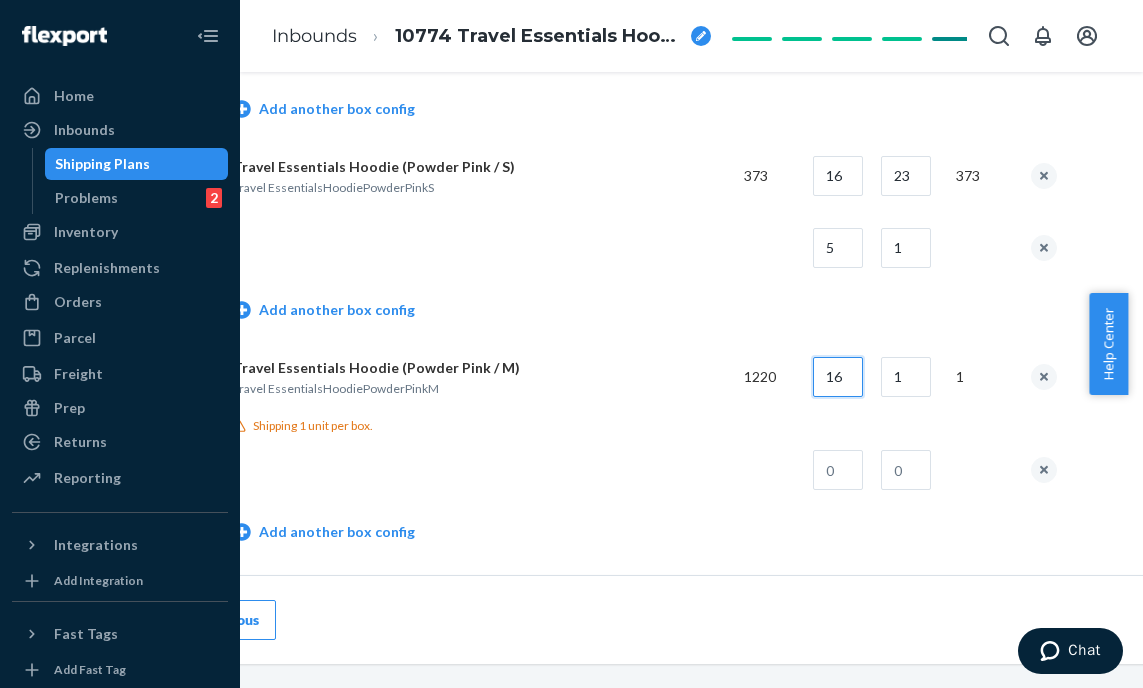 type on "16" 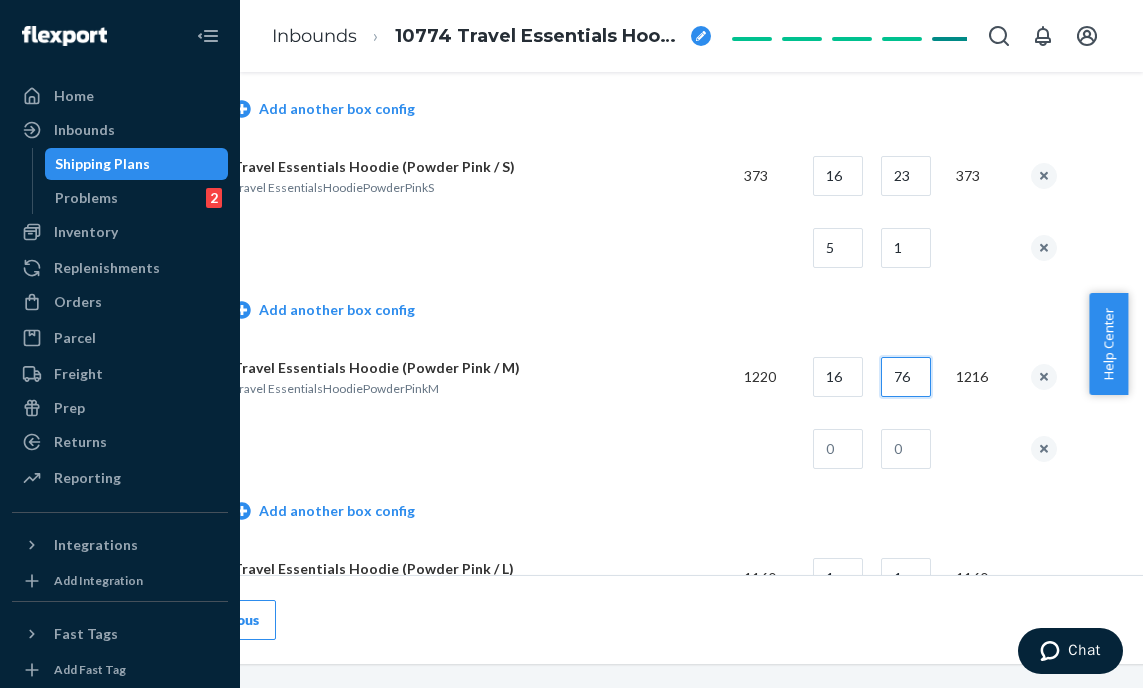 type on "76" 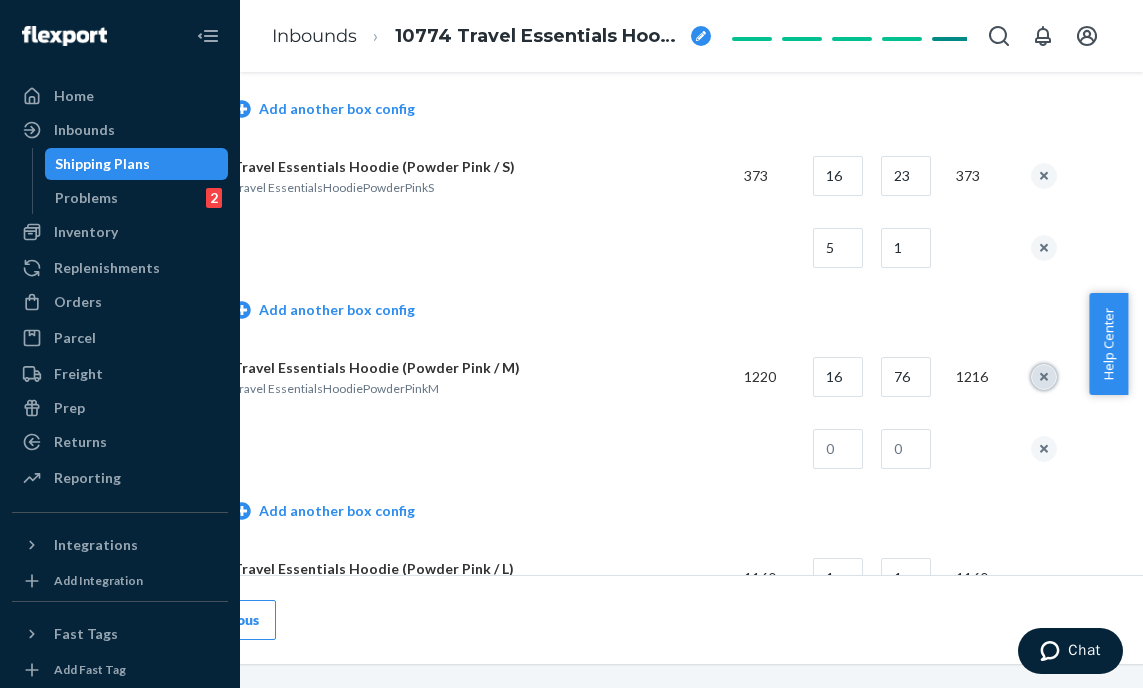 type 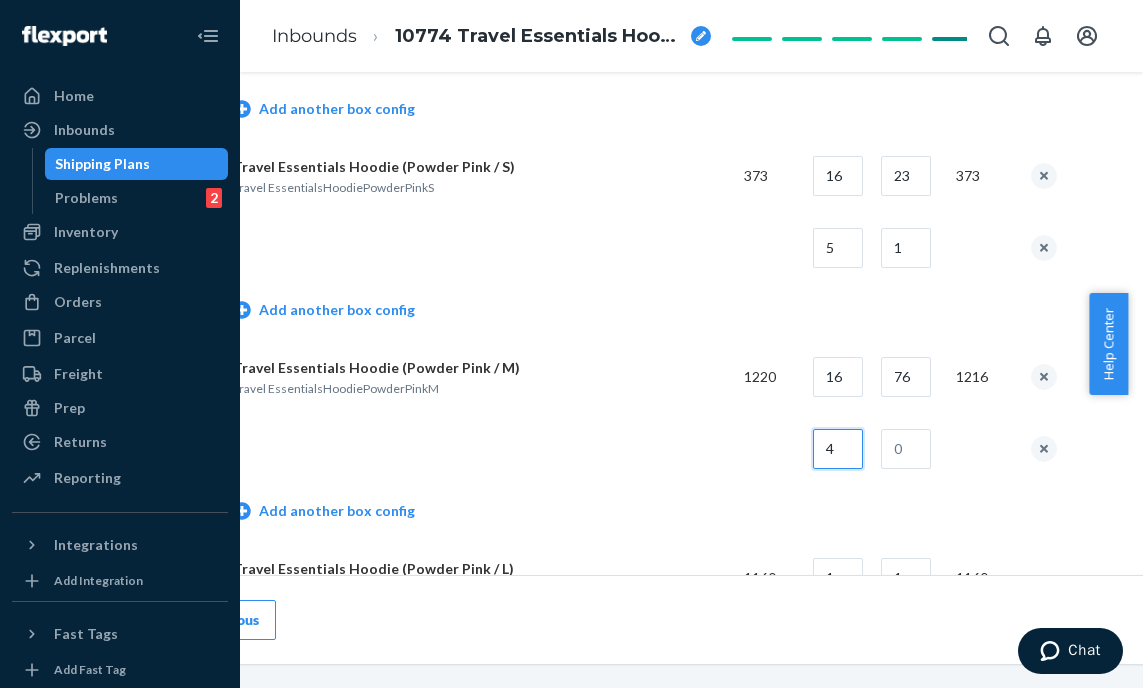 type on "4" 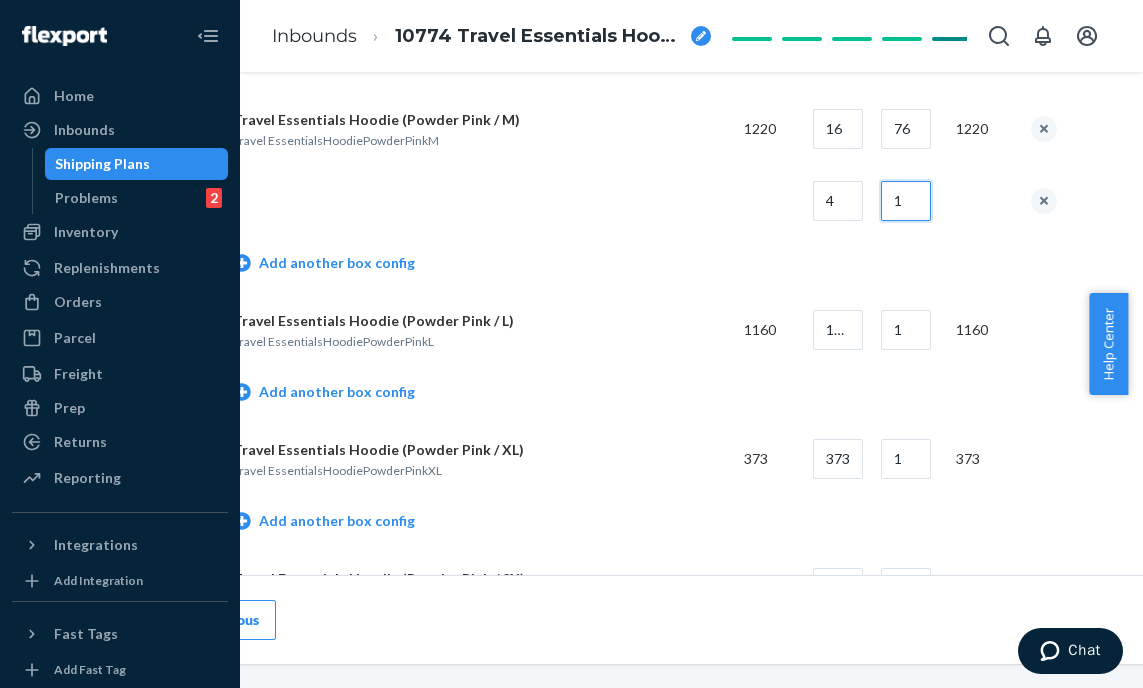 scroll, scrollTop: 4166, scrollLeft: 125, axis: both 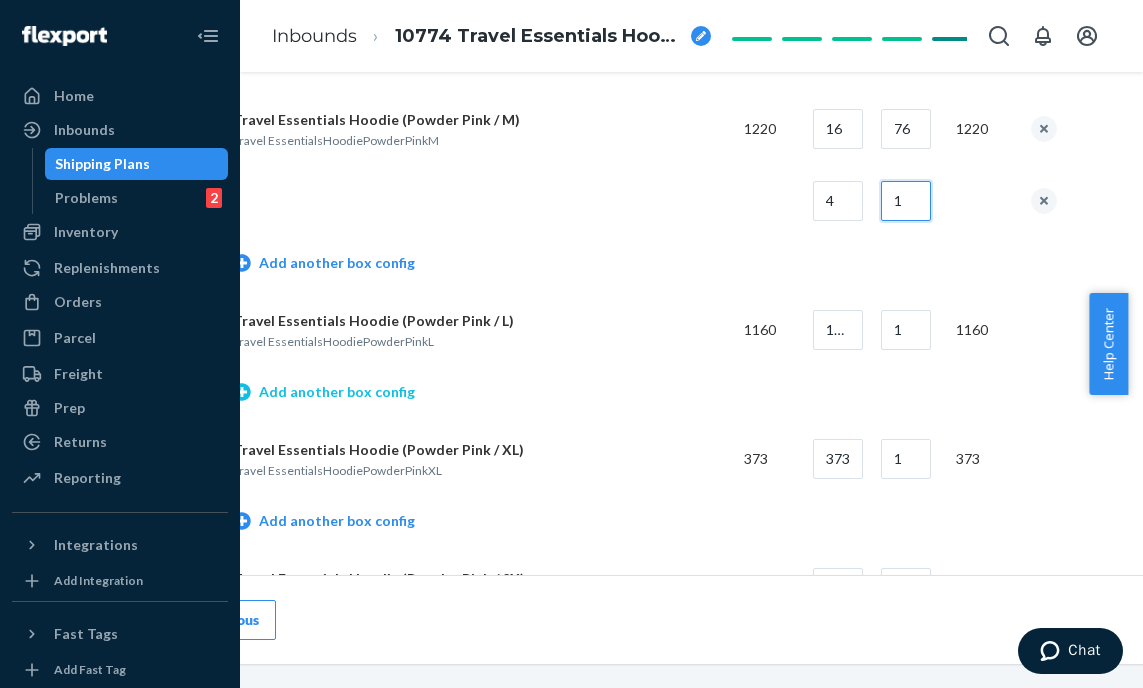 type on "1" 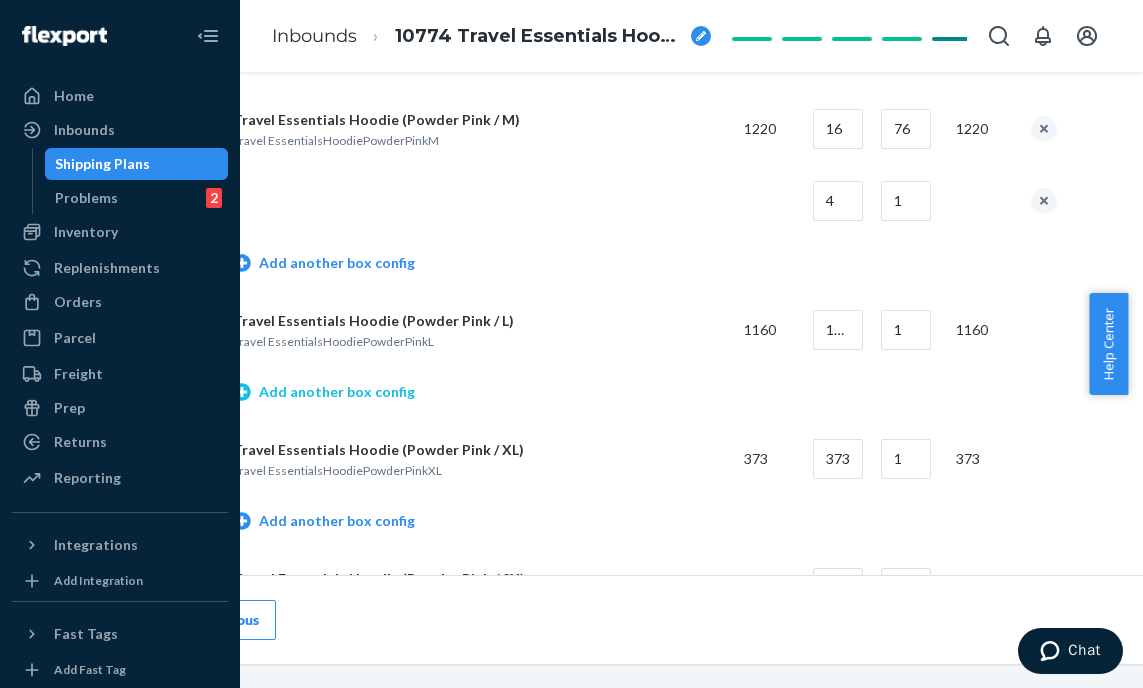 click on "Add another box config" at bounding box center (324, 392) 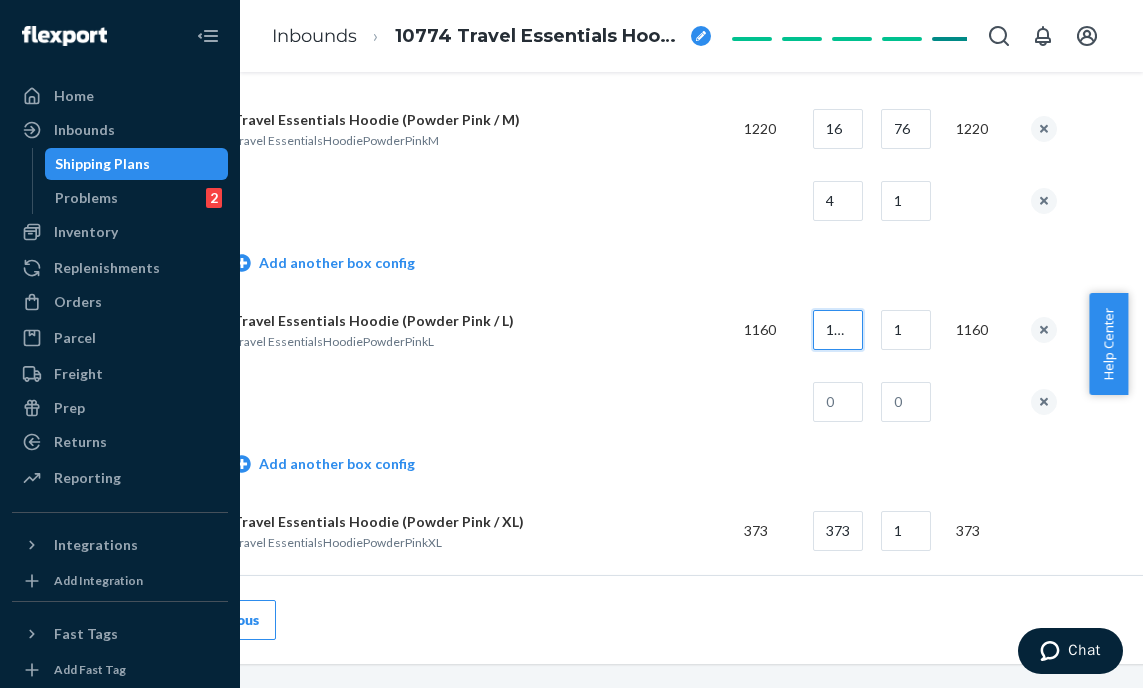 click on "1160" at bounding box center [838, 330] 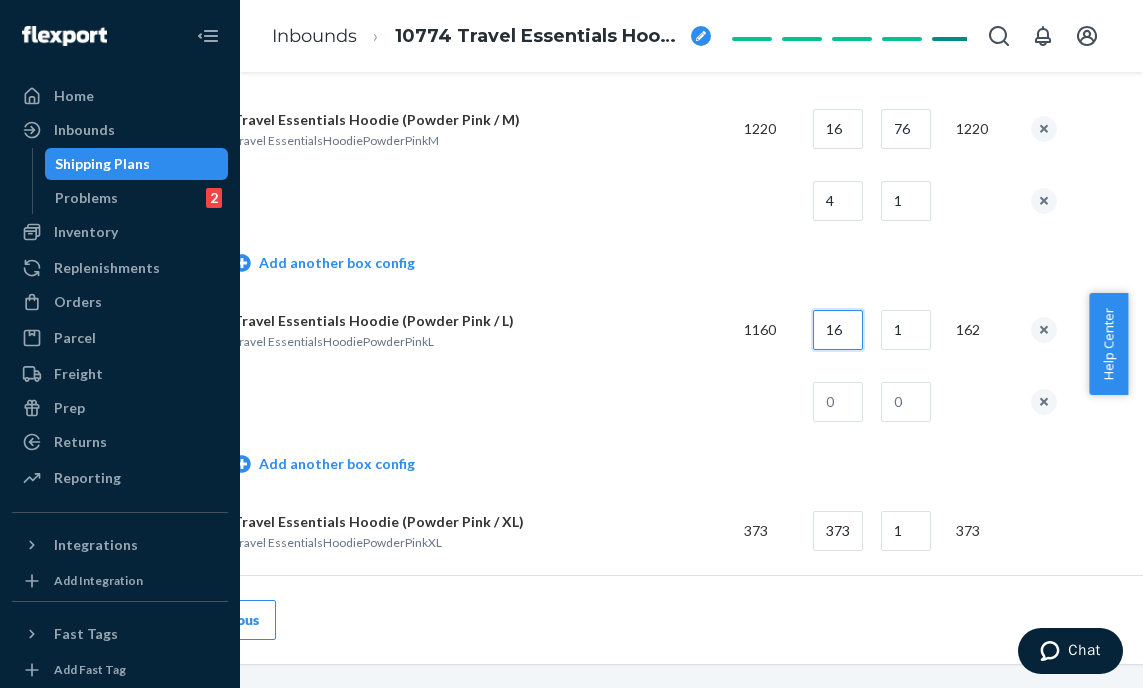 scroll, scrollTop: 0, scrollLeft: 0, axis: both 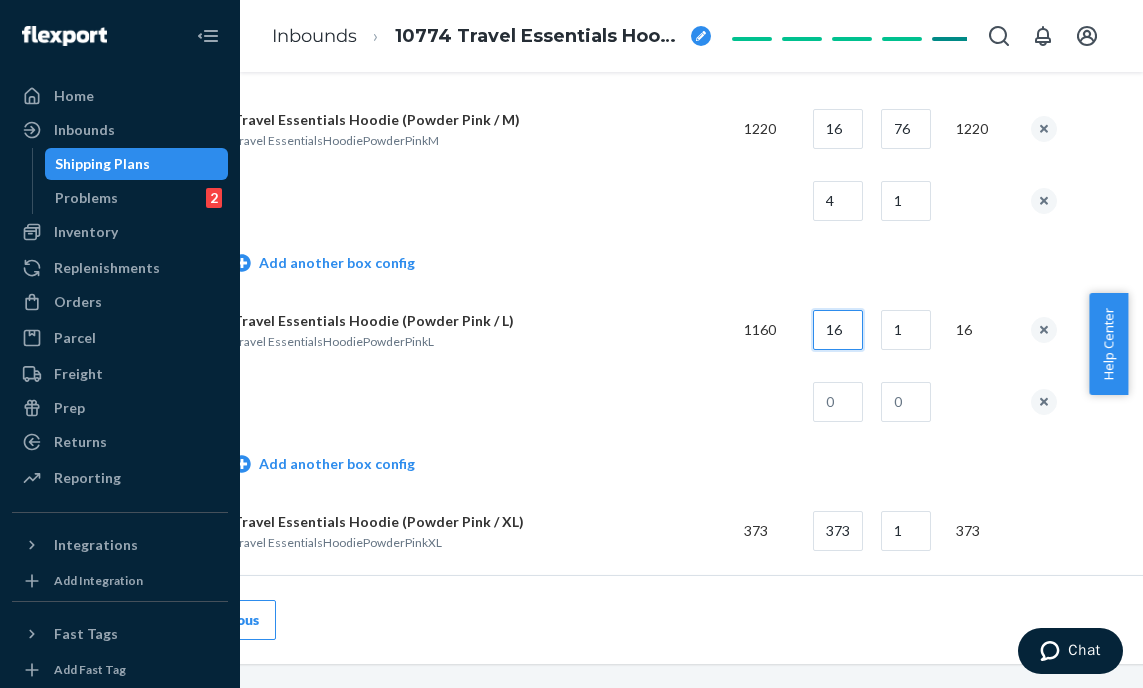type on "16" 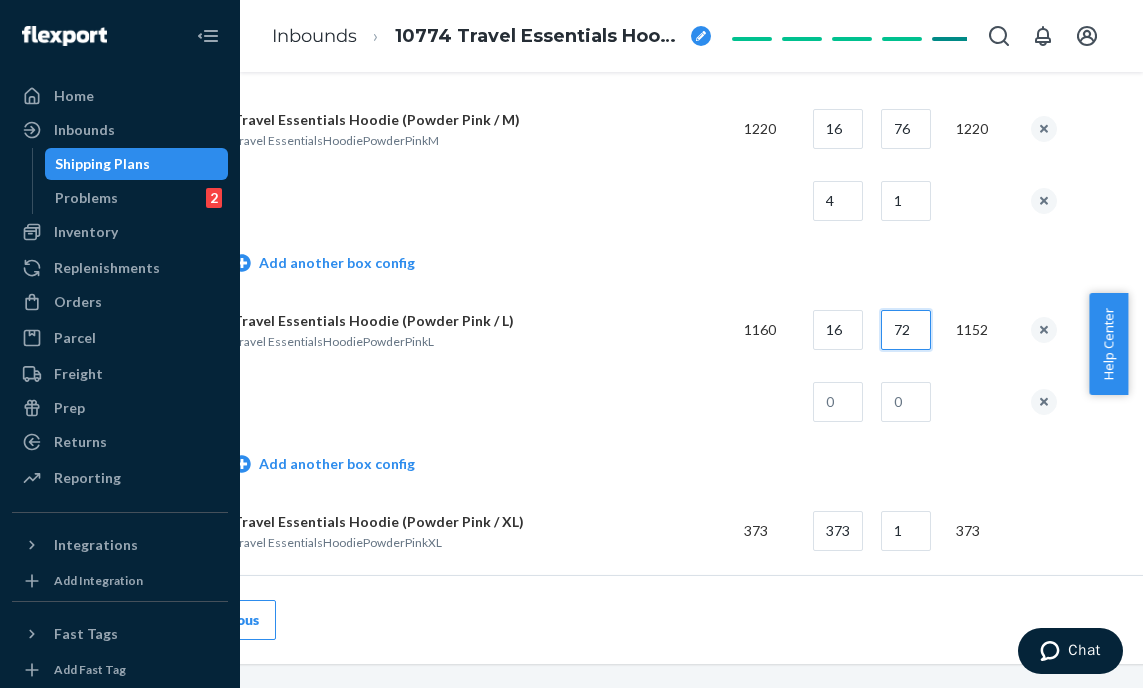 type on "72" 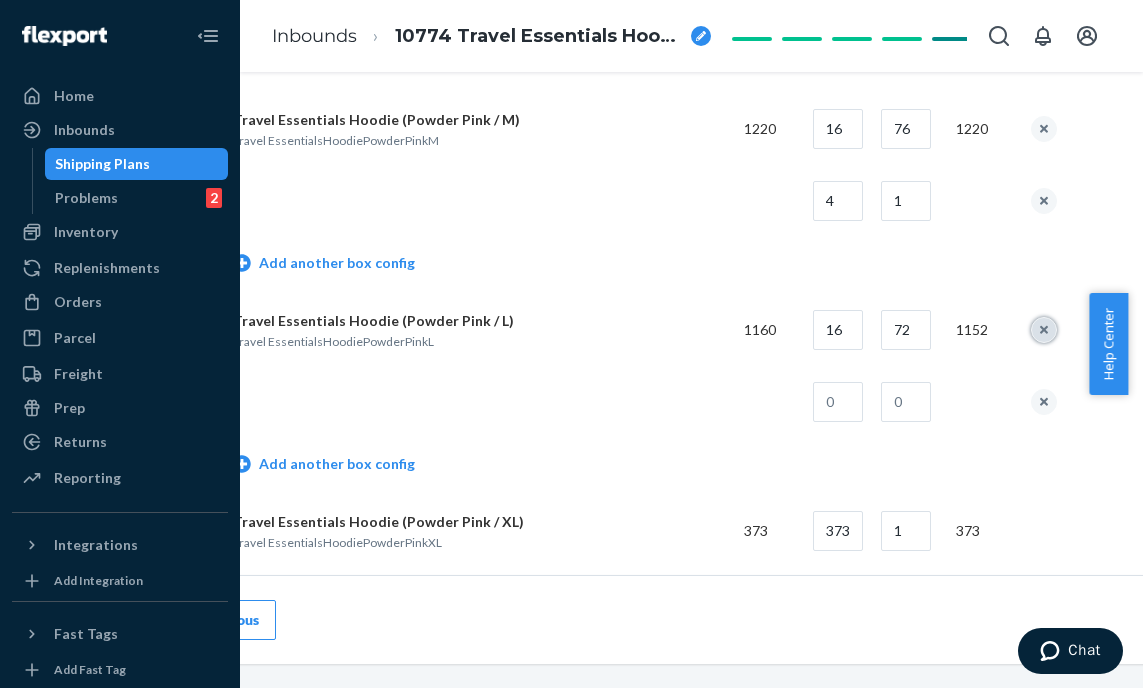 type 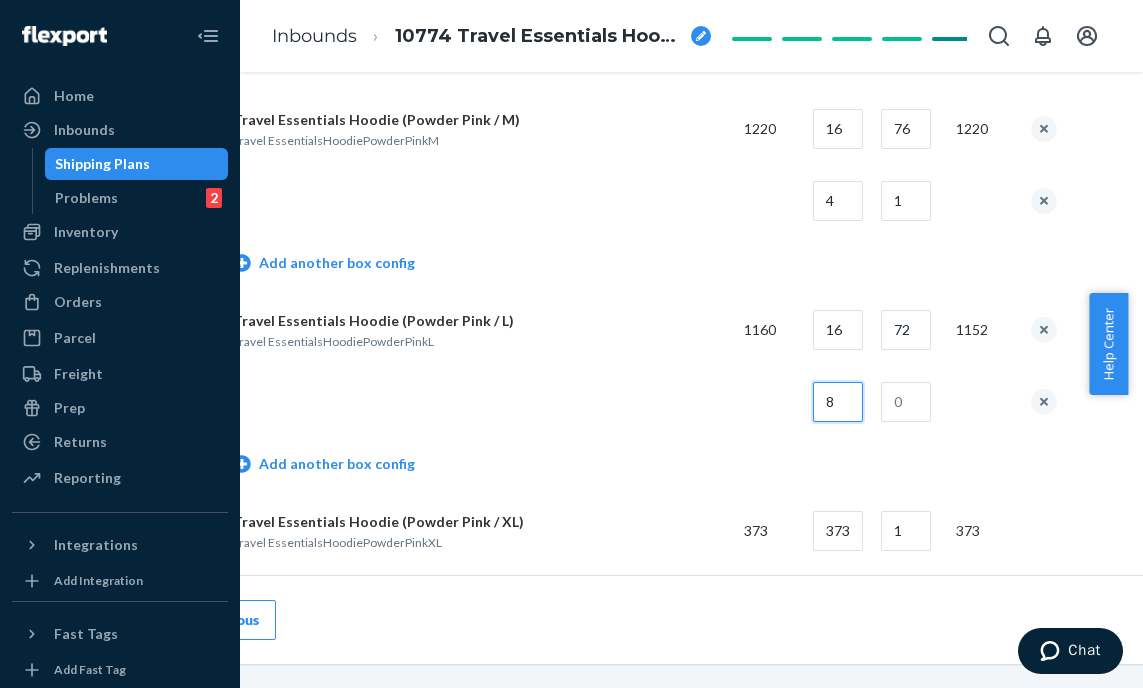 type on "8" 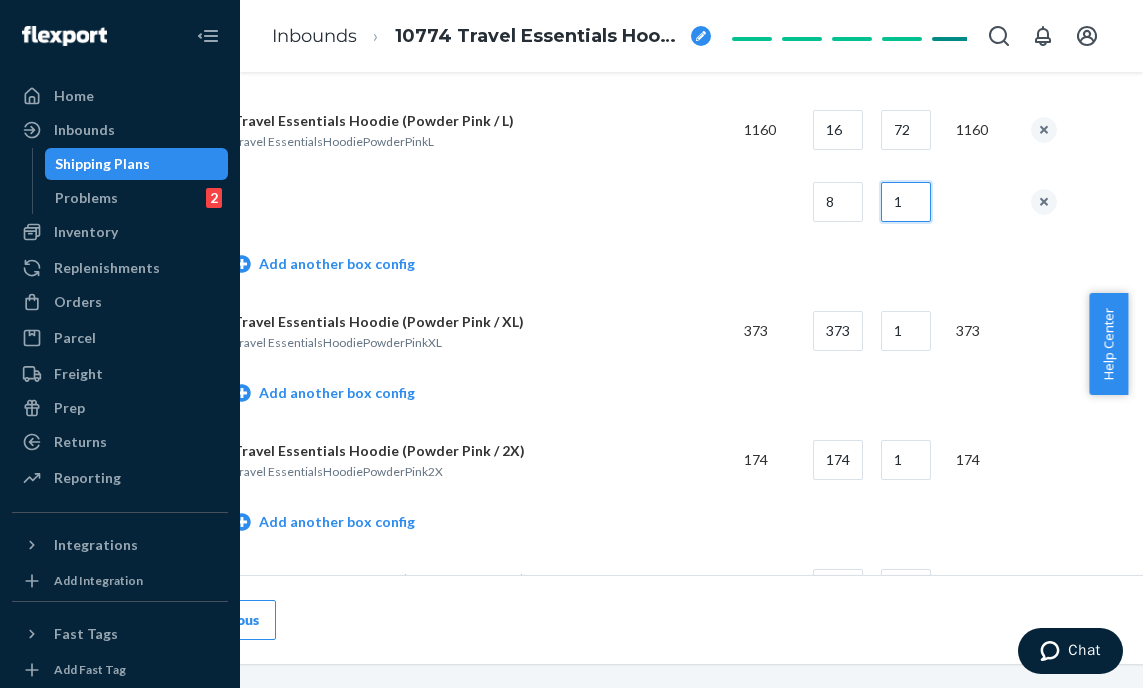 scroll, scrollTop: 4368, scrollLeft: 125, axis: both 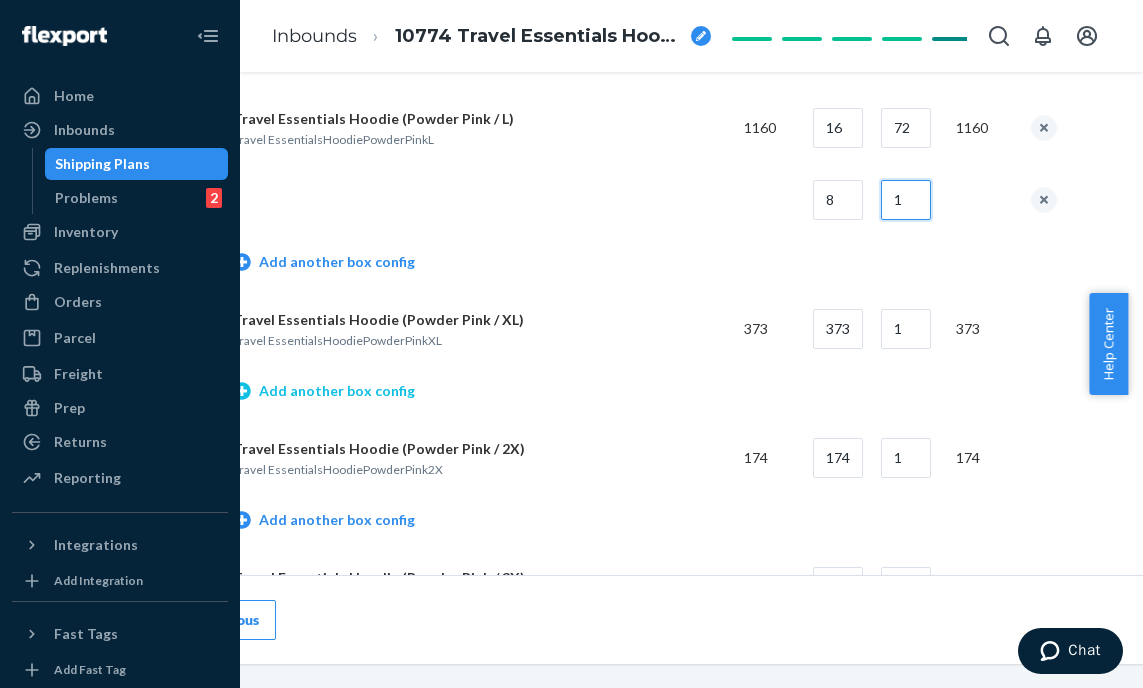 type on "1" 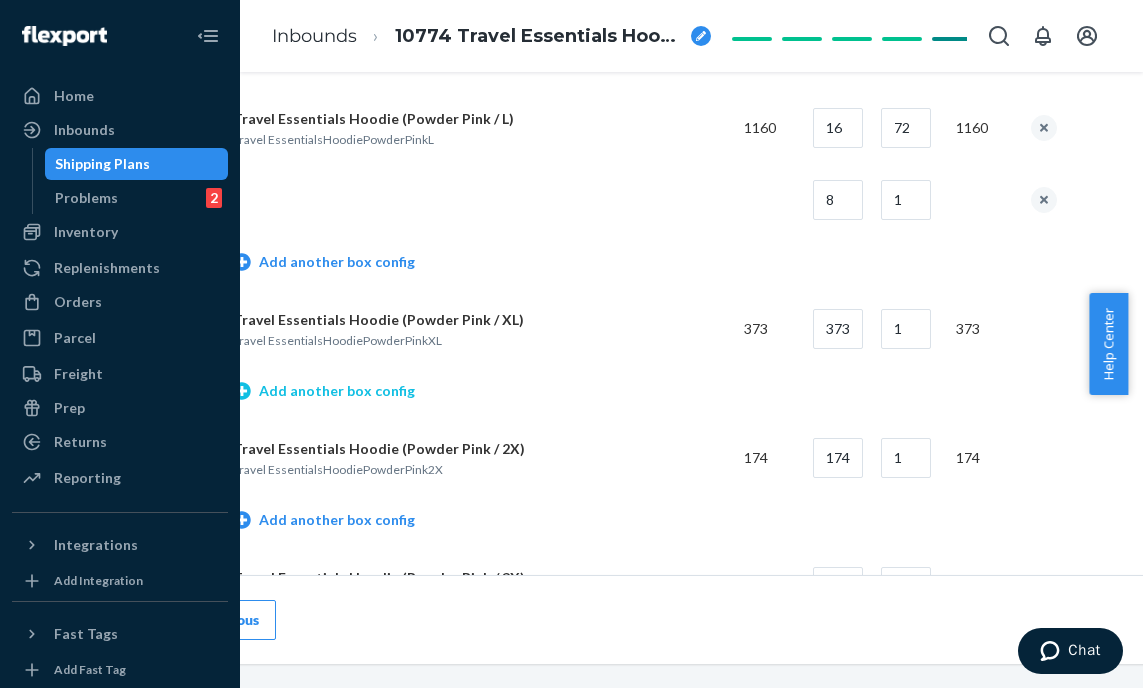 click on "Add another box config" at bounding box center (324, 391) 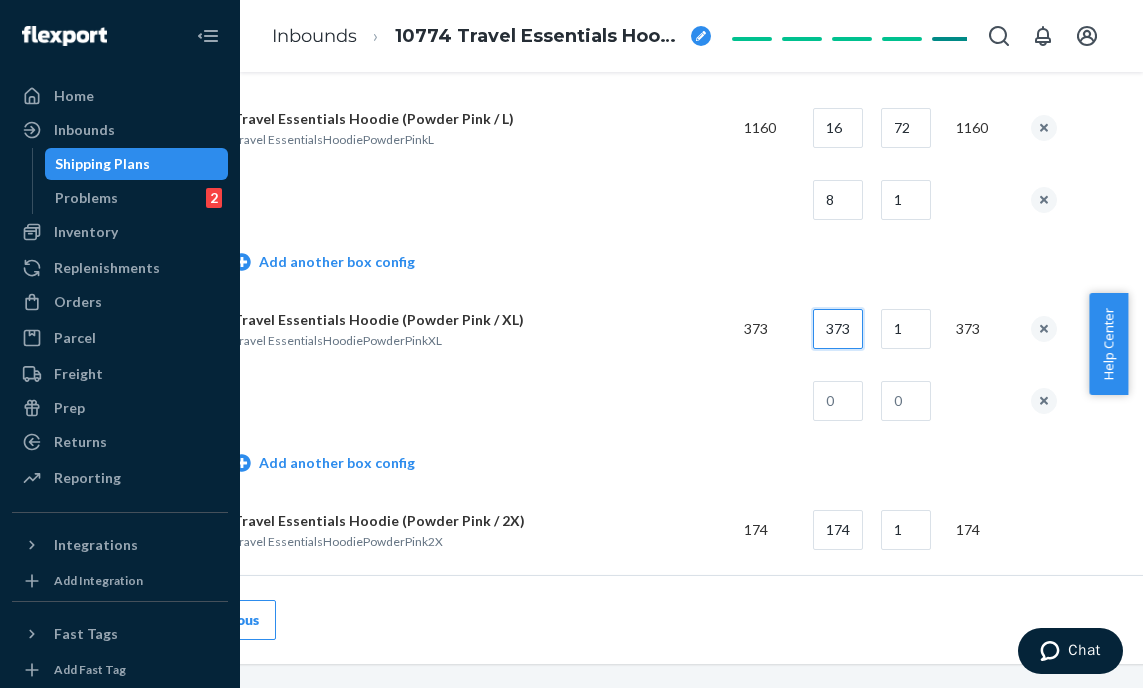click on "373" at bounding box center [838, 329] 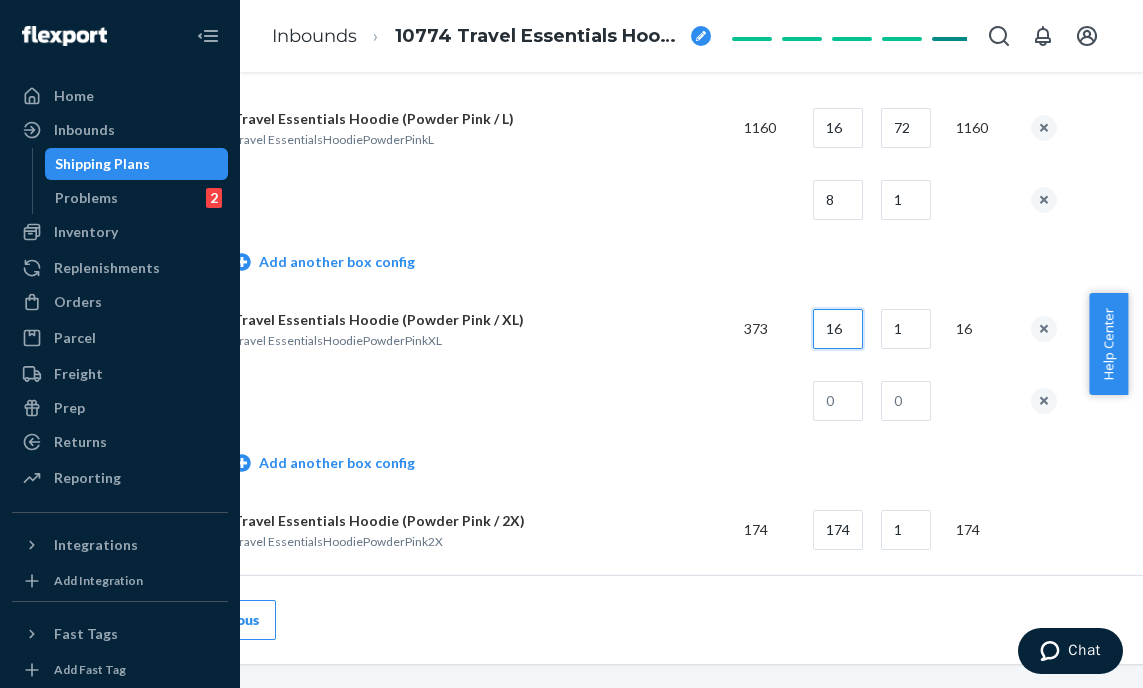 type on "16" 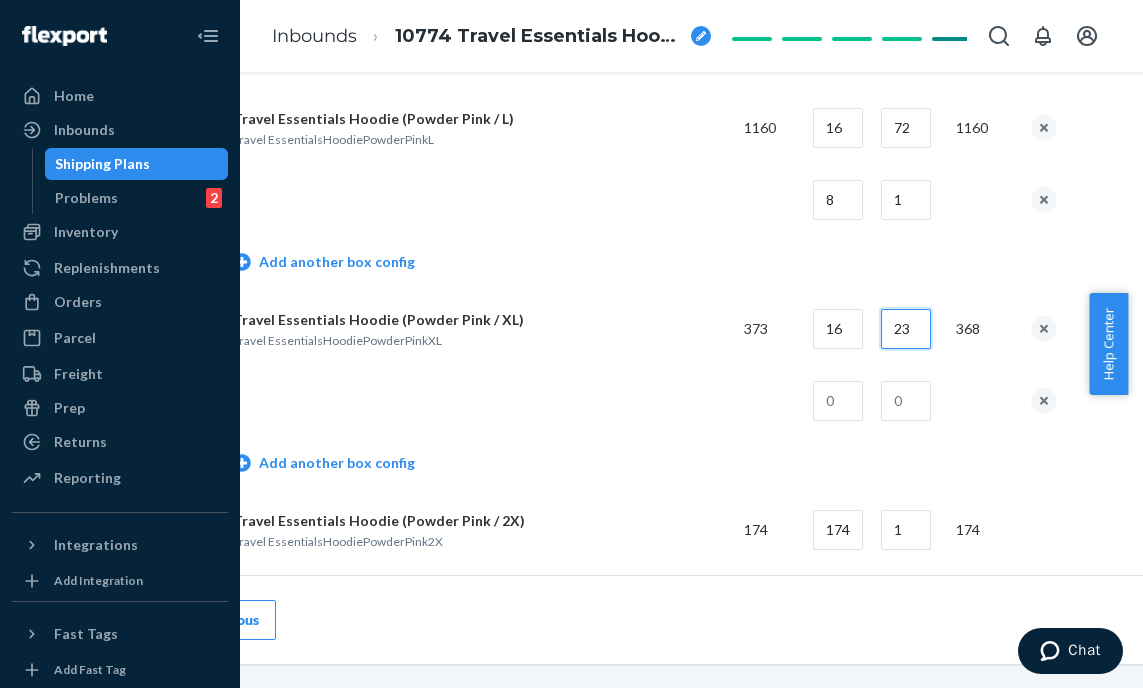 type on "23" 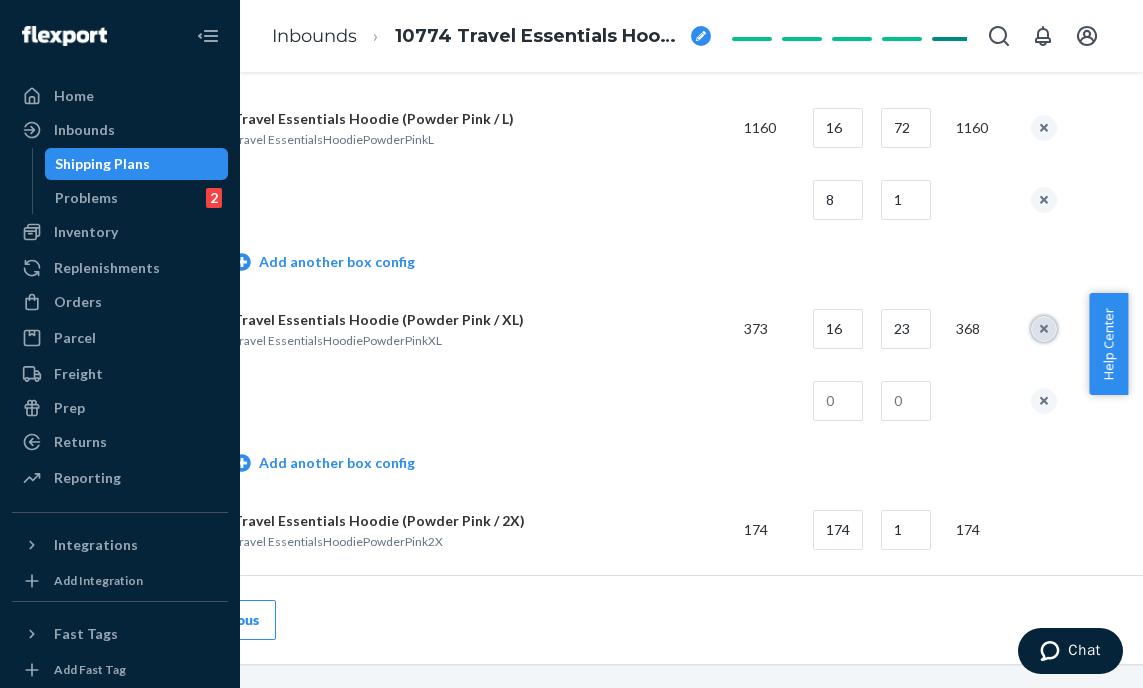type 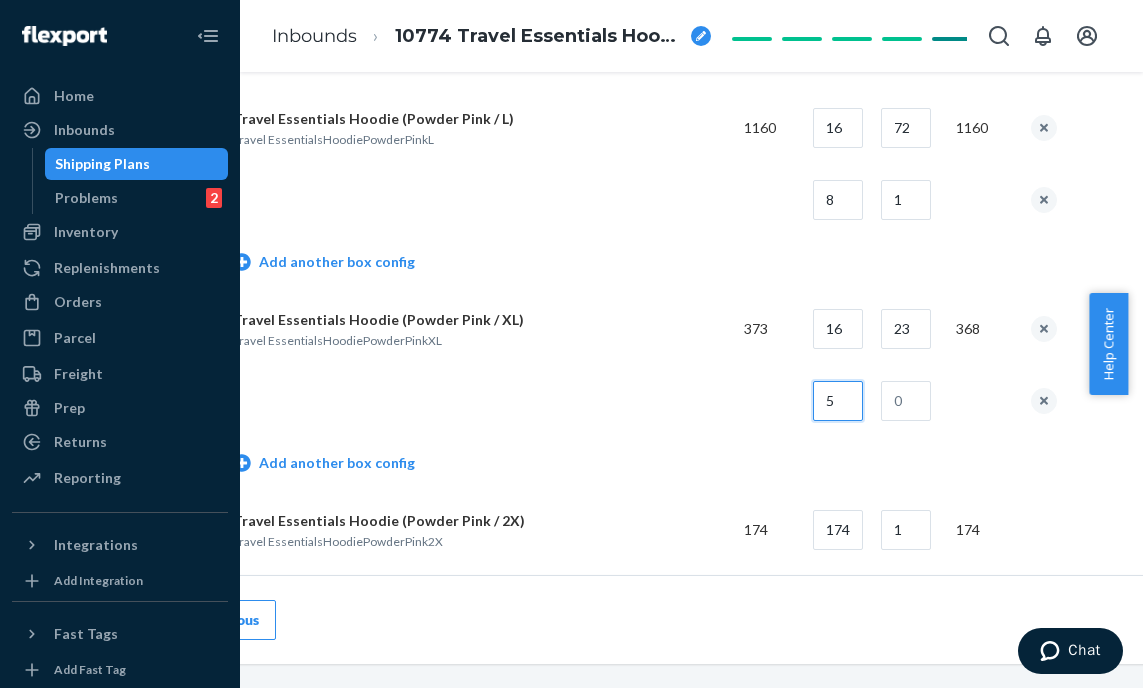 type on "5" 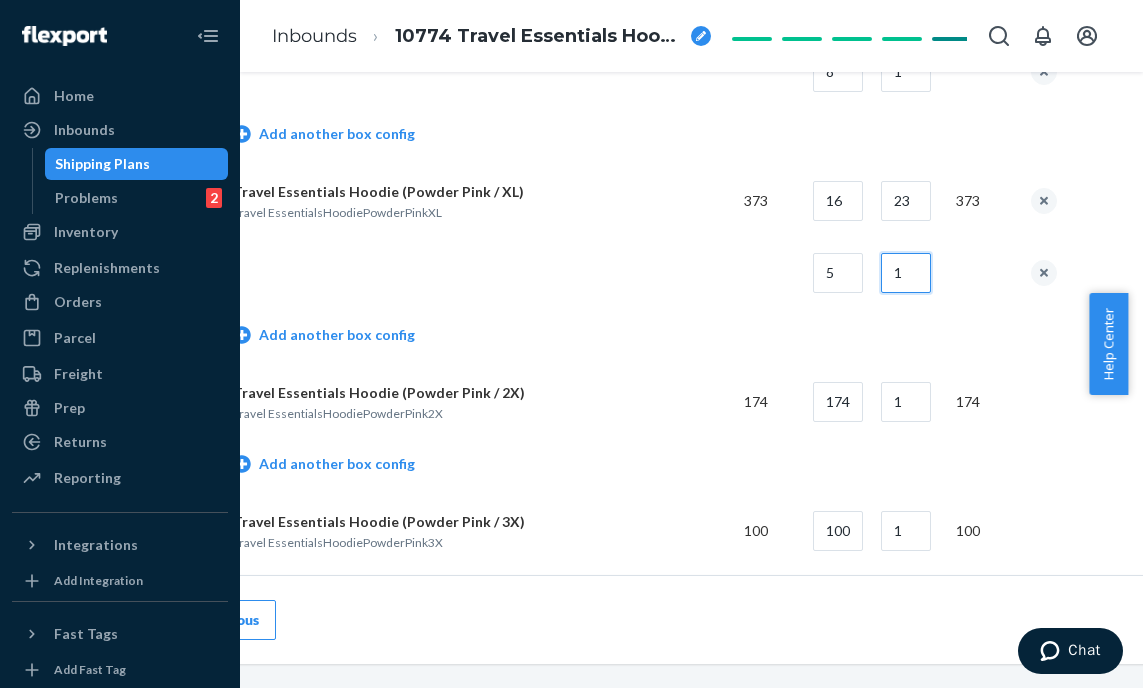scroll, scrollTop: 4509, scrollLeft: 125, axis: both 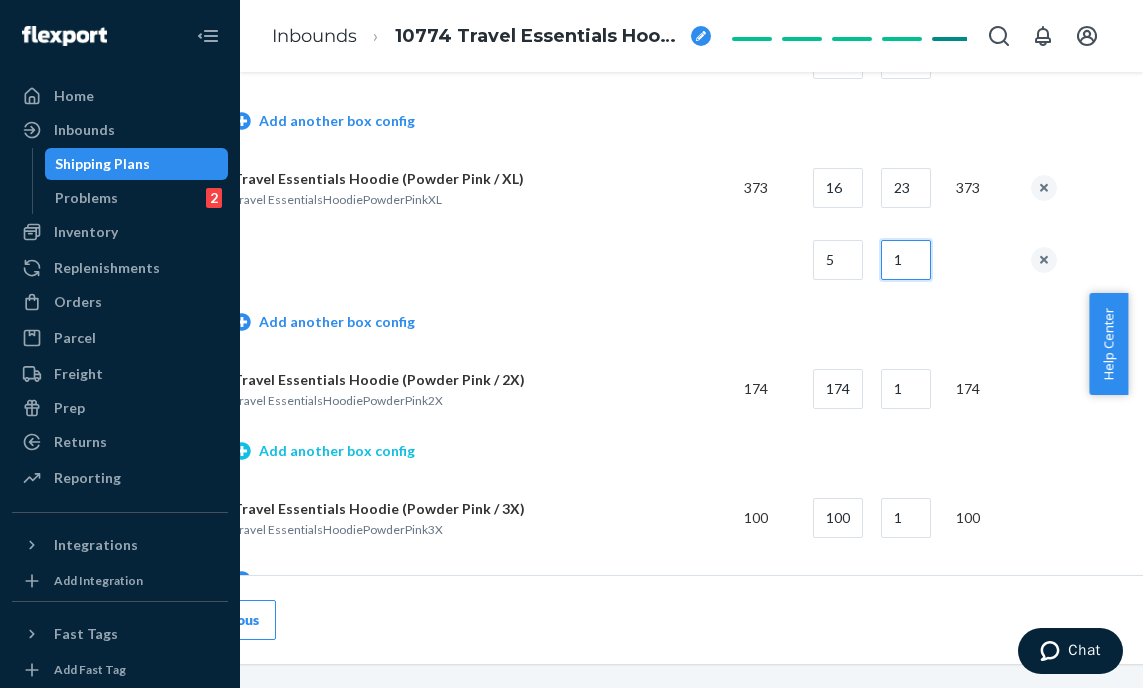 type on "1" 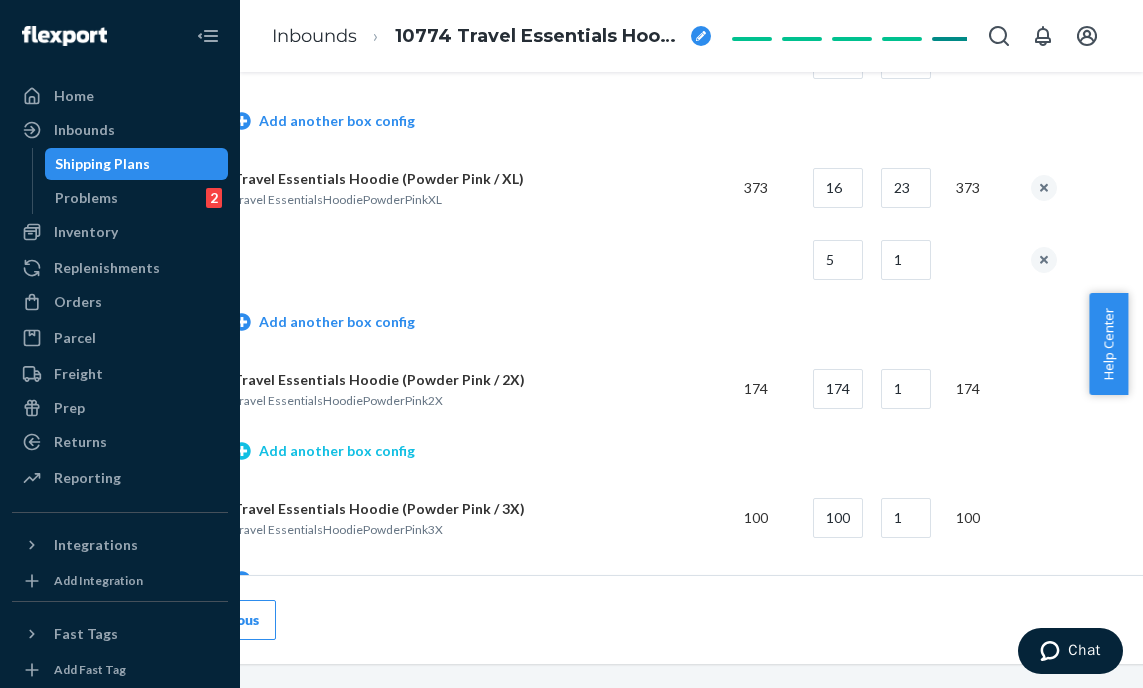 click on "Add another box config" at bounding box center (324, 451) 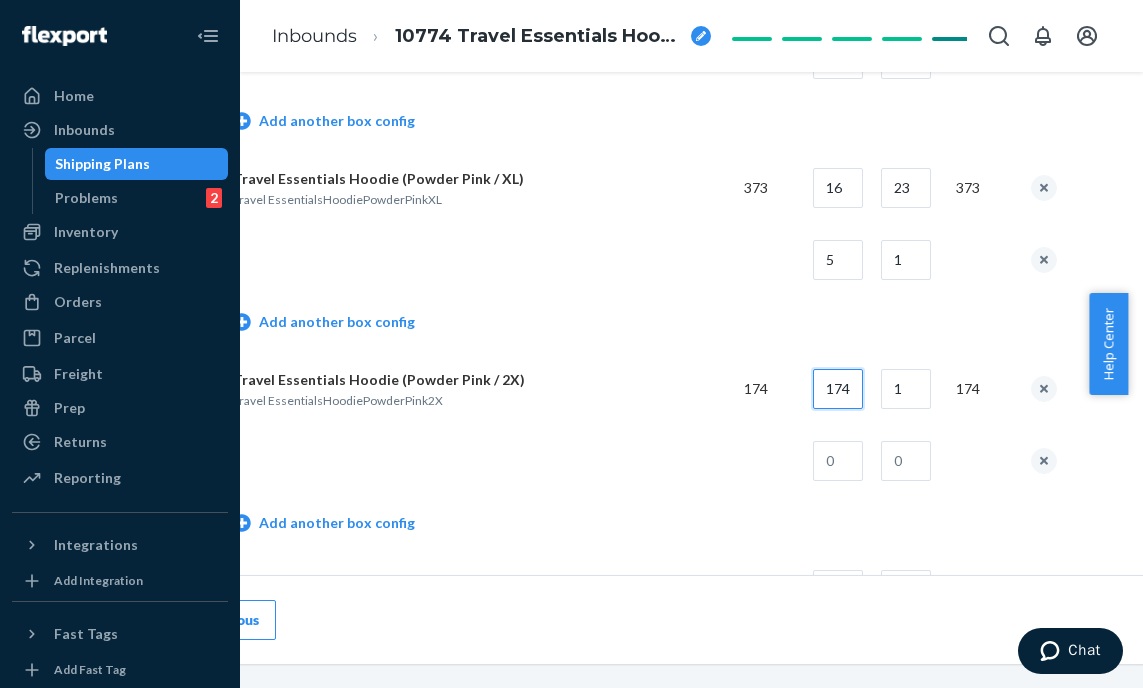 click on "174" at bounding box center (838, 389) 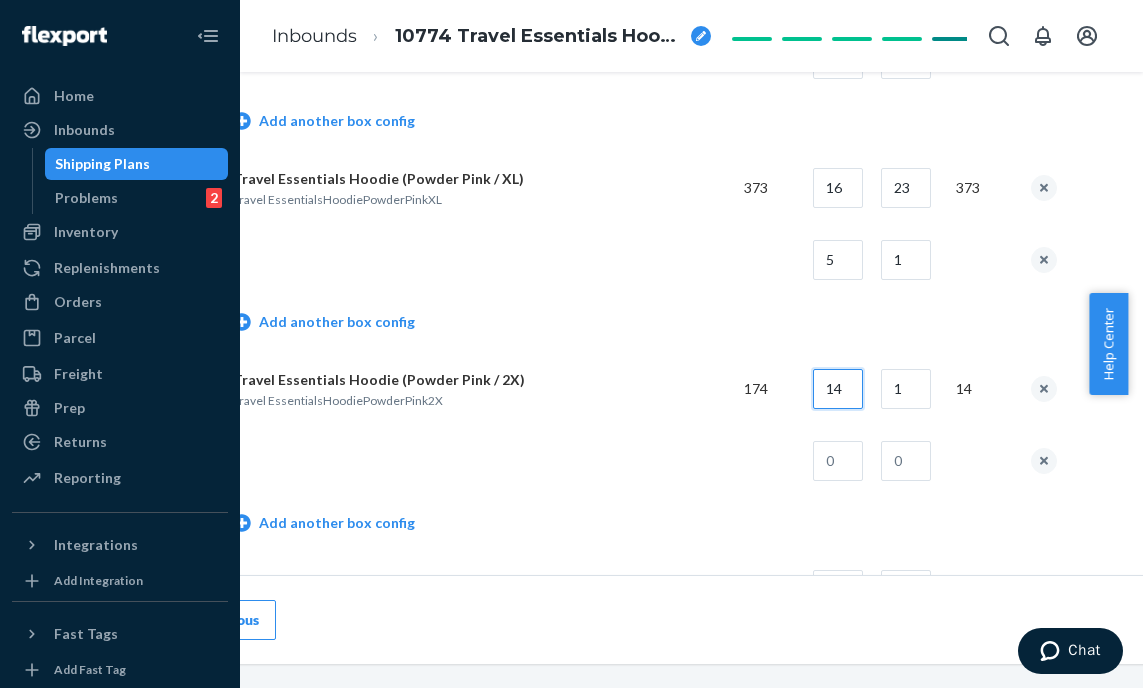 type on "14" 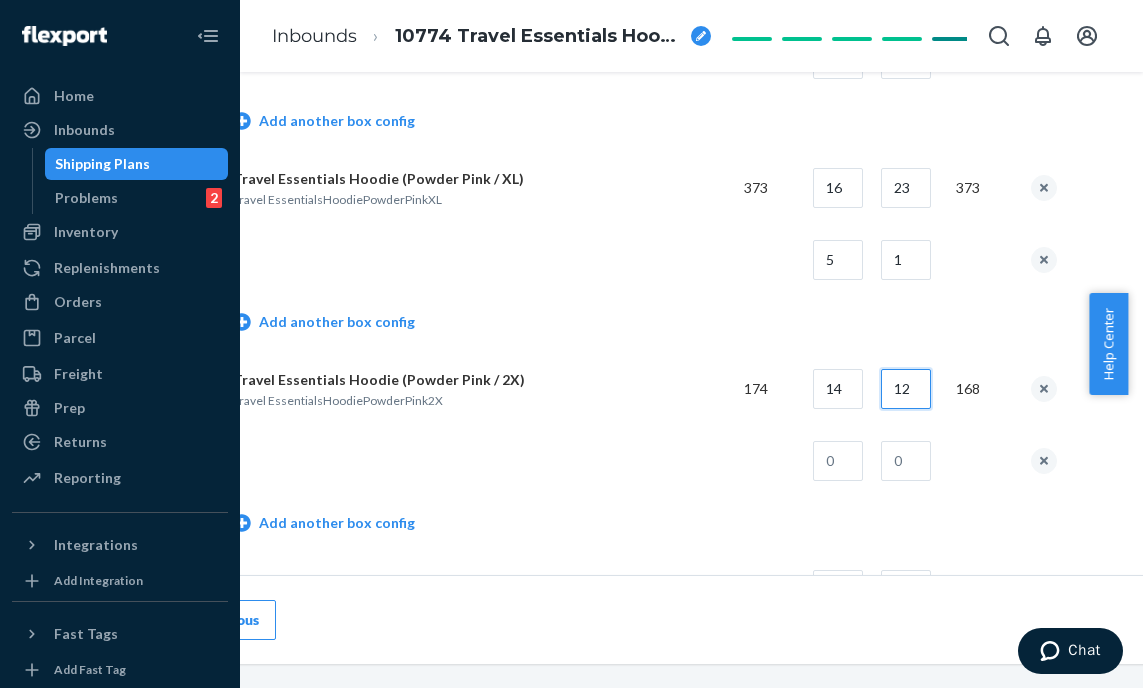type on "12" 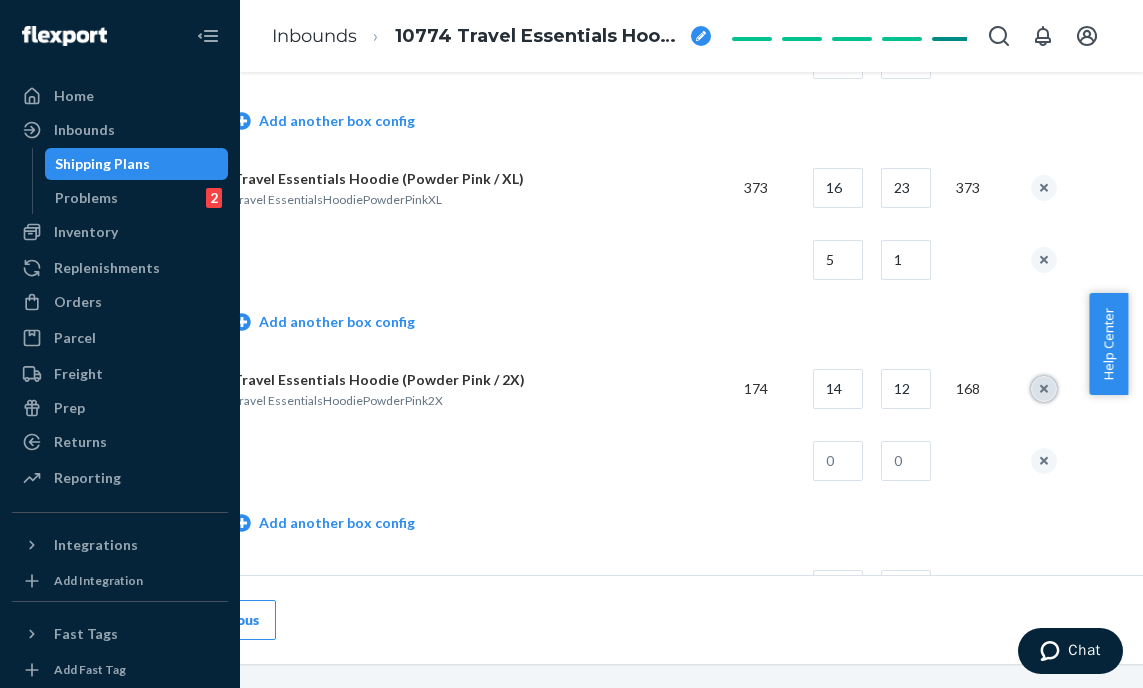 type 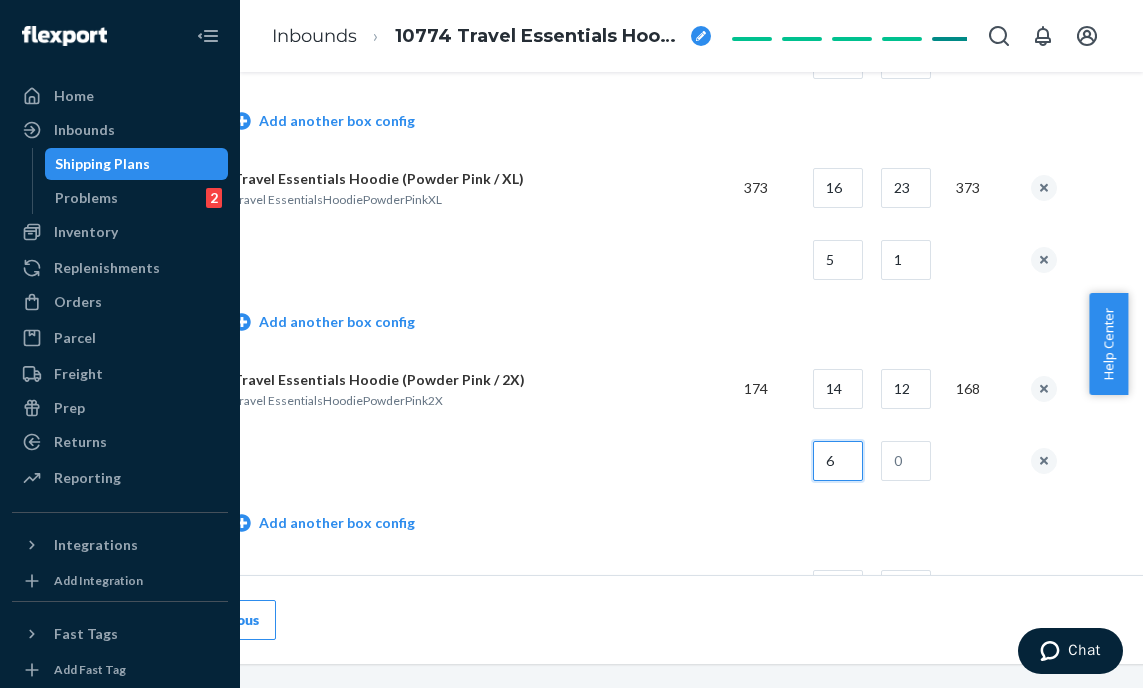 type on "6" 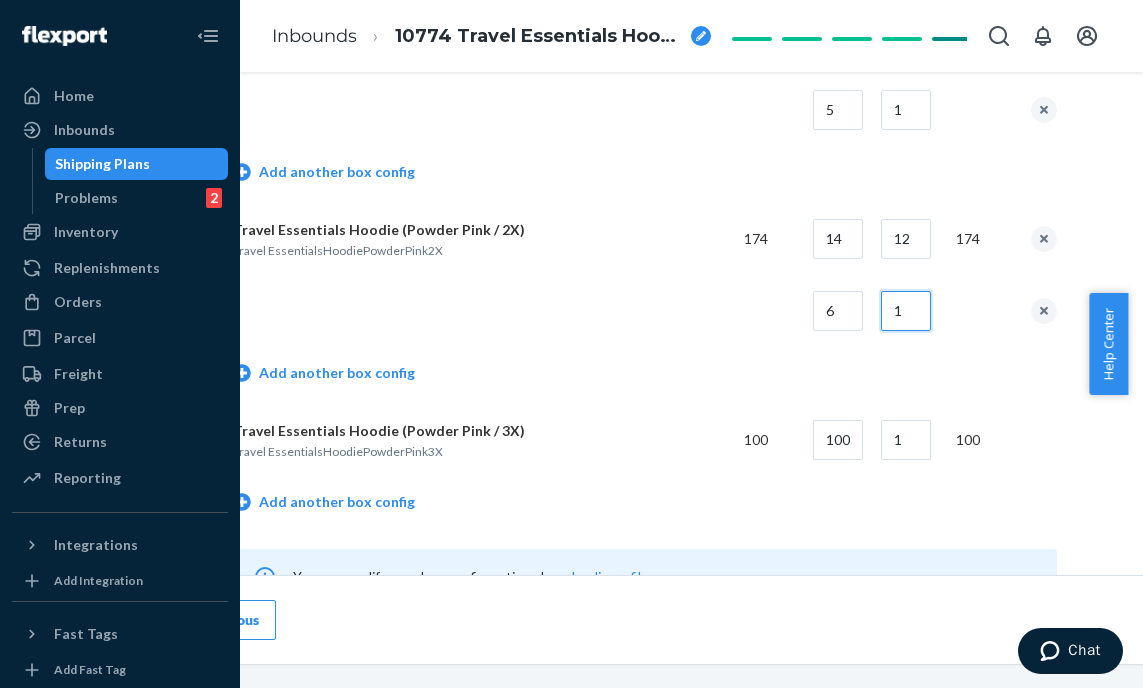 scroll, scrollTop: 4684, scrollLeft: 125, axis: both 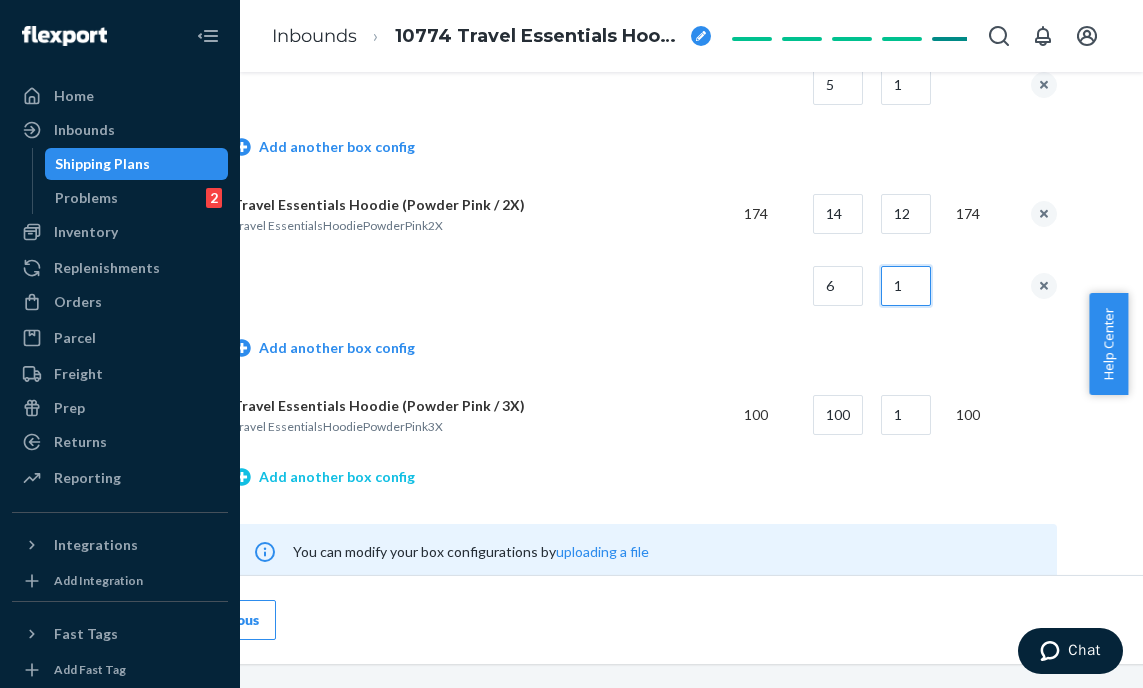 type on "1" 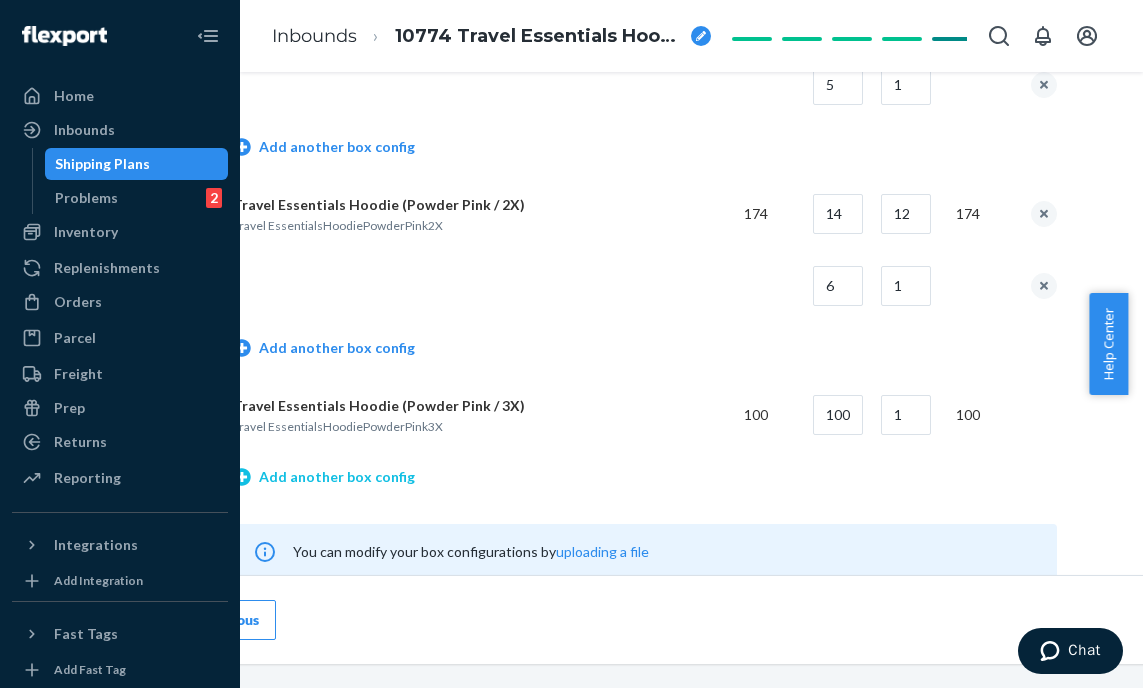 click on "Add another box config" at bounding box center [324, 477] 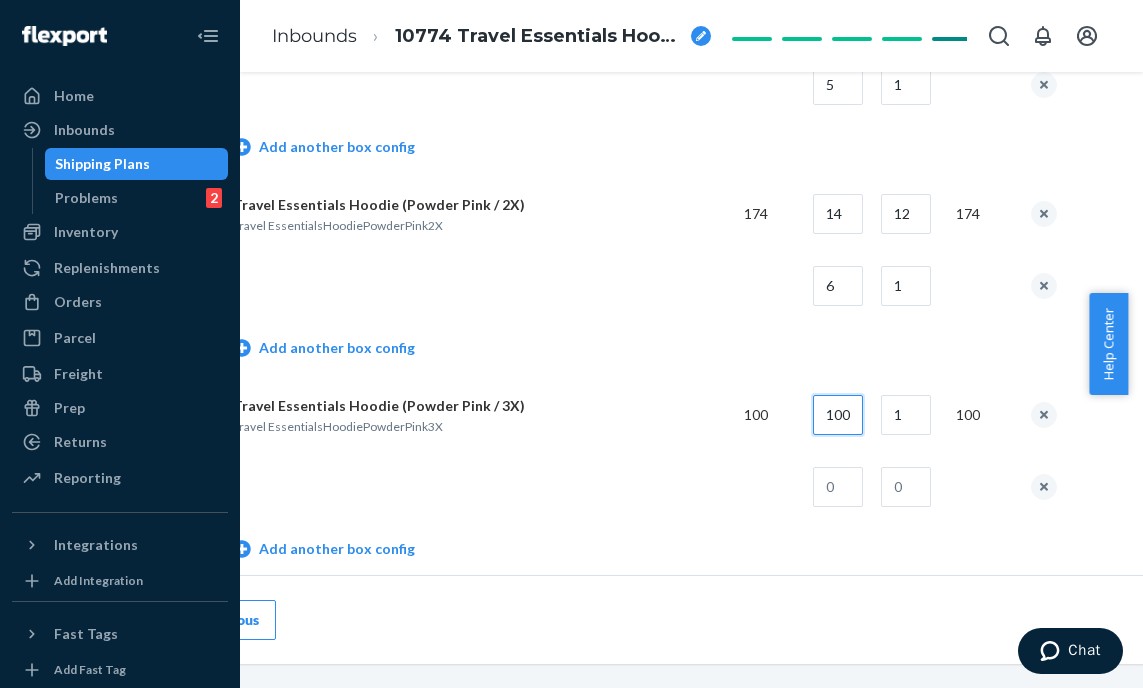 click on "100" at bounding box center [838, 415] 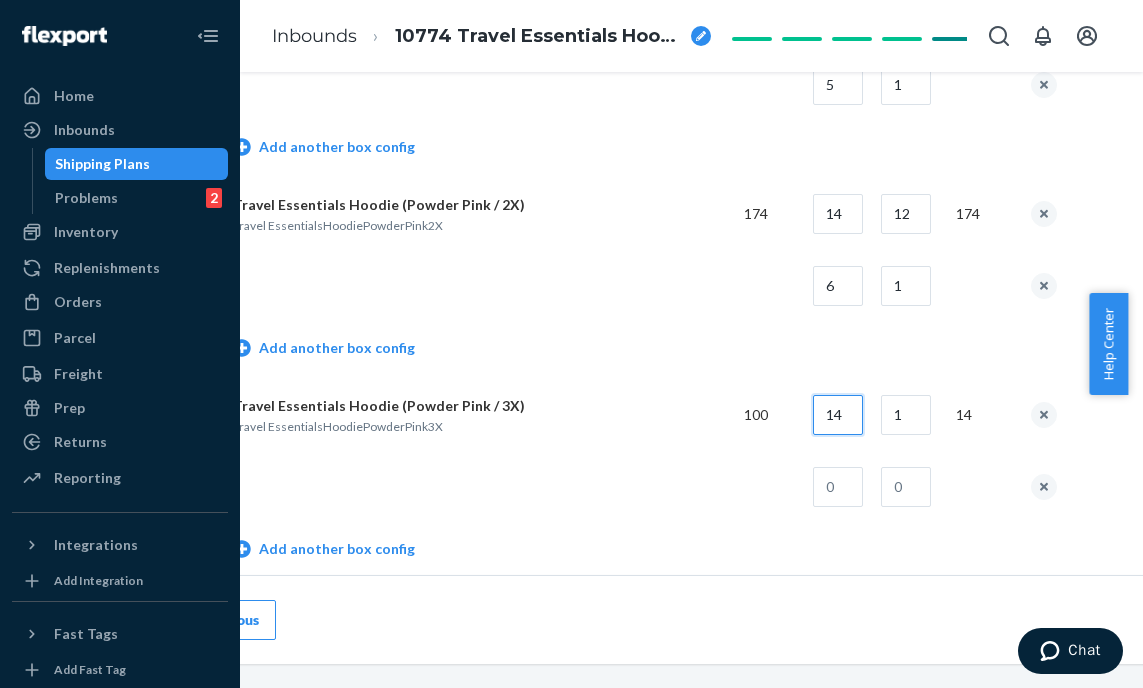 type on "14" 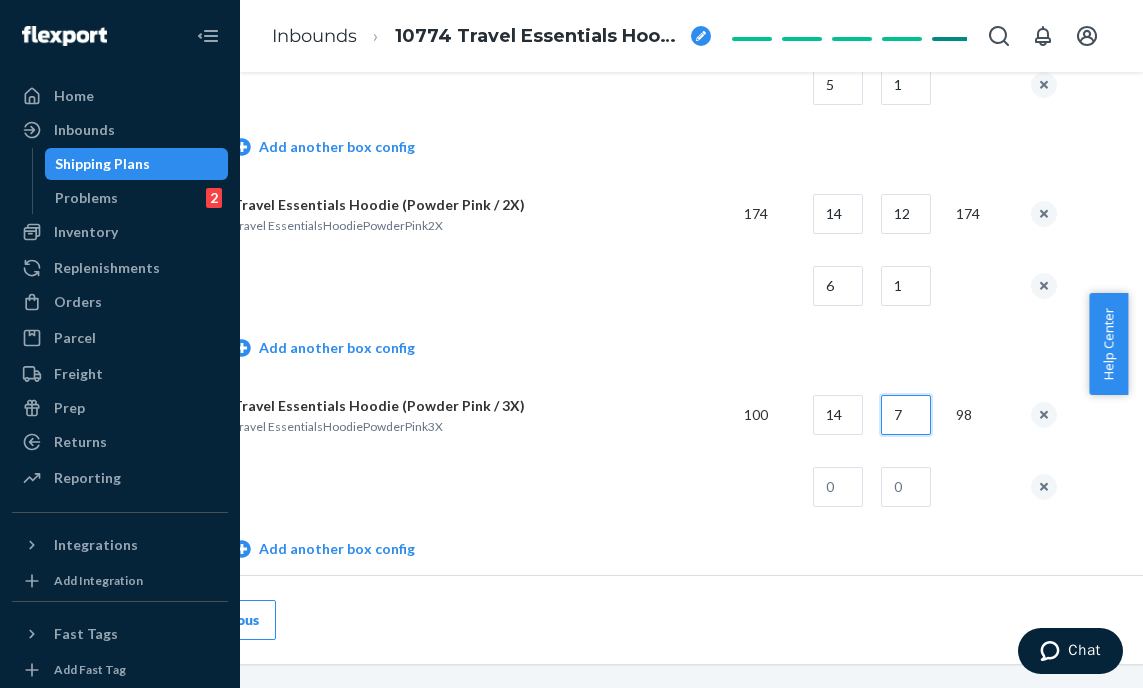 type on "7" 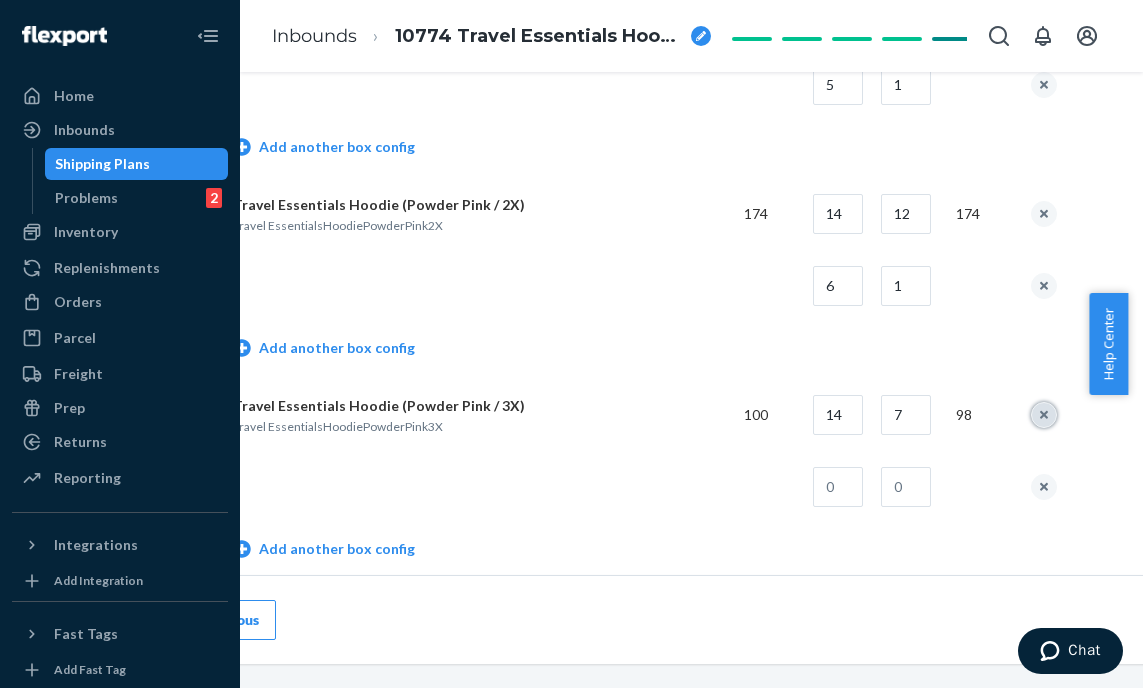 type 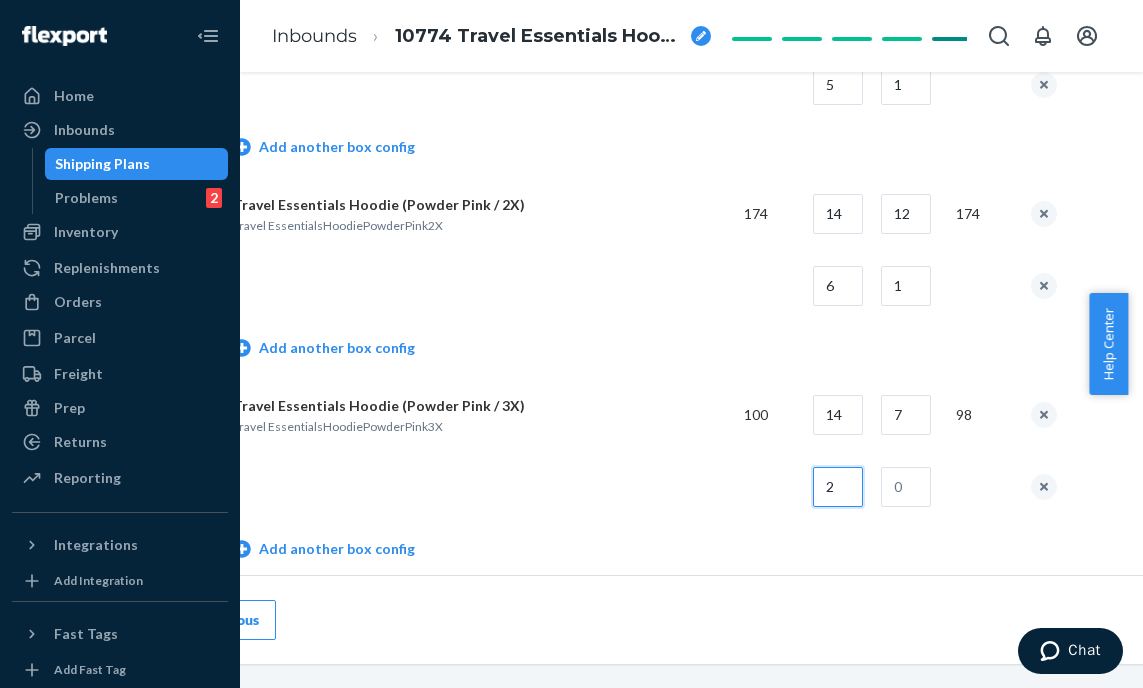 type on "2" 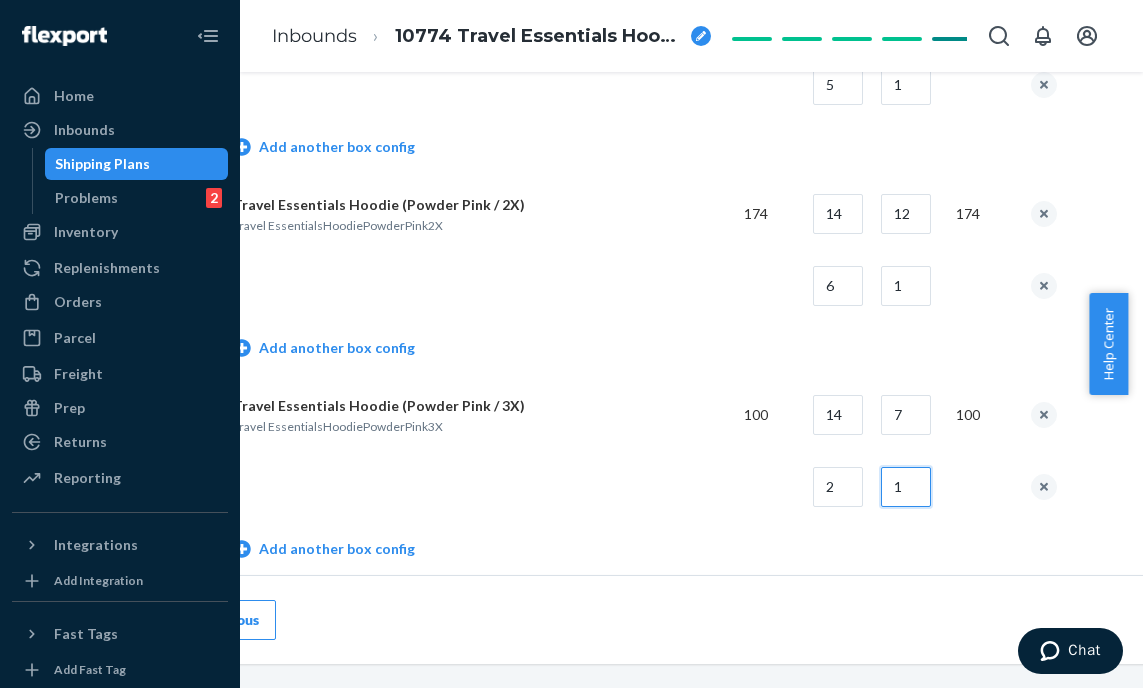 type on "1" 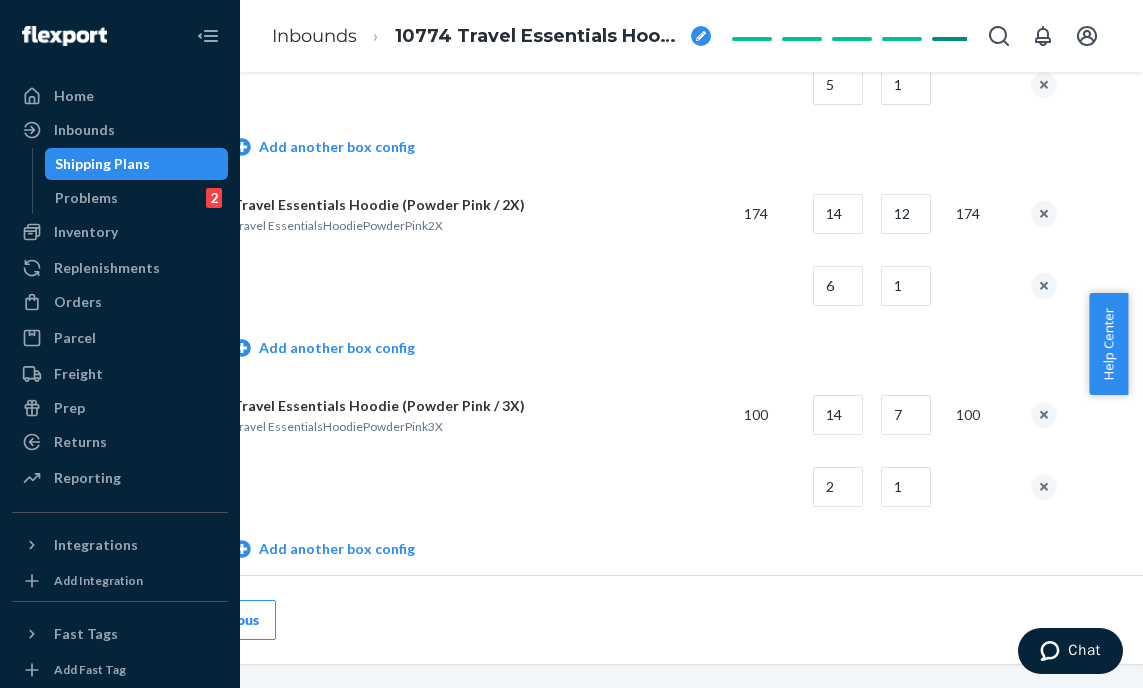 click on "Travel Essentials Hoodie (Powder Pink / 3X) Travel EssentialsHoodiePowderPink3X" at bounding box center (480, 415) 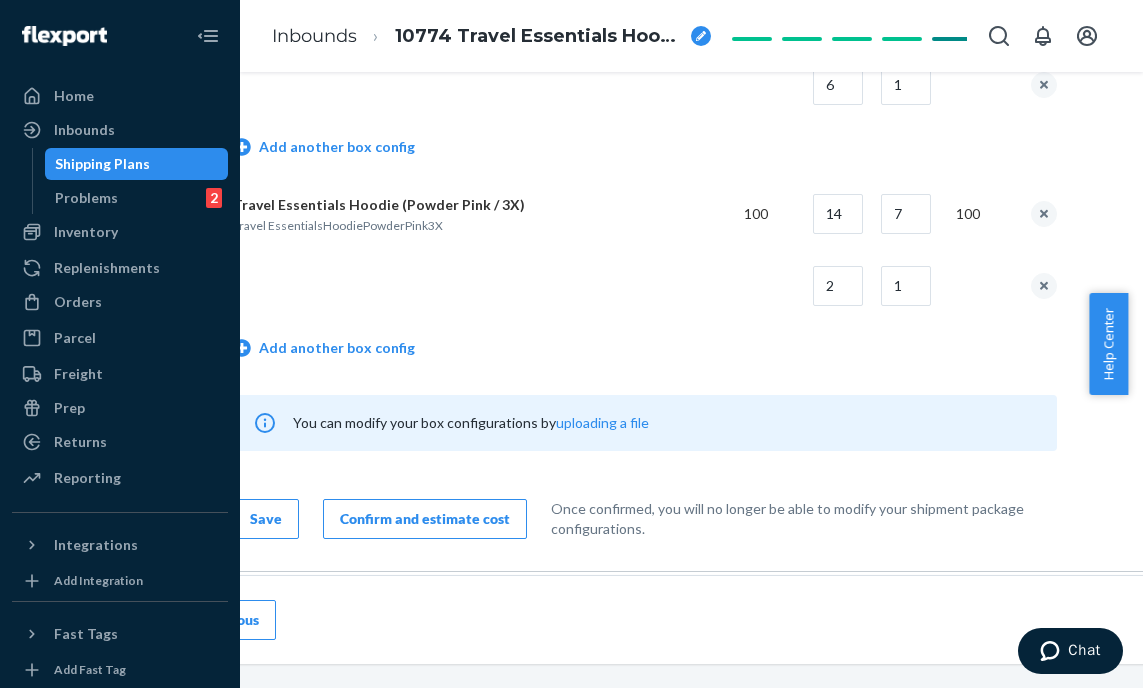 scroll, scrollTop: 4927, scrollLeft: 125, axis: both 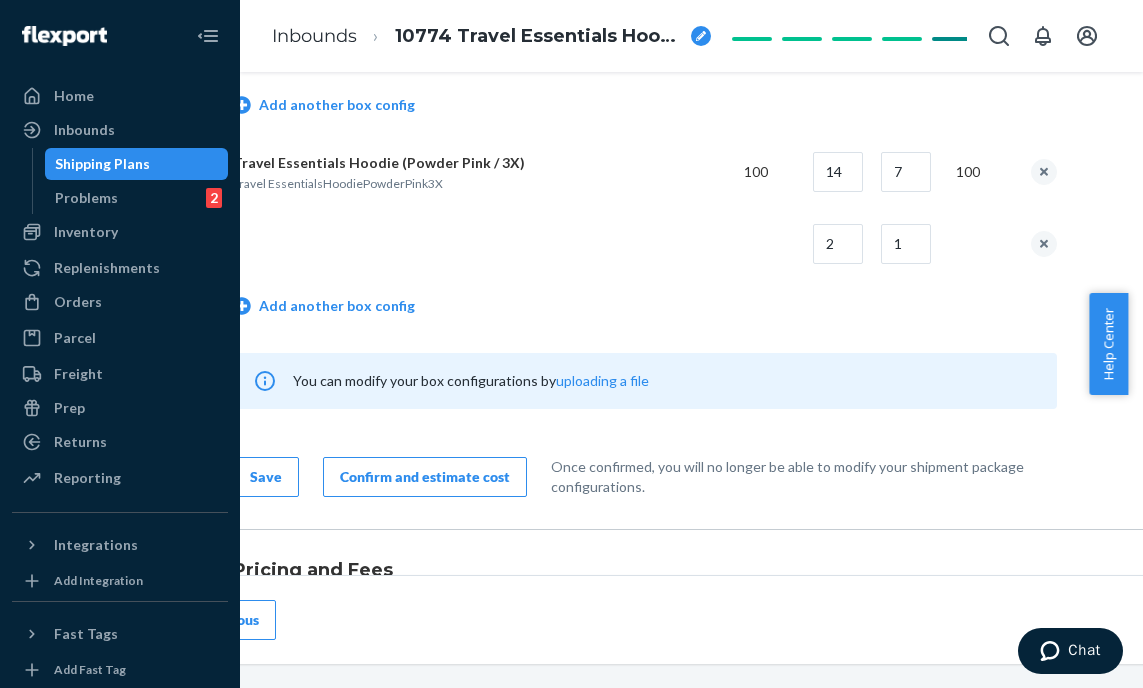 click on "Confirm and estimate cost" at bounding box center [425, 477] 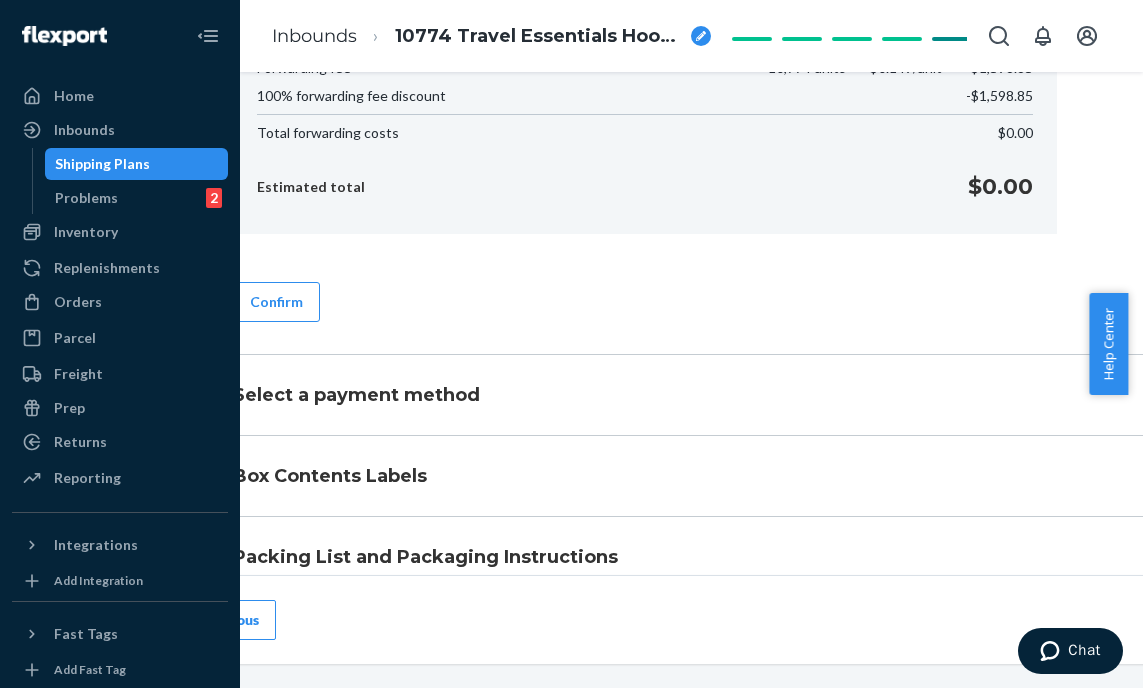 scroll, scrollTop: 1017, scrollLeft: 125, axis: both 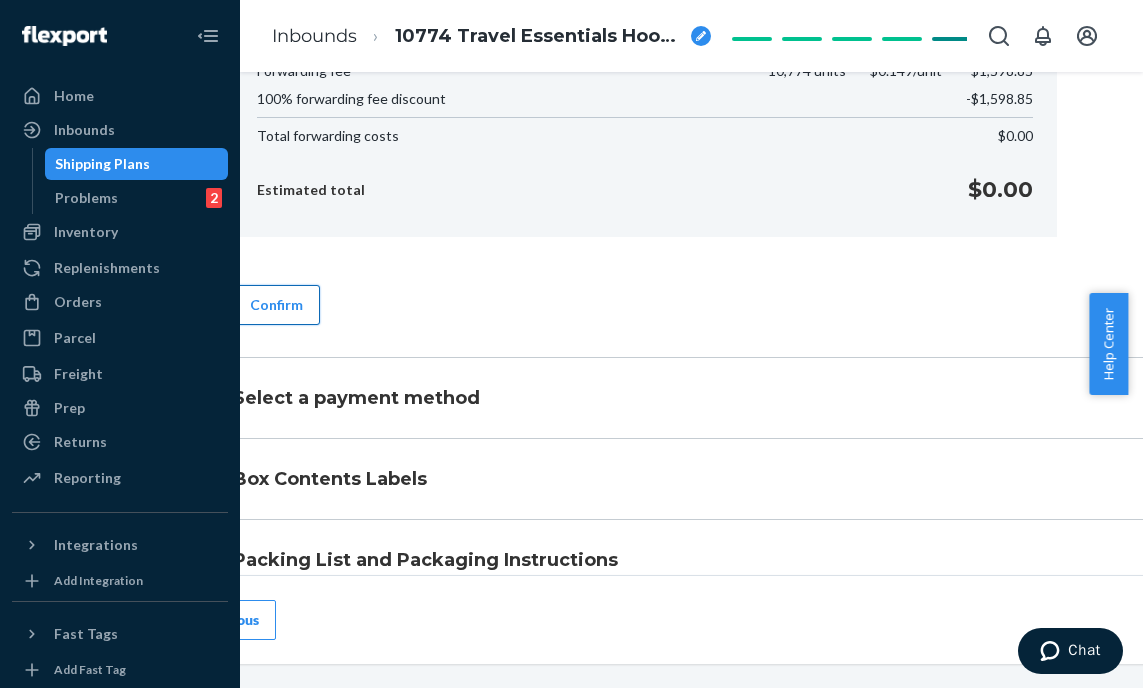 click on "Confirm" at bounding box center (276, 305) 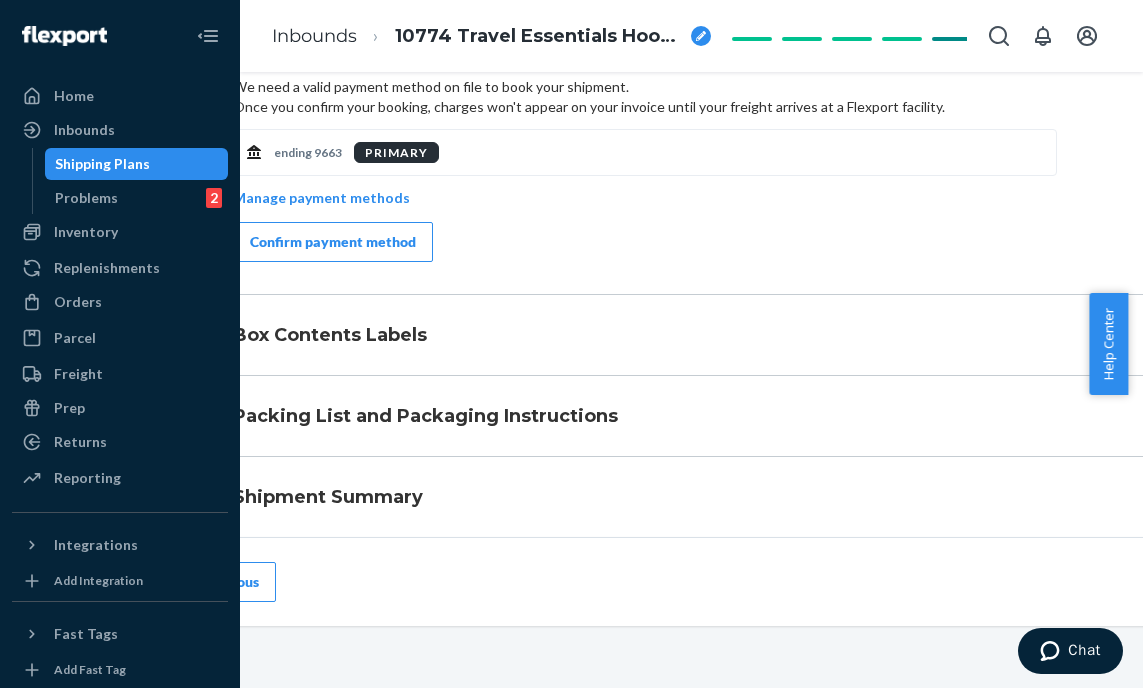 click on "Confirm payment method" at bounding box center [333, 242] 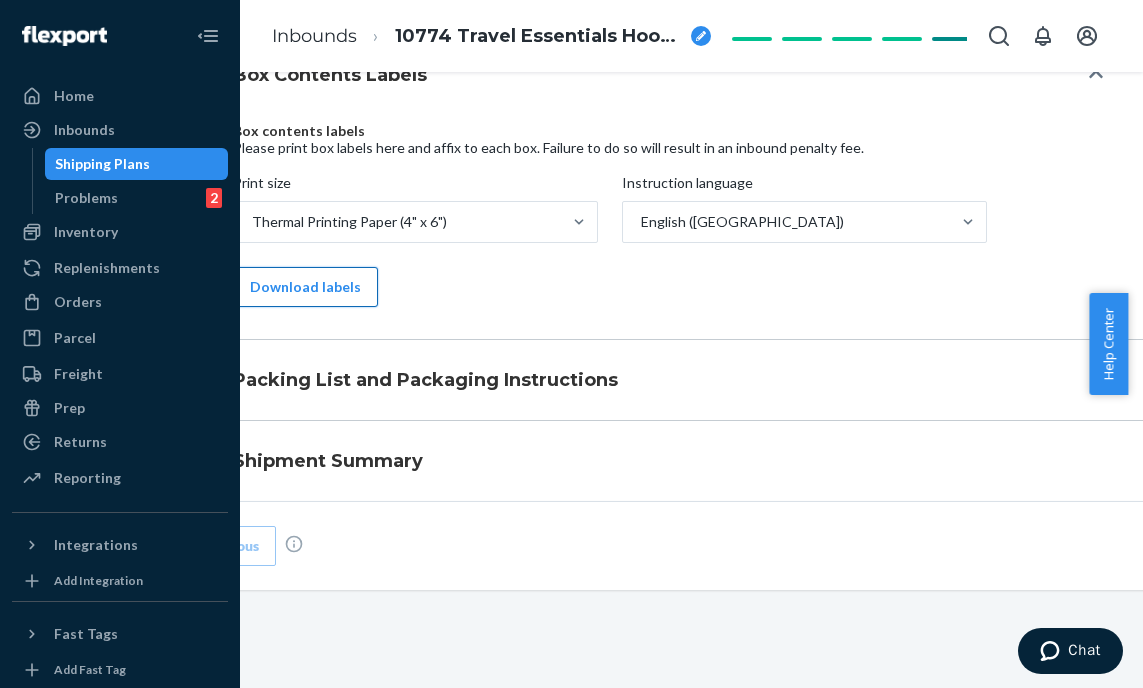 click on "Download labels" at bounding box center (305, 287) 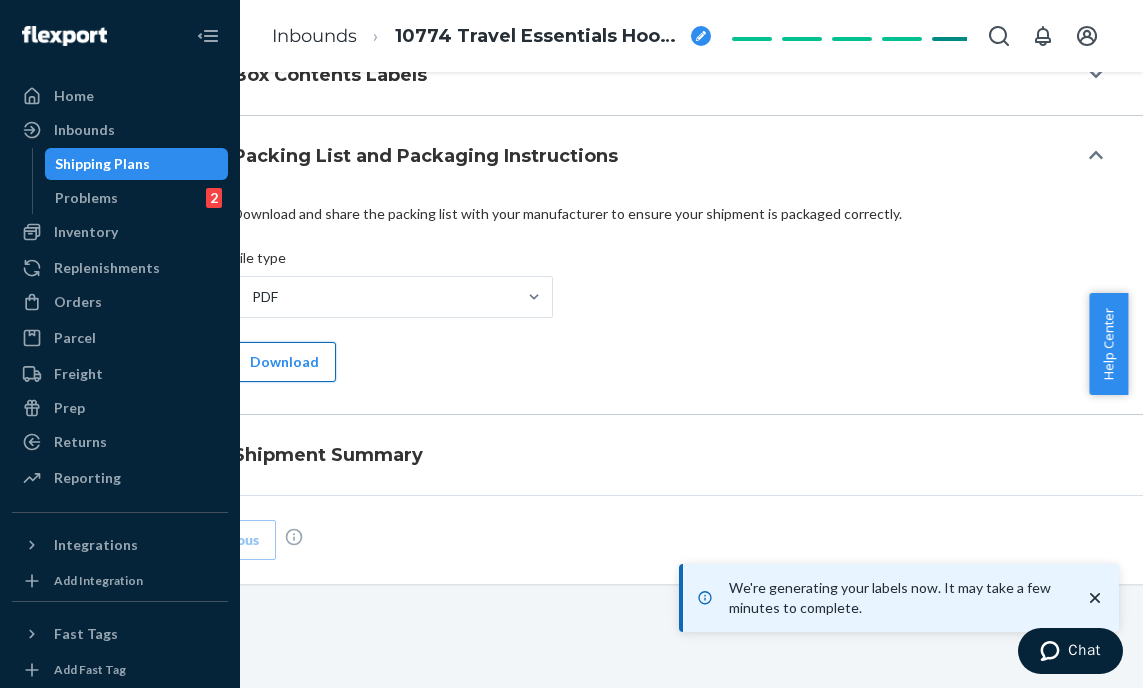 drag, startPoint x: 304, startPoint y: 367, endPoint x: 314, endPoint y: 369, distance: 10.198039 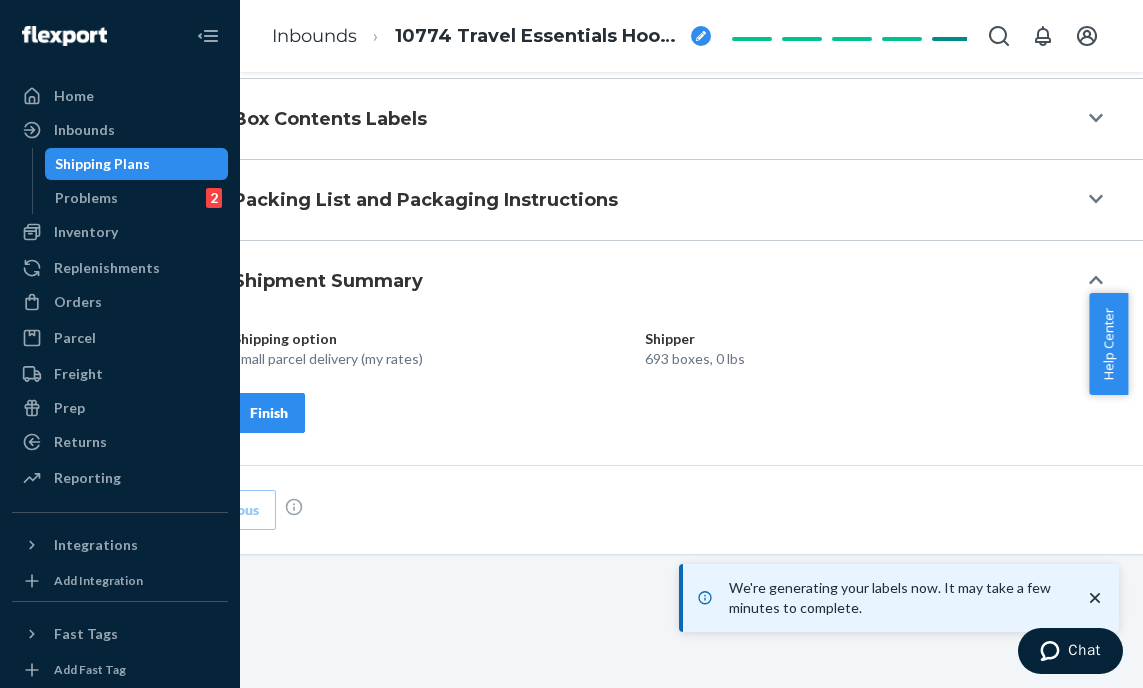 scroll, scrollTop: 988, scrollLeft: 125, axis: both 